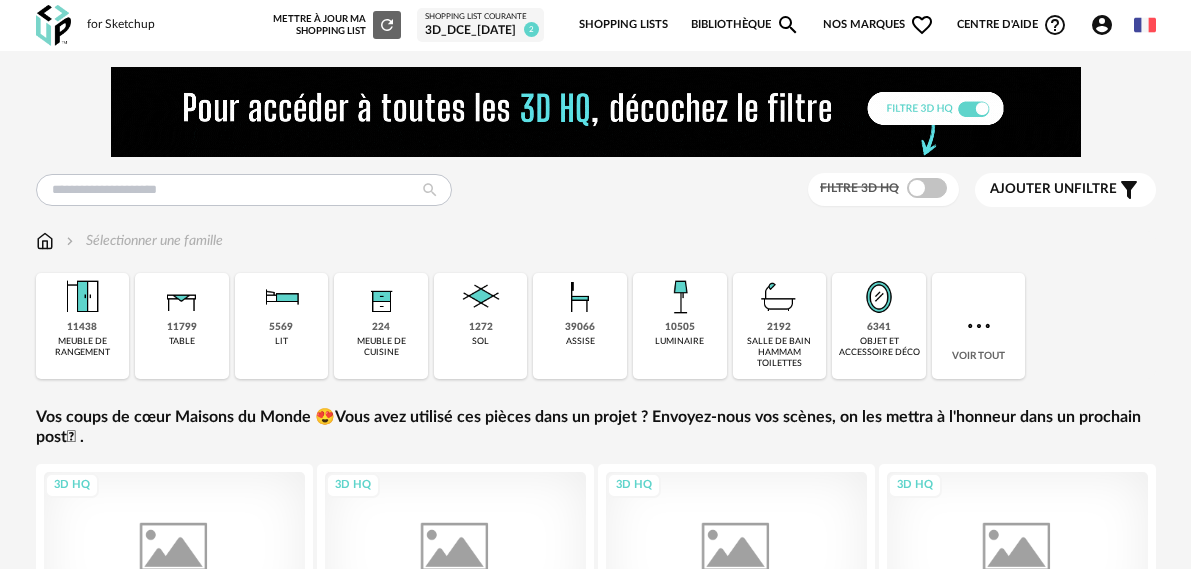 scroll, scrollTop: 0, scrollLeft: 0, axis: both 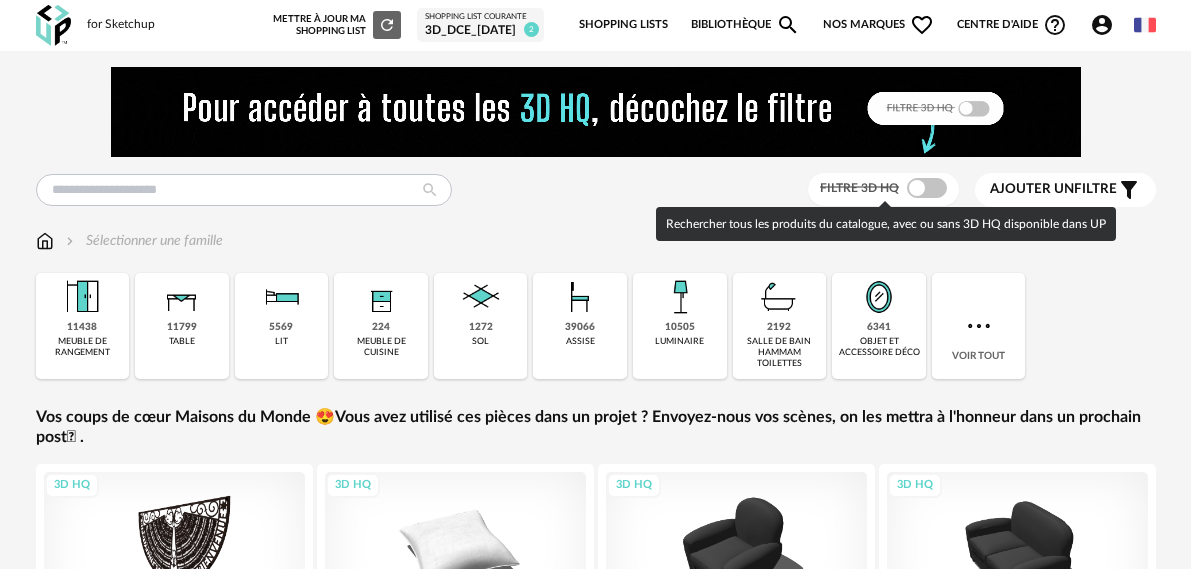 drag, startPoint x: 937, startPoint y: 189, endPoint x: 270, endPoint y: 188, distance: 667.00073 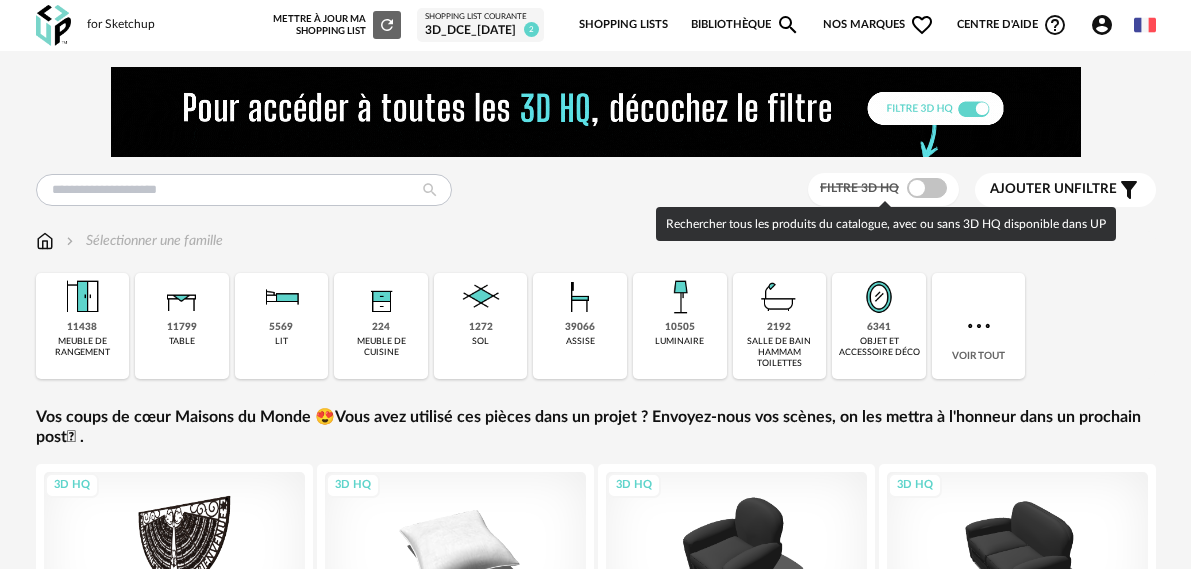 click at bounding box center [927, 188] 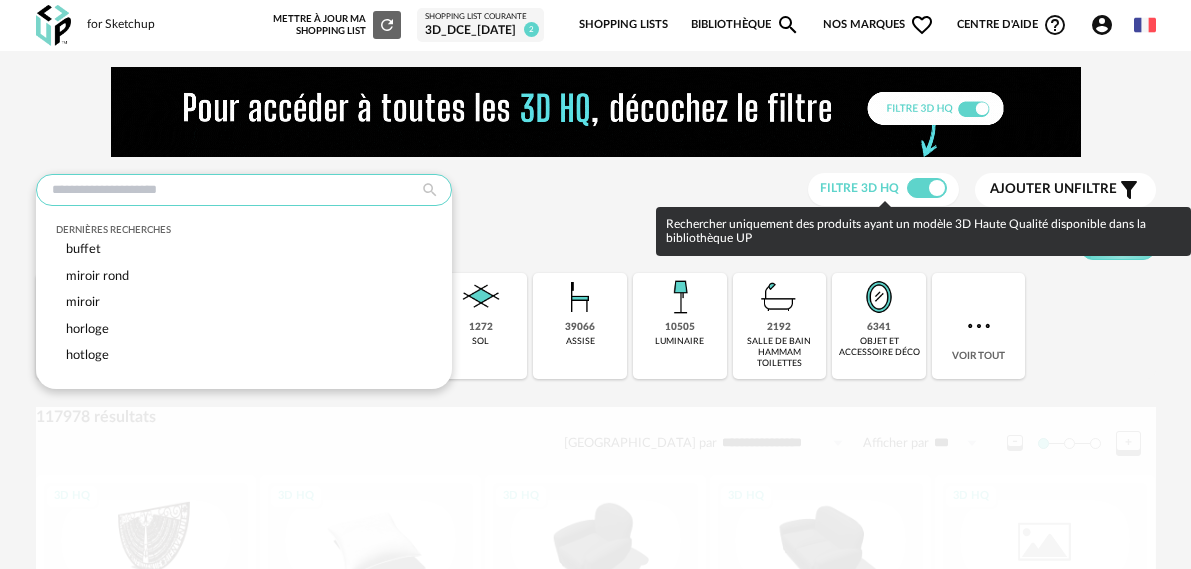 click at bounding box center (244, 190) 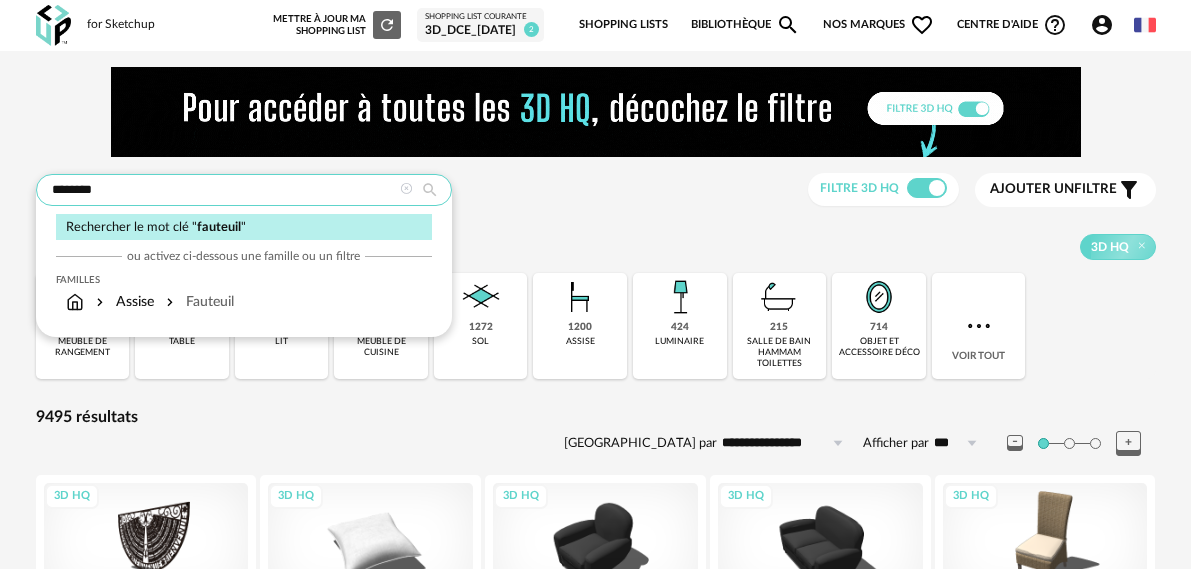 type on "********" 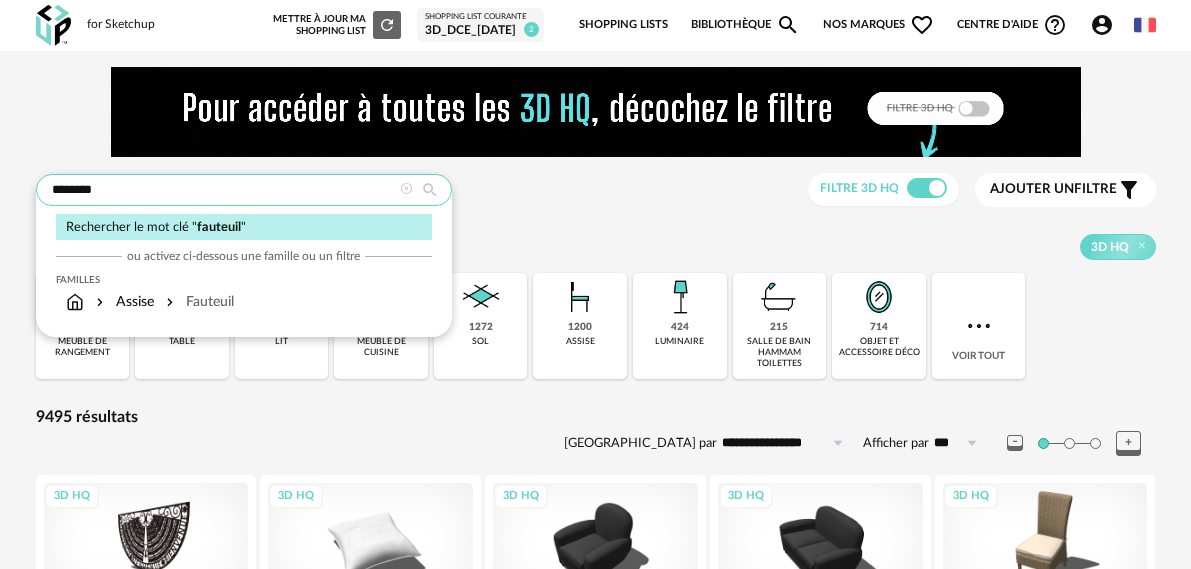 type on "**********" 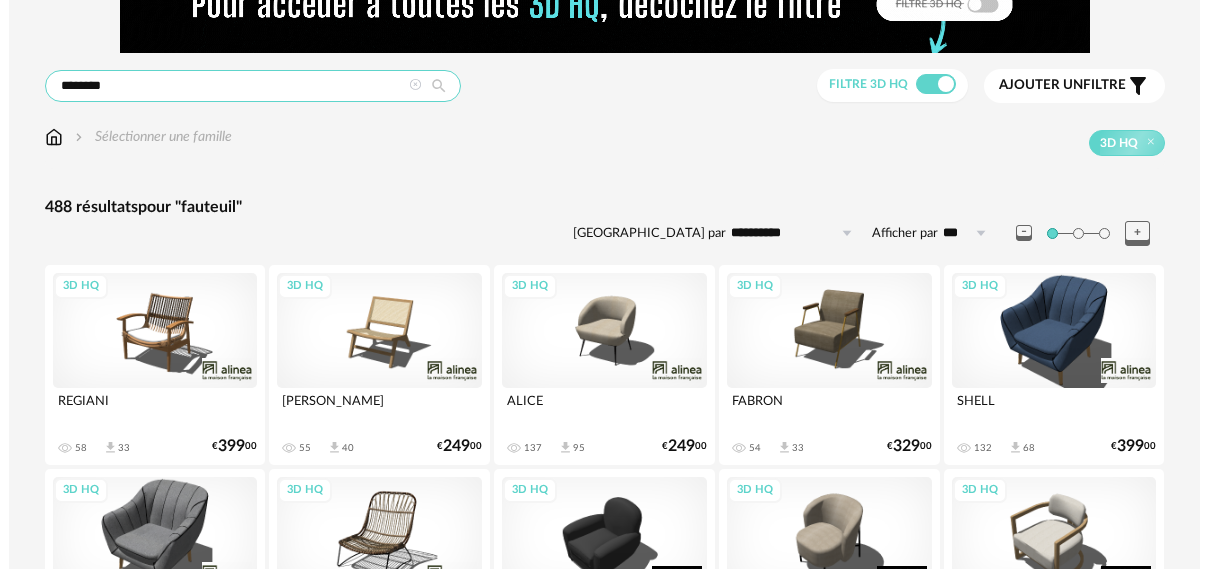 scroll, scrollTop: 0, scrollLeft: 0, axis: both 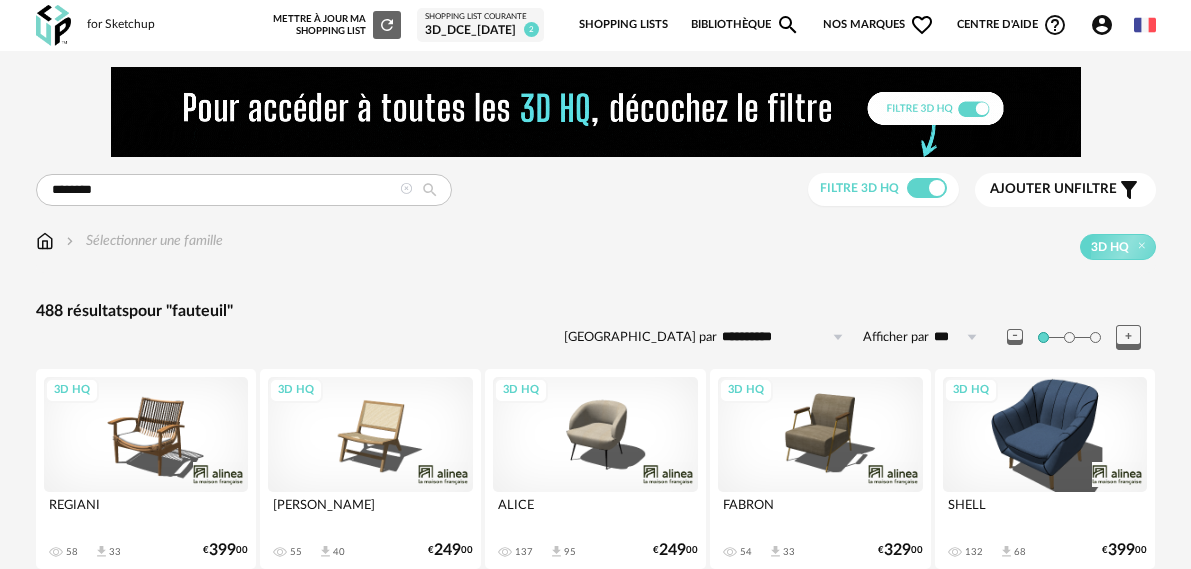 click on "Ajouter un" at bounding box center [1032, 189] 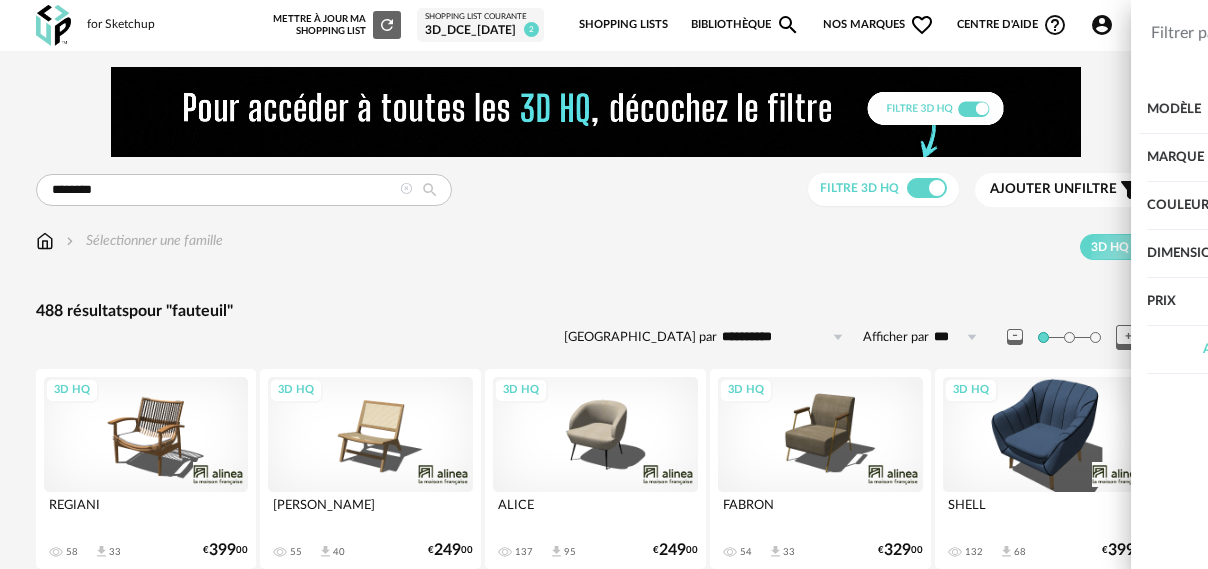click on "Couleur" at bounding box center [1016, 206] 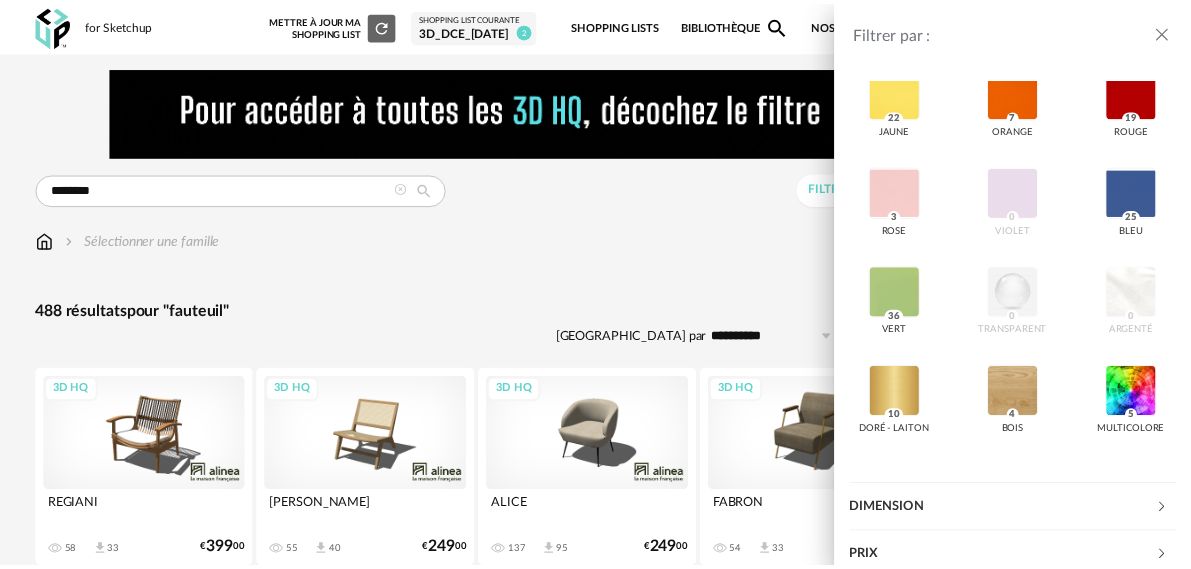 scroll, scrollTop: 400, scrollLeft: 0, axis: vertical 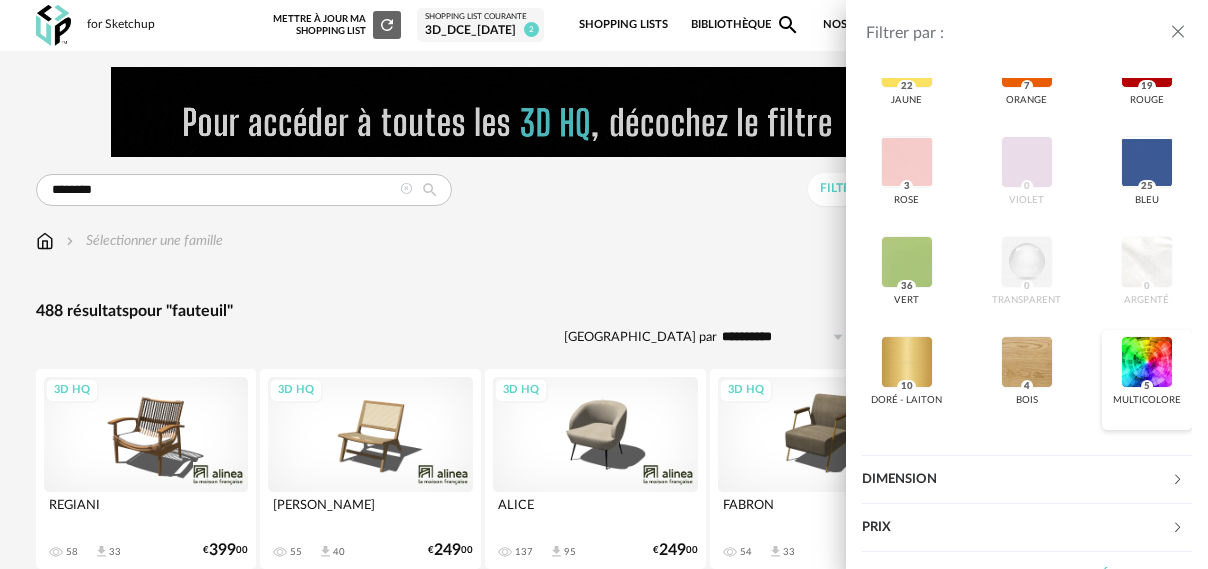 click at bounding box center (1147, 362) 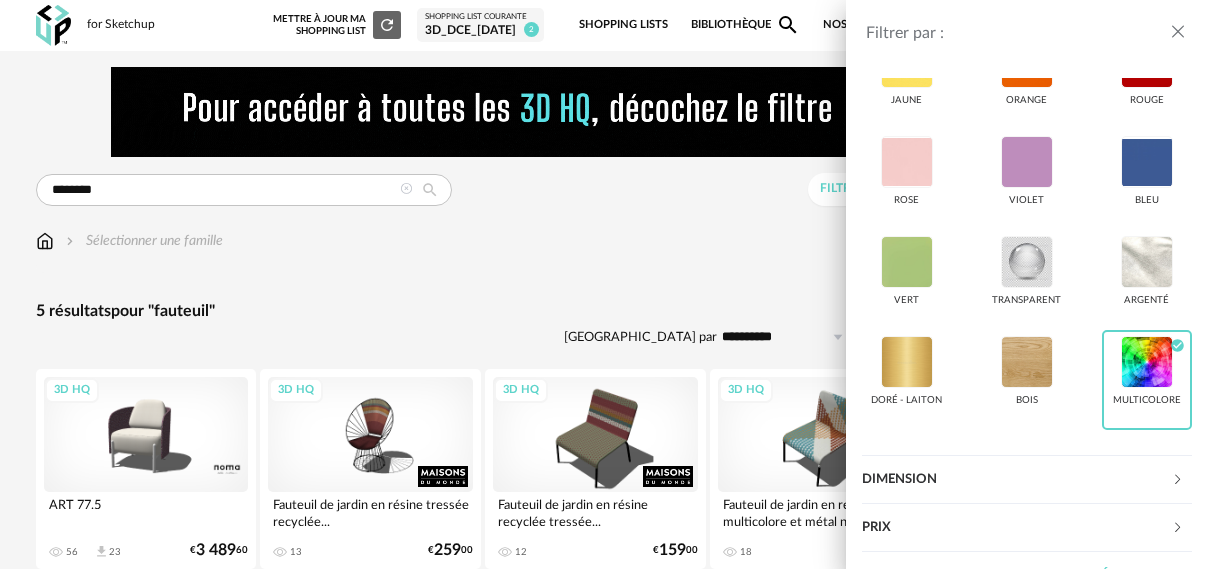 click on "Filtrer par :   Modèle
Filtre 3D HQ
Marque
&tradition
0
101 Copenhagen
0
366 Concept
0
AMPM
0
AYTM
0
Acte DECO
0
Airborne Design
0
Alinea
0     Arrow Right icon
Afficher toutes les marques
Toutes les marques   Close icon
Couleur
noir
acier
beige
blanc
gris
brun
jaune
orange
rouge
rose
violet
bleu
vert
transparent
argenté
doré - laiton
bois
multicolore
Check Circle icon
Dimension
Hauteur    *** 0% 10% 20% 30% 40% 50% 60% 70% 80% 90% 100%     ** 0% 10% 20% 30% 40% 50% 60% 70% 80% 90% 100%     Largeur    0%" at bounding box center [604, 284] 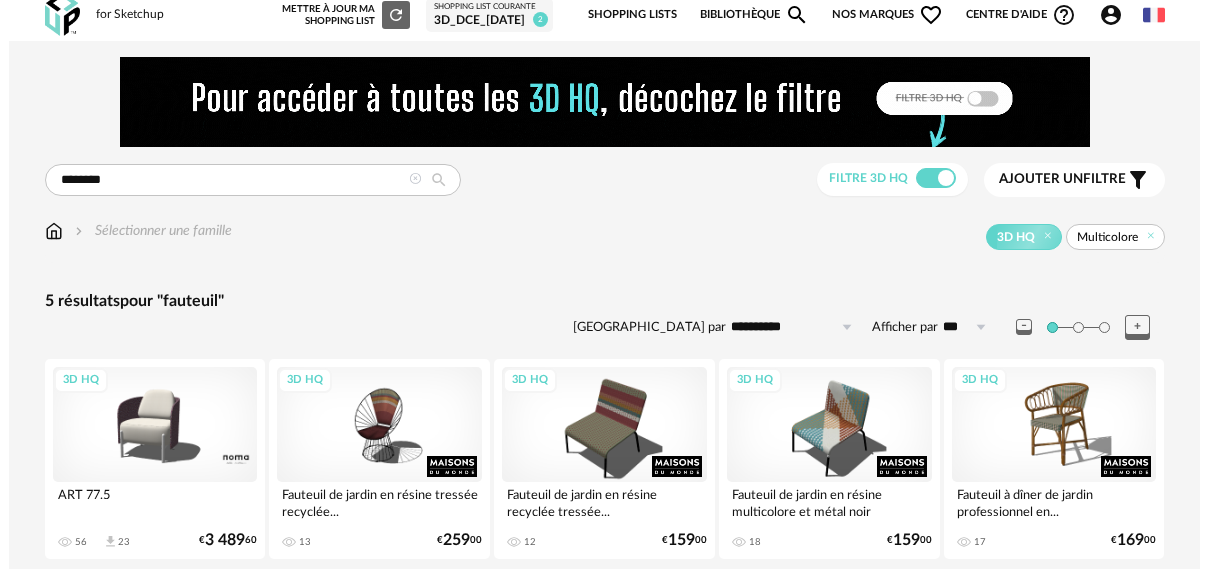 scroll, scrollTop: 0, scrollLeft: 0, axis: both 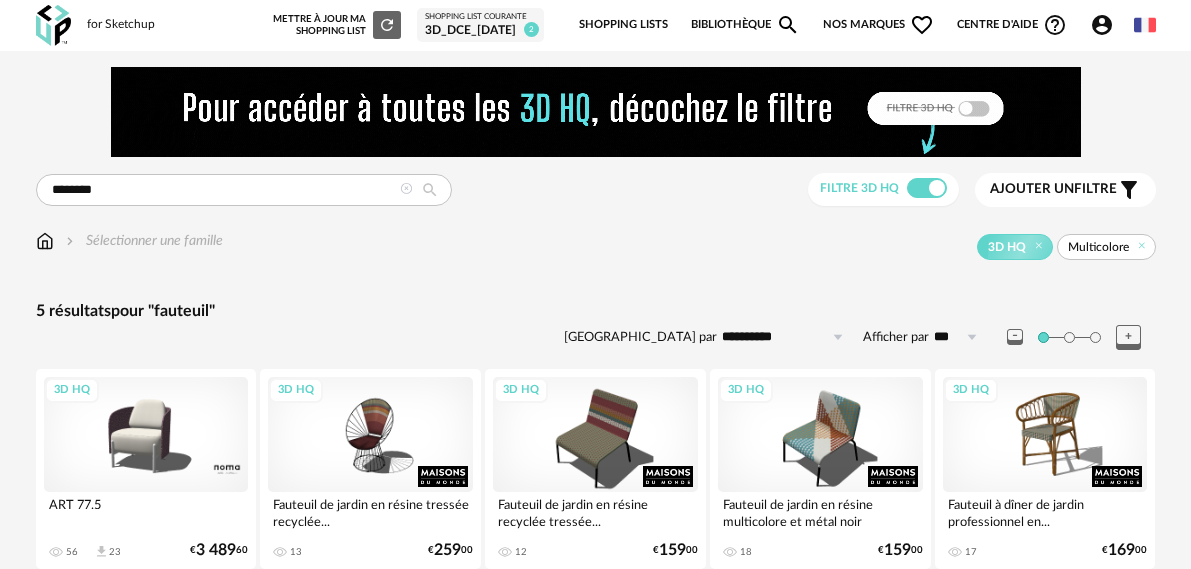 click on "Ajouter un" at bounding box center [1032, 189] 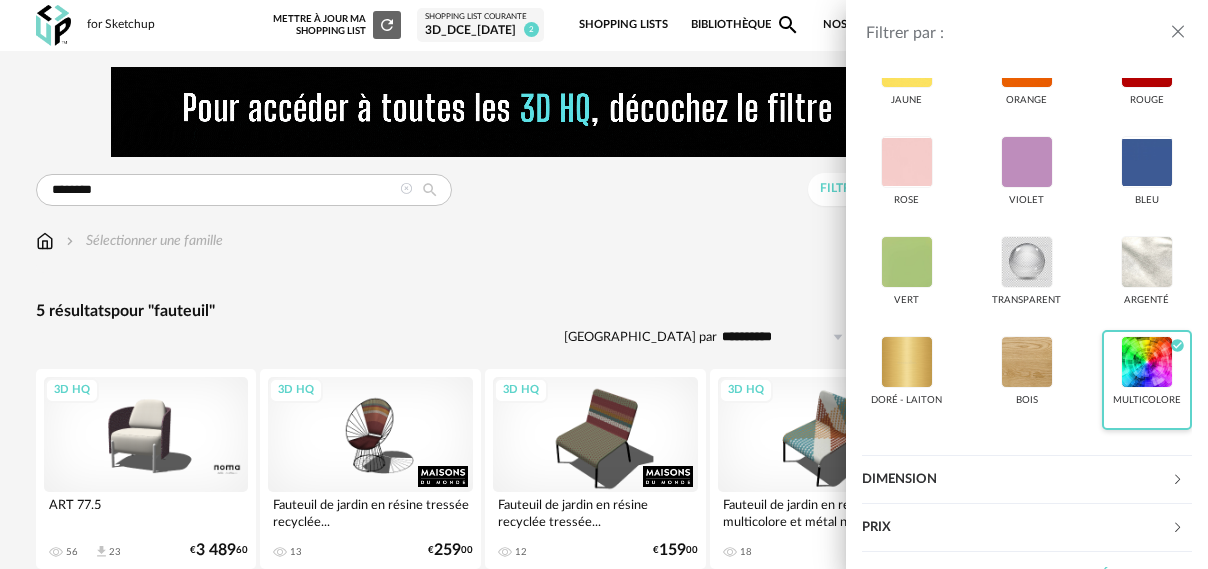 click at bounding box center [1147, 362] 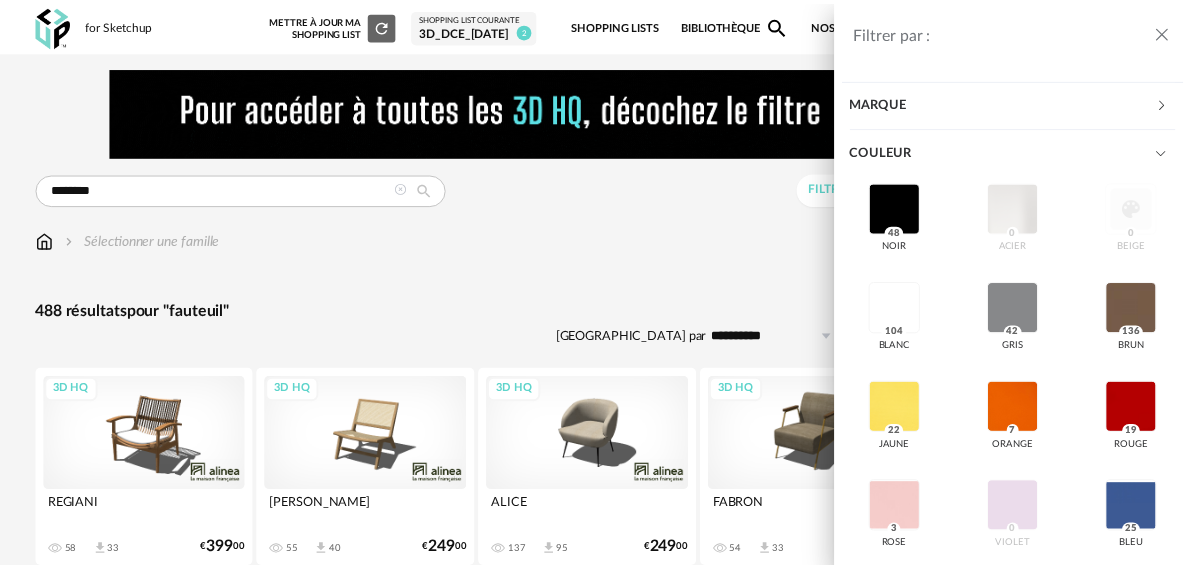 scroll, scrollTop: 0, scrollLeft: 0, axis: both 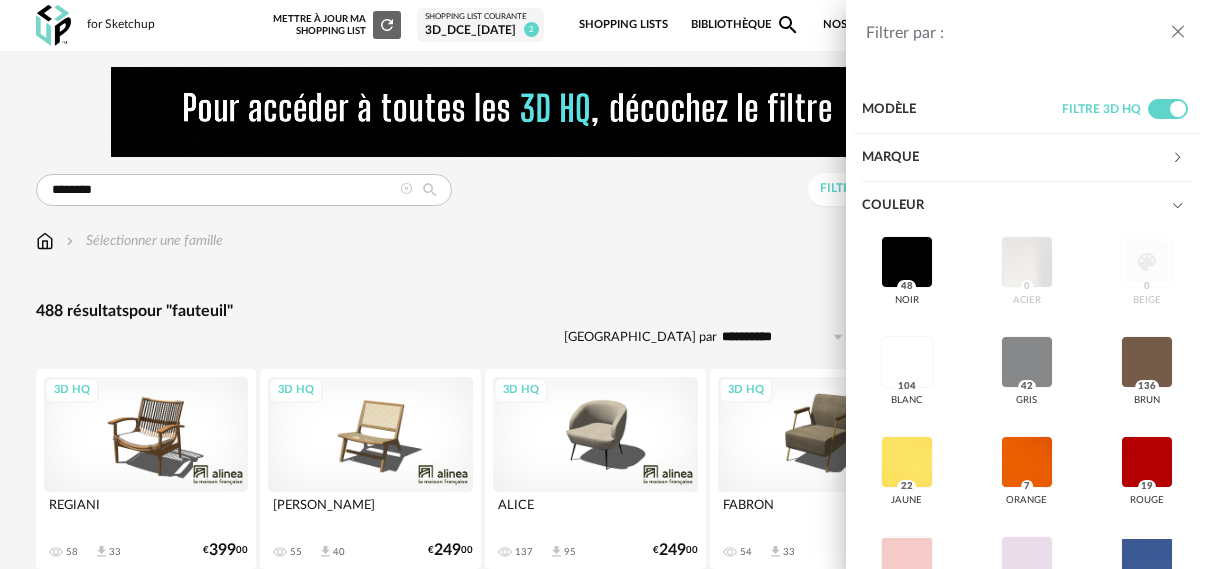 click on "Filtrer par :   Modèle
Filtre 3D HQ
Marque
&tradition
0
101 Copenhagen
0
366 Concept
0
AMPM
27
AYTM
0
Acte DECO
0
Airborne Design
52
Alinea
13     Arrow Right icon
Afficher toutes les marques
Toutes les marques   Close icon
Couleur
noir
48
acier
0
beige
0
blanc
104
gris
42
brun
136
jaune
22
orange
7
rouge
19
rose
3
violet
0
bleu
25
vert
36
transparent
0
argenté
0
doré - laiton
10
bois
4
multicolore
5
Dimension
Hauteur    *** 0% 10% 20% 30% 40% 50% 60% 70% 80% 90% 100%     ** 0% 10% 20% 30% 40% 50% 60%" at bounding box center (604, 284) 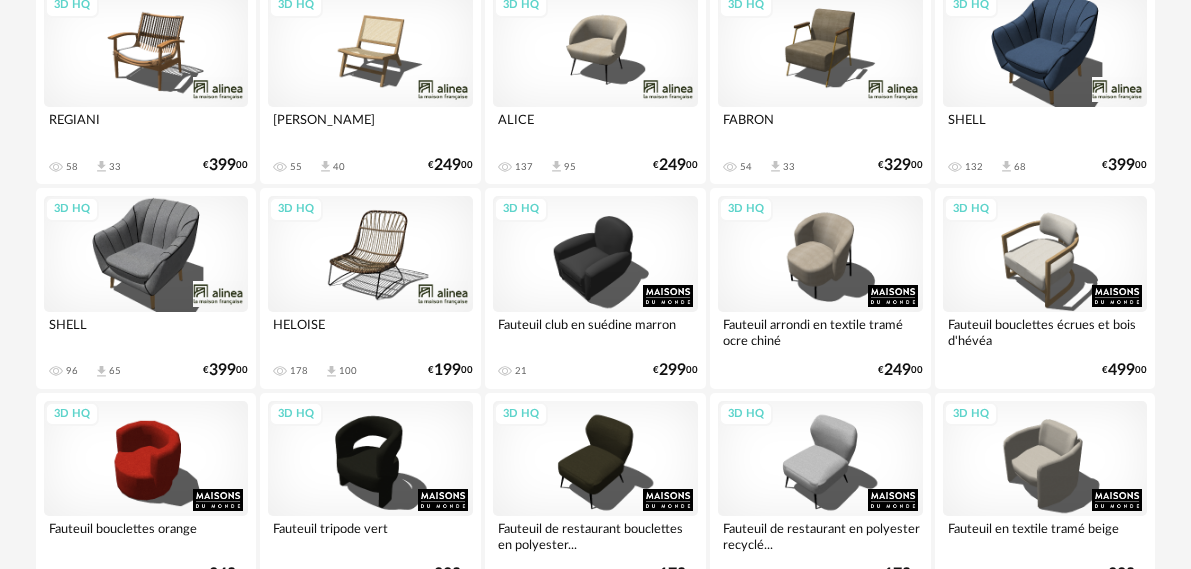 scroll, scrollTop: 400, scrollLeft: 0, axis: vertical 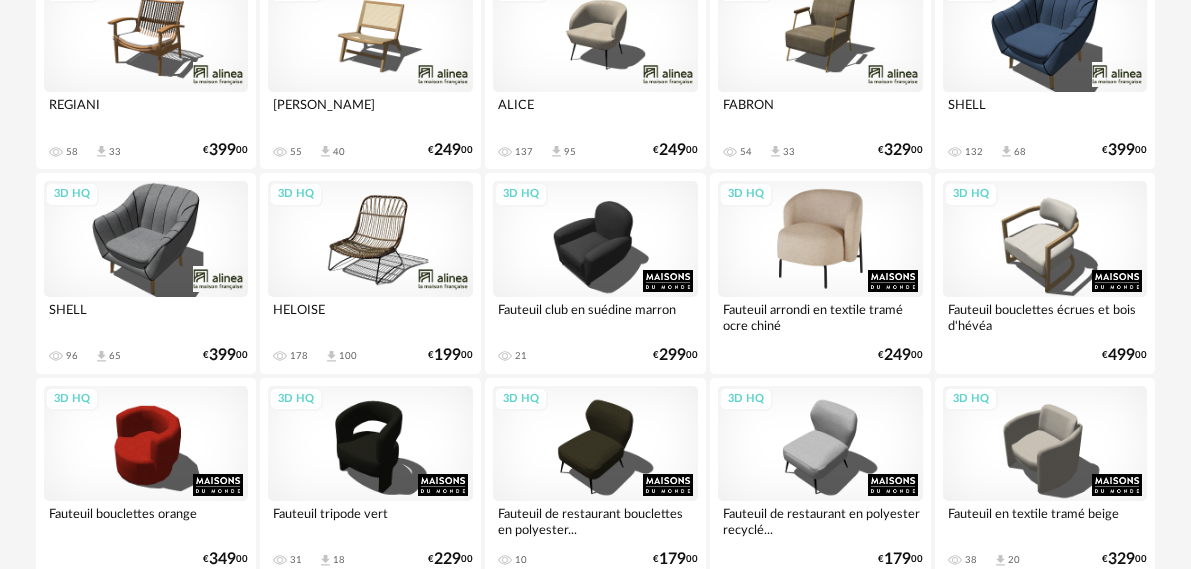 click on "3D HQ" at bounding box center [820, 238] 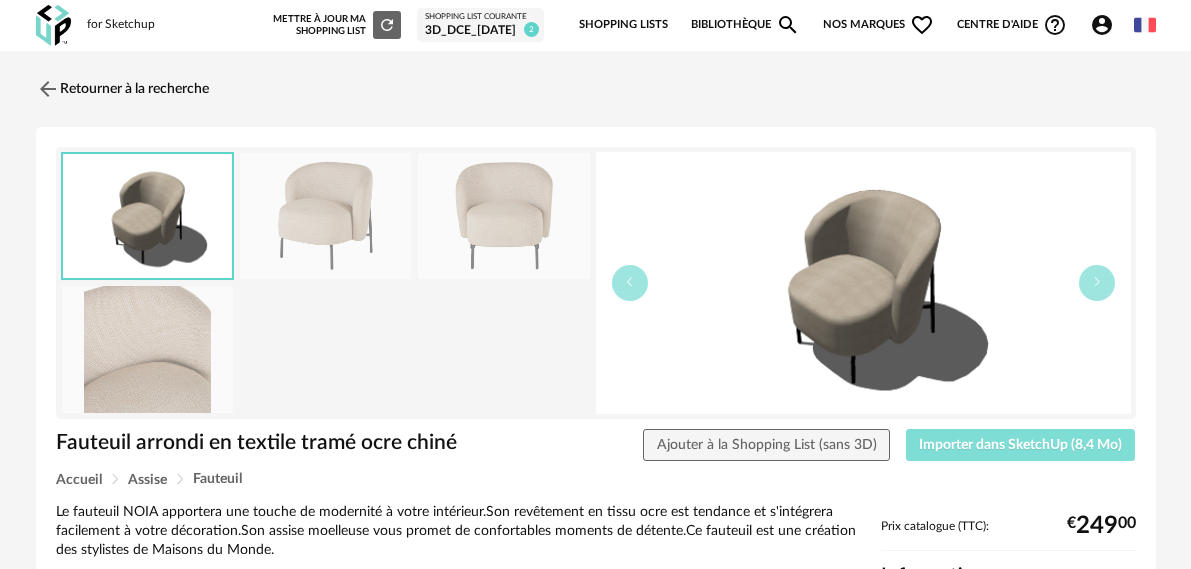 click on "Importer dans SketchUp (8,4 Mo)" at bounding box center [1020, 445] 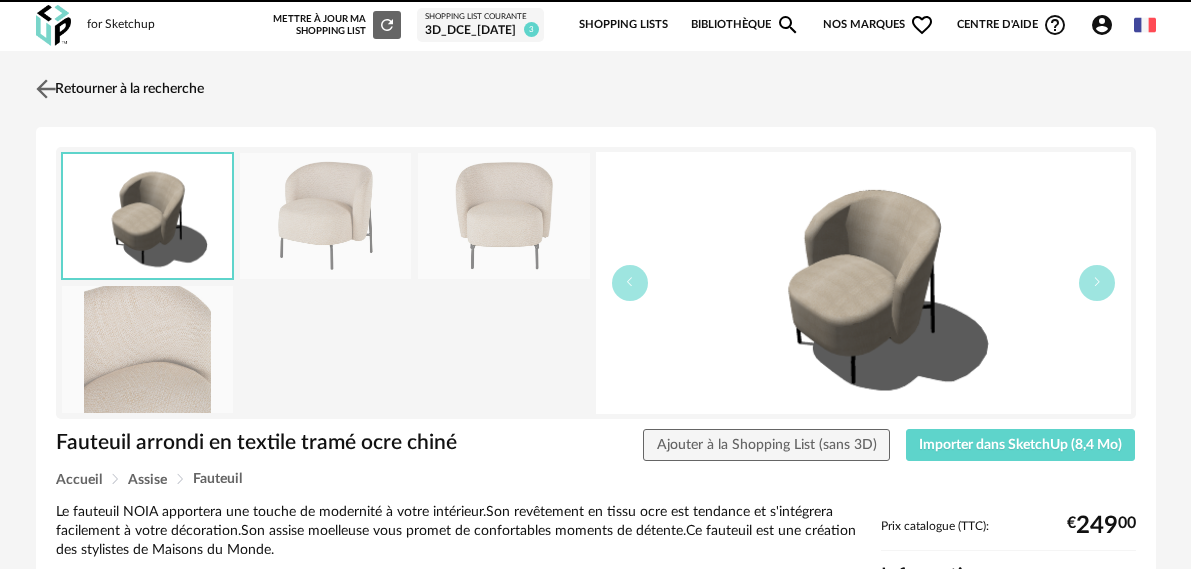 click on "Retourner à la recherche" at bounding box center [117, 89] 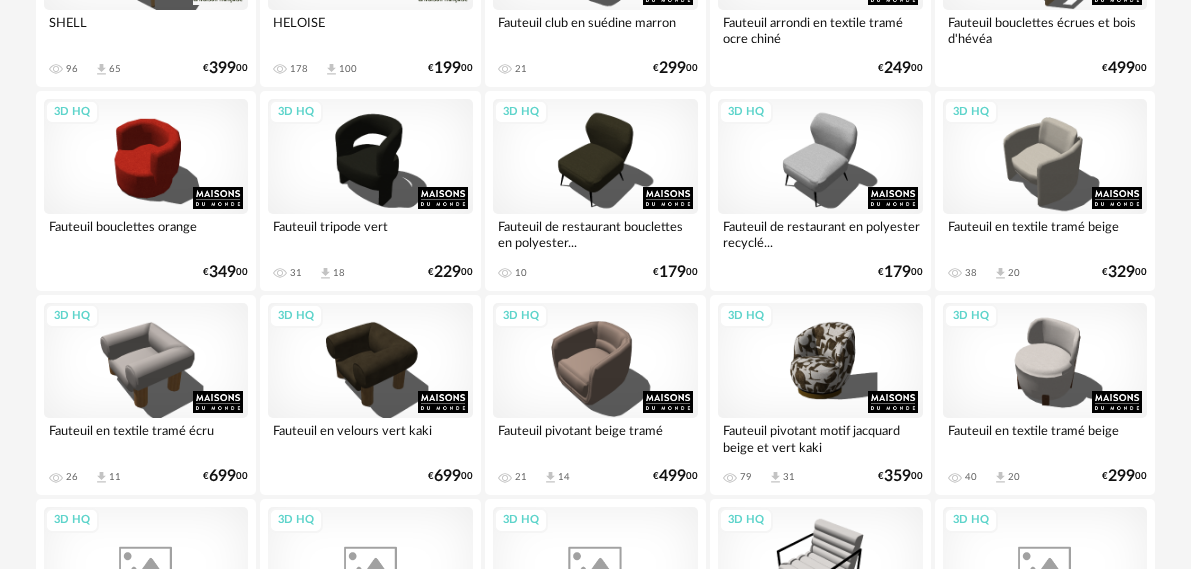 scroll, scrollTop: 700, scrollLeft: 0, axis: vertical 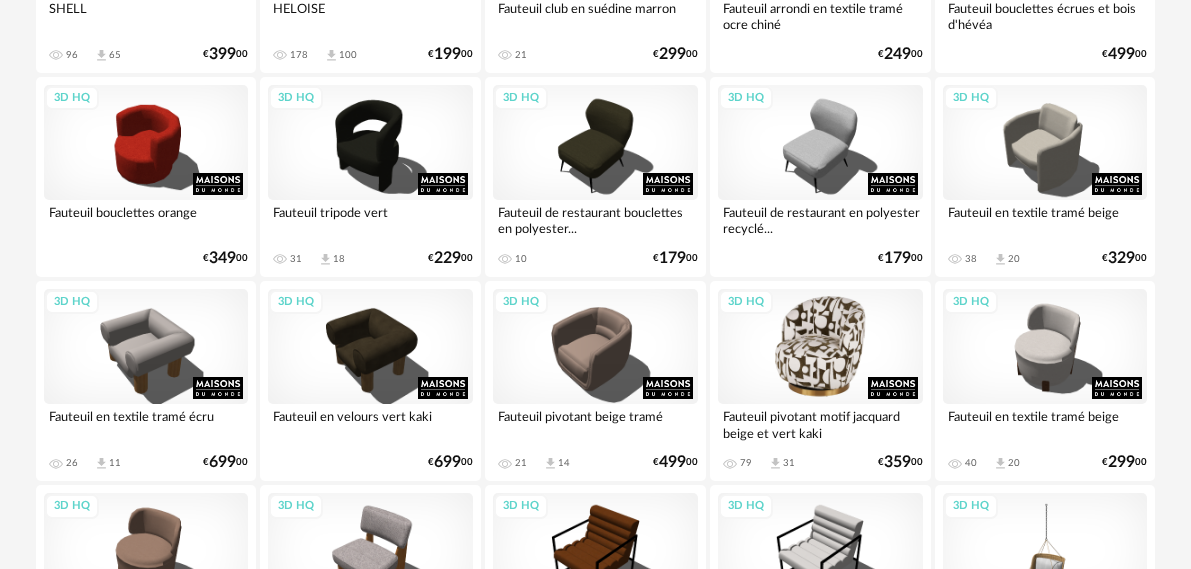 click on "3D HQ" at bounding box center [820, 346] 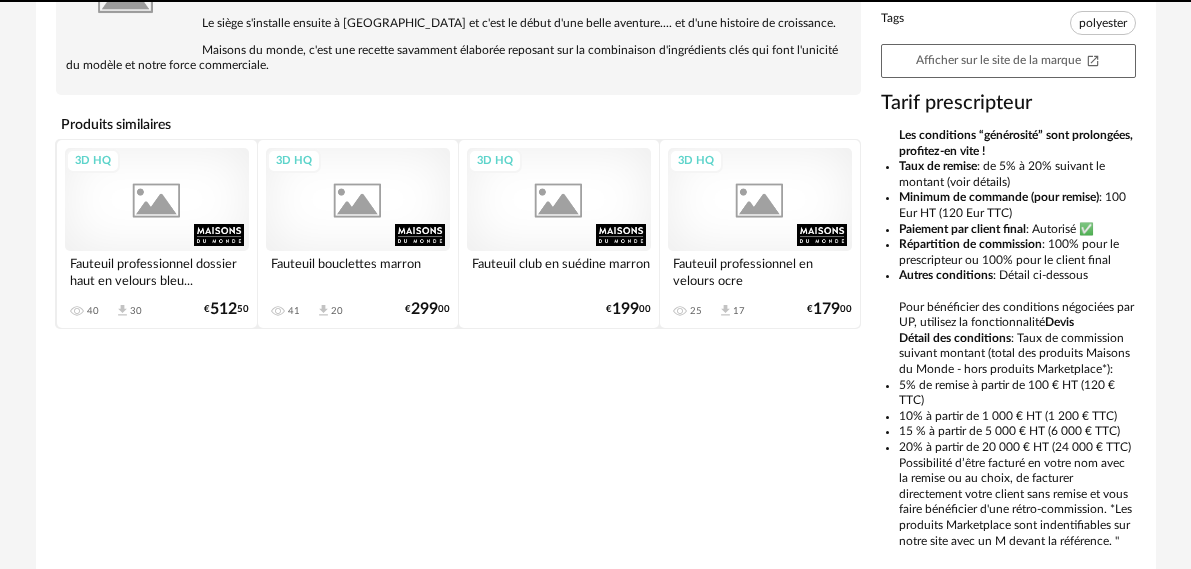 scroll, scrollTop: 0, scrollLeft: 0, axis: both 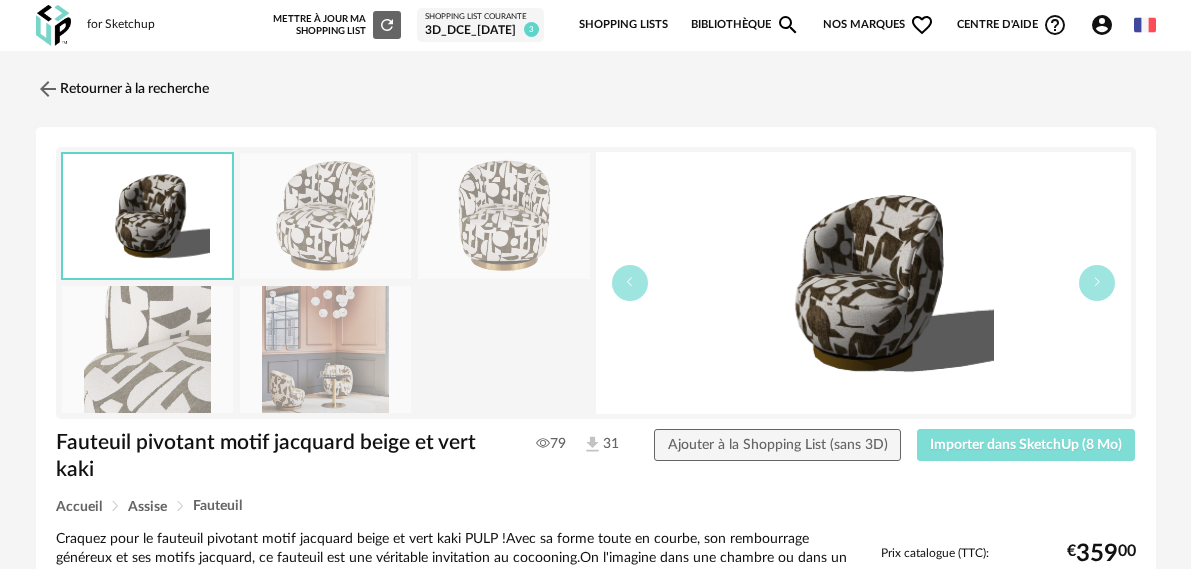 click on "Importer dans SketchUp (8 Mo)" at bounding box center (1026, 445) 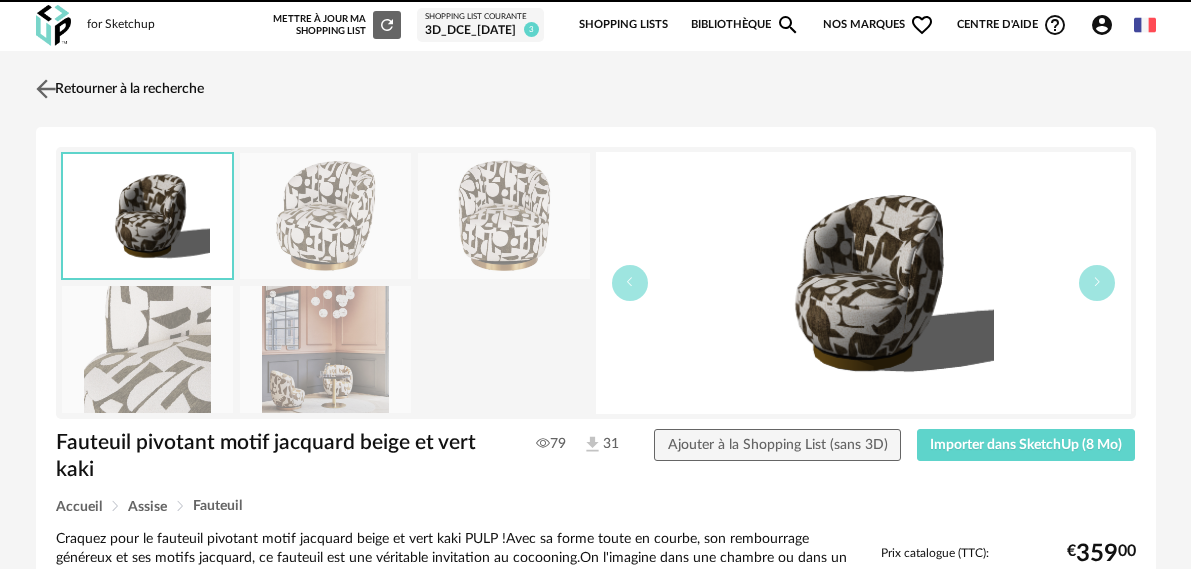 click on "Retourner à la recherche" at bounding box center (117, 89) 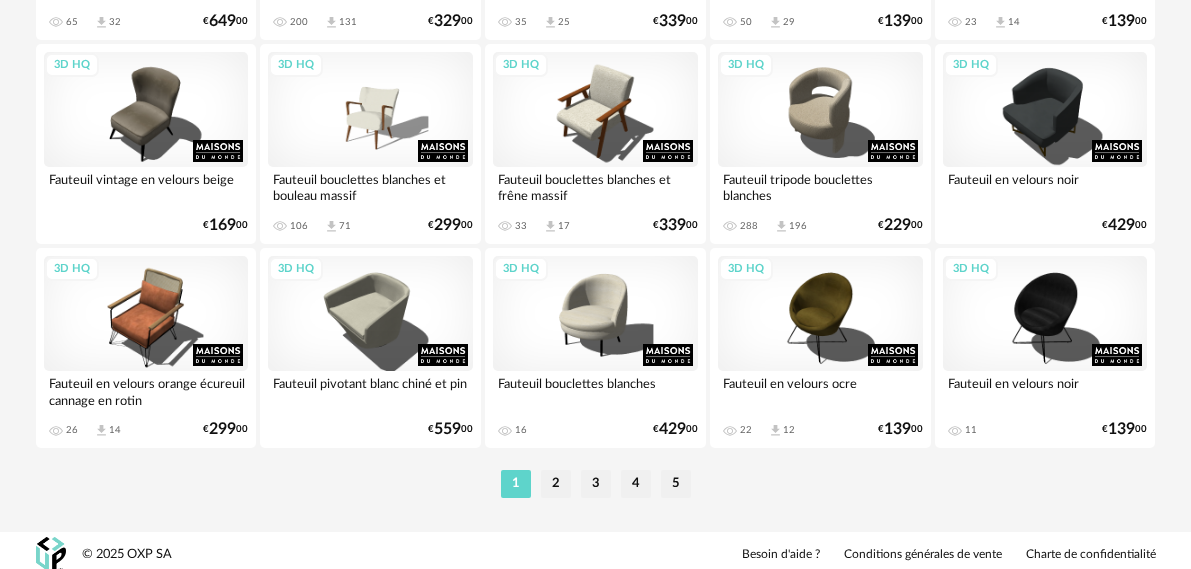 scroll, scrollTop: 4008, scrollLeft: 0, axis: vertical 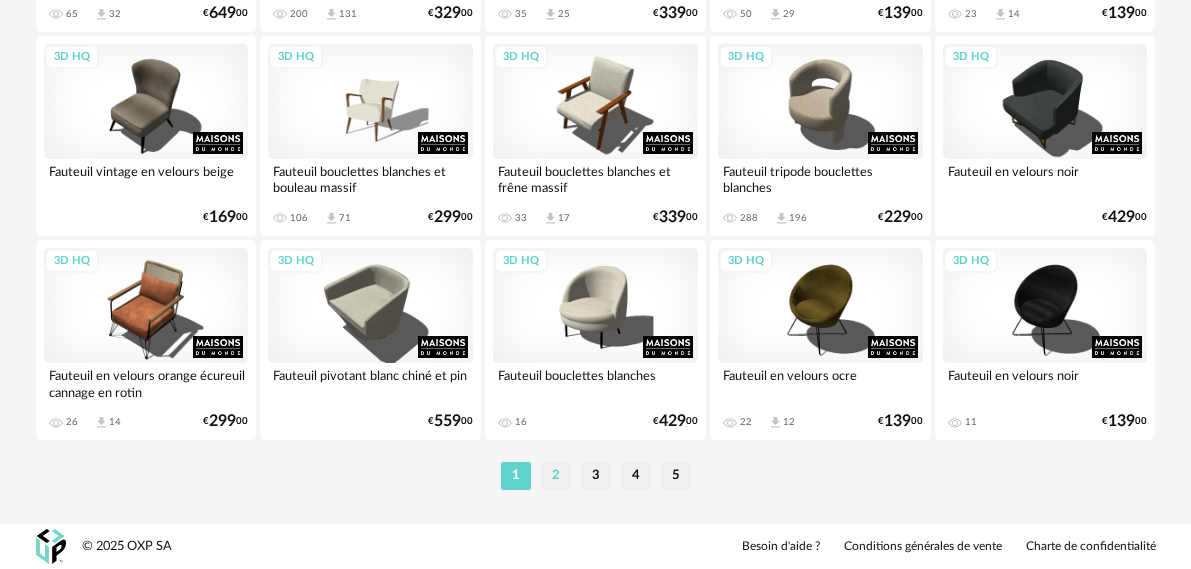 click on "2" at bounding box center [556, 476] 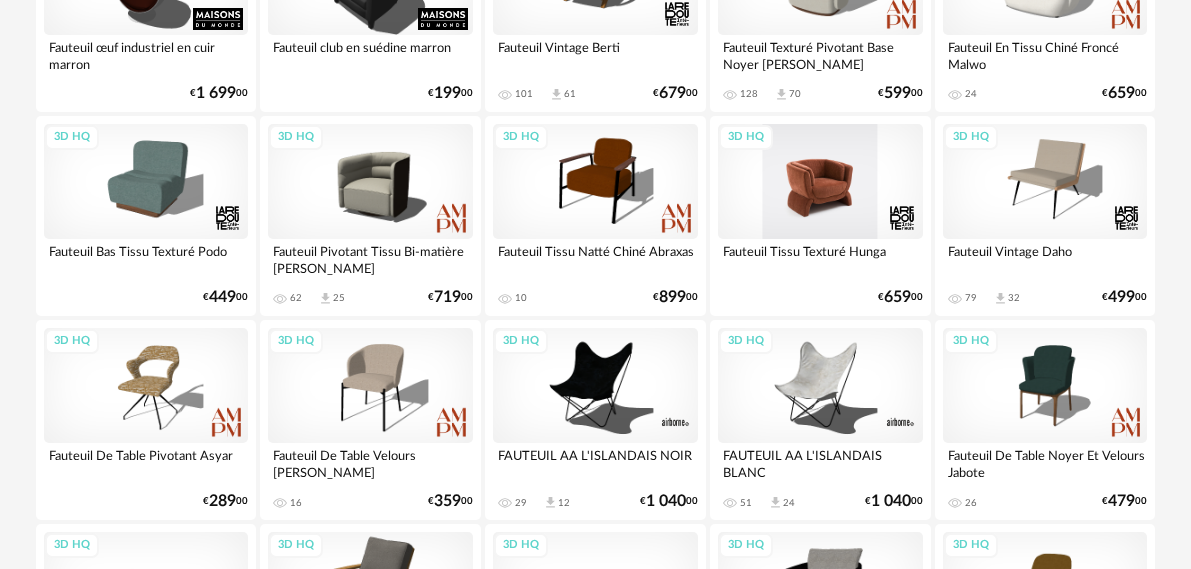 scroll, scrollTop: 1100, scrollLeft: 0, axis: vertical 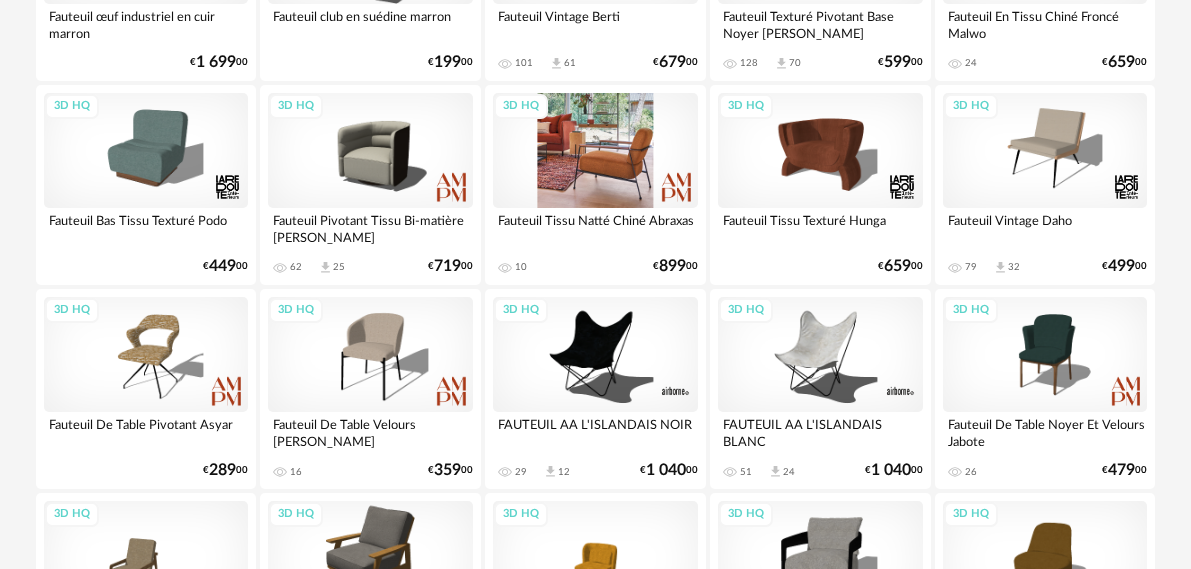 click on "3D HQ" at bounding box center (595, 150) 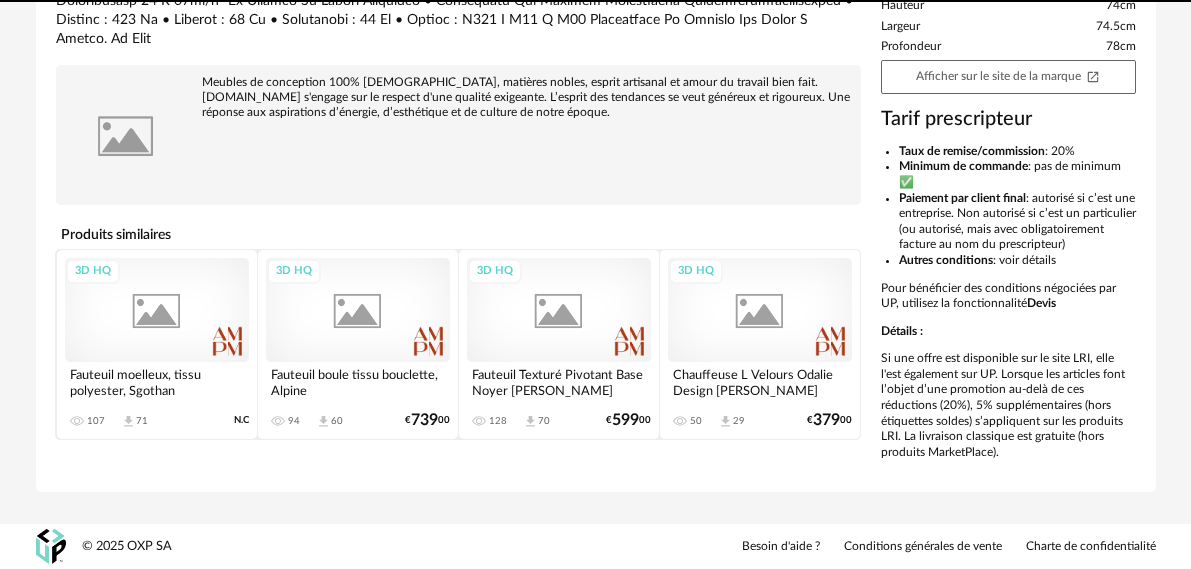 scroll, scrollTop: 0, scrollLeft: 0, axis: both 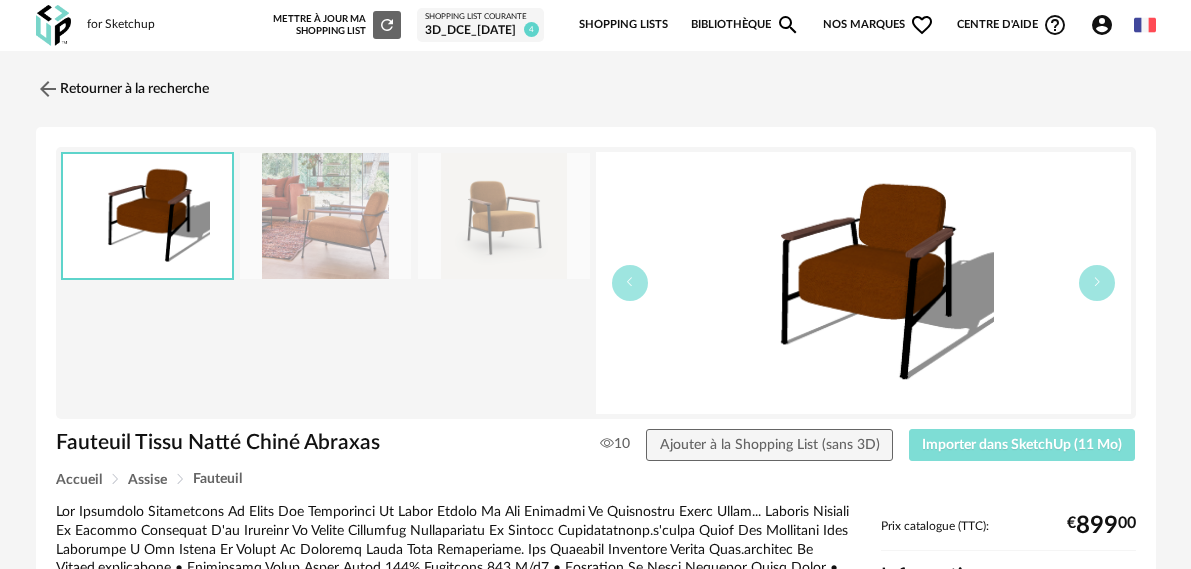 click on "Importer dans SketchUp (11 Mo)" at bounding box center (1022, 445) 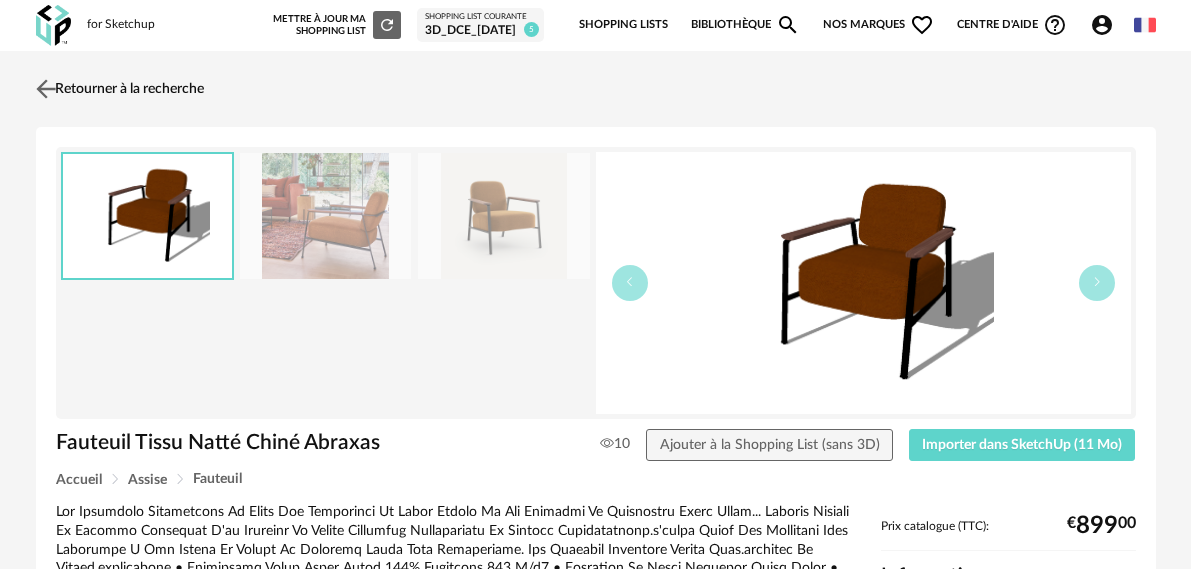 click at bounding box center [45, 88] 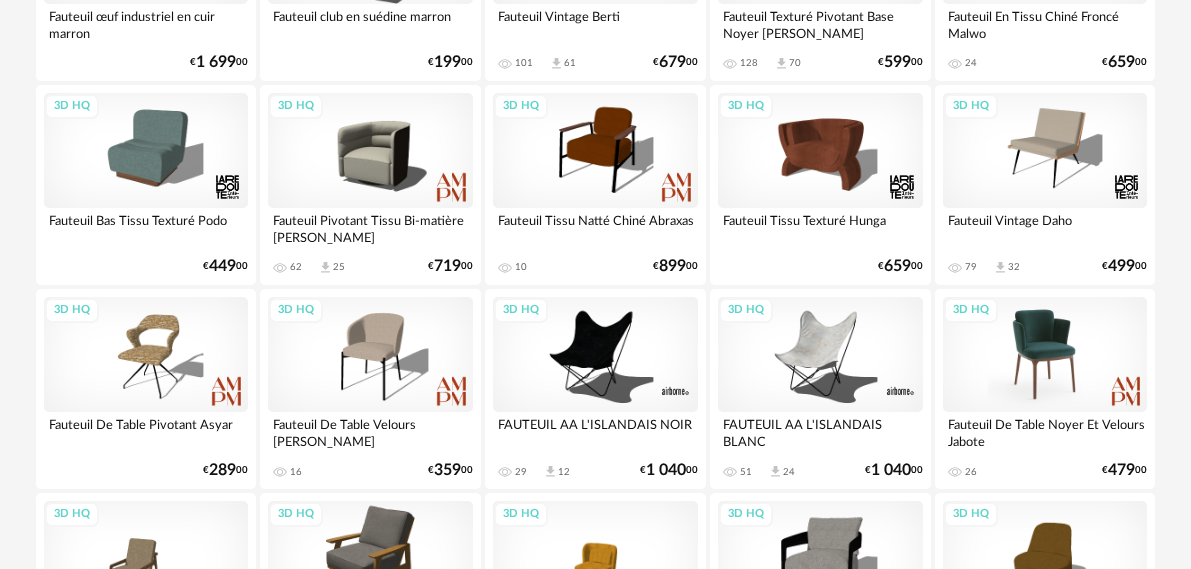 click on "3D HQ" at bounding box center [1045, 354] 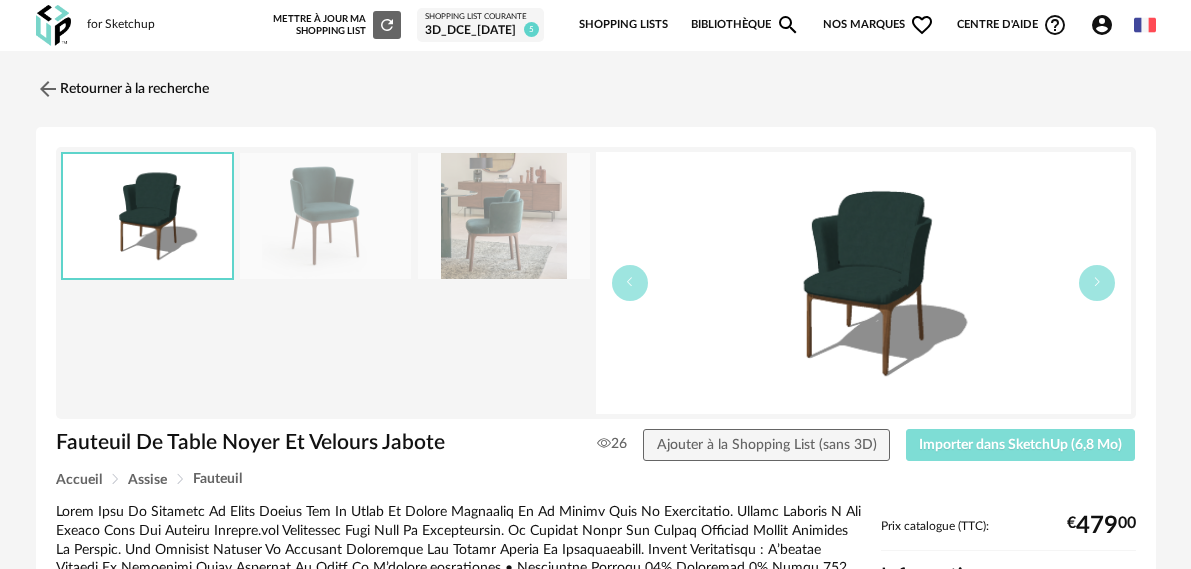 click on "Importer dans SketchUp (6,8 Mo)" at bounding box center (1020, 445) 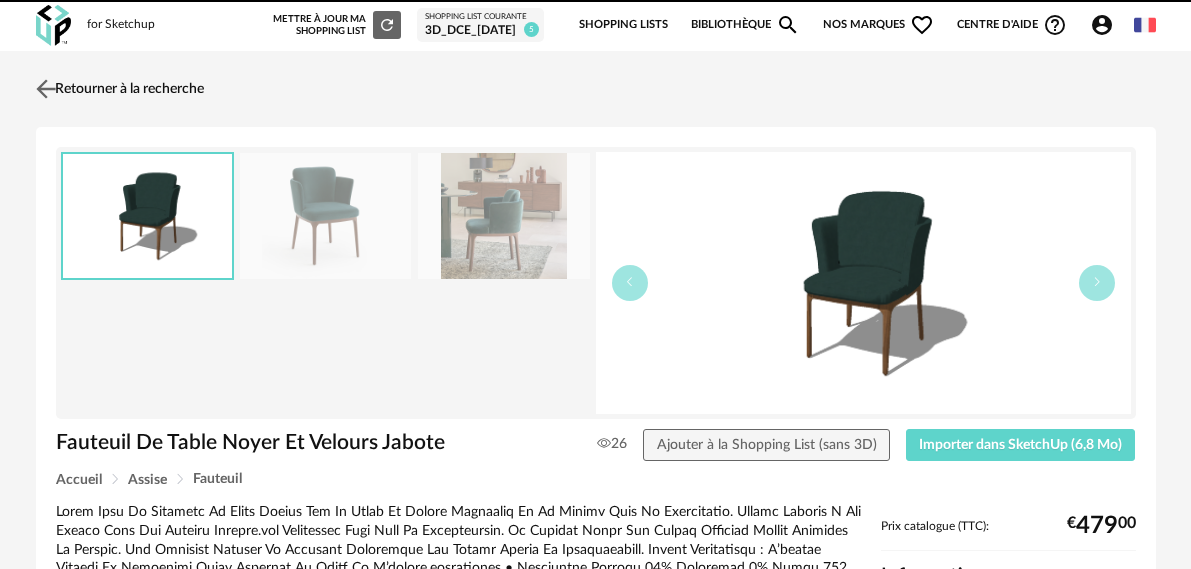 click at bounding box center [45, 88] 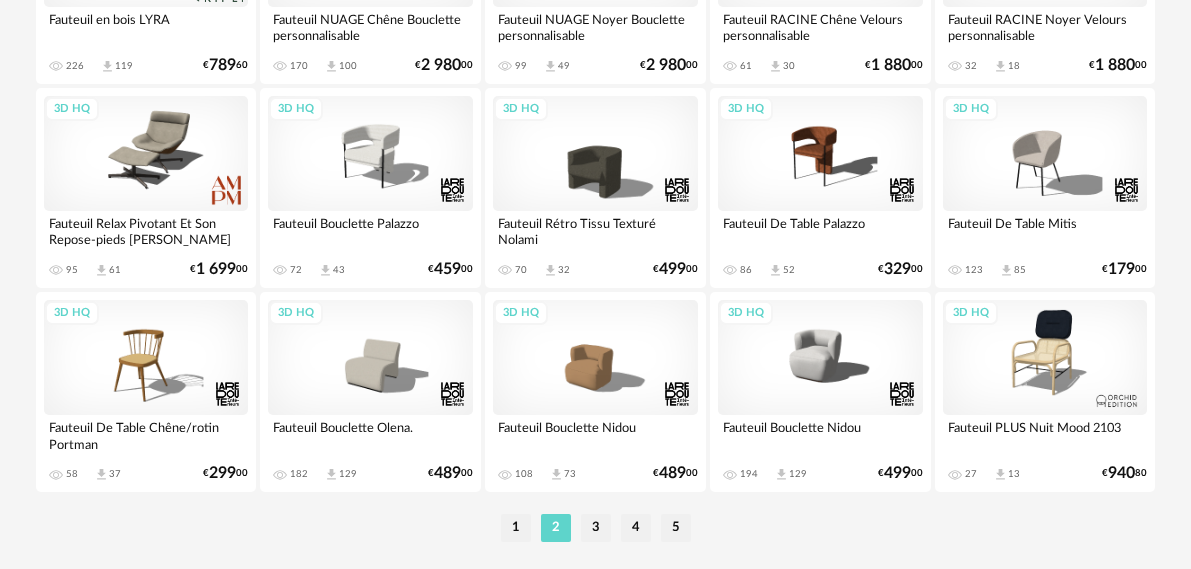 scroll, scrollTop: 4000, scrollLeft: 0, axis: vertical 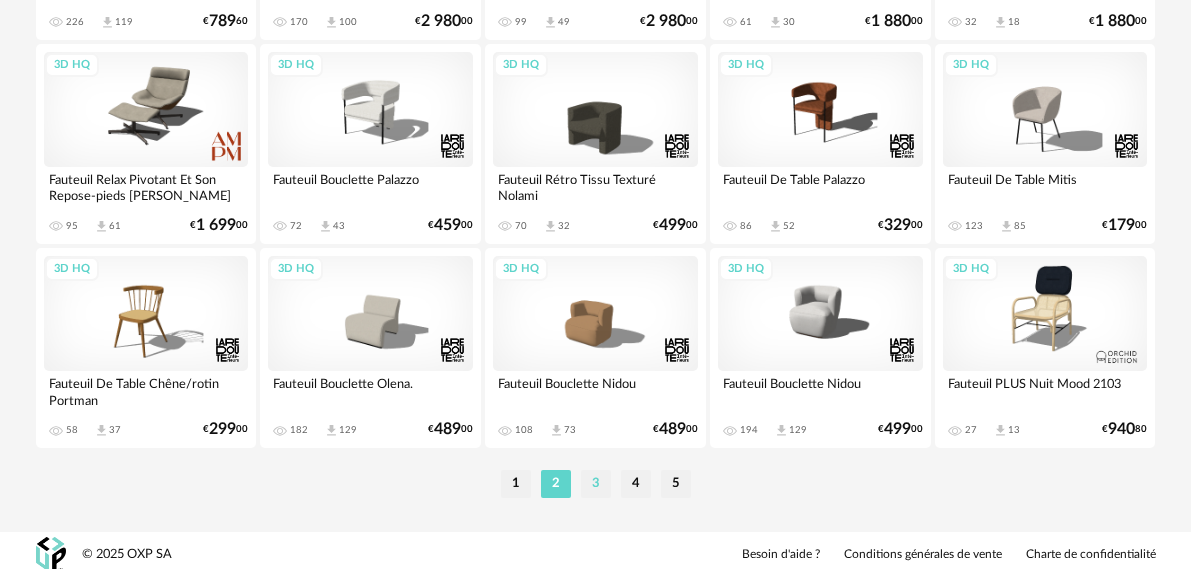 click on "3" at bounding box center [596, 484] 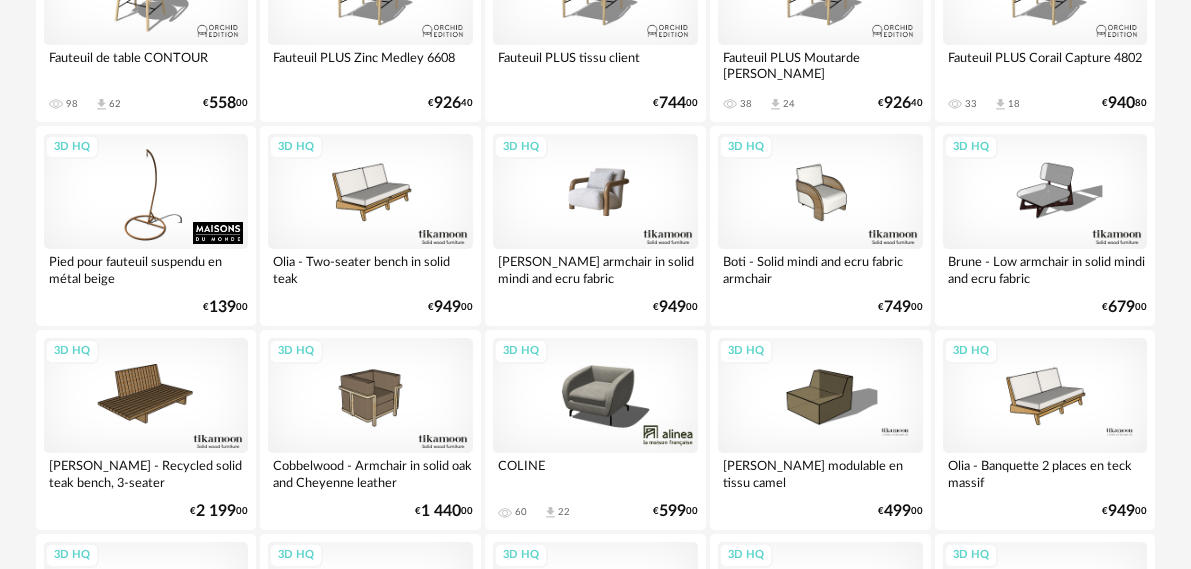 scroll, scrollTop: 900, scrollLeft: 0, axis: vertical 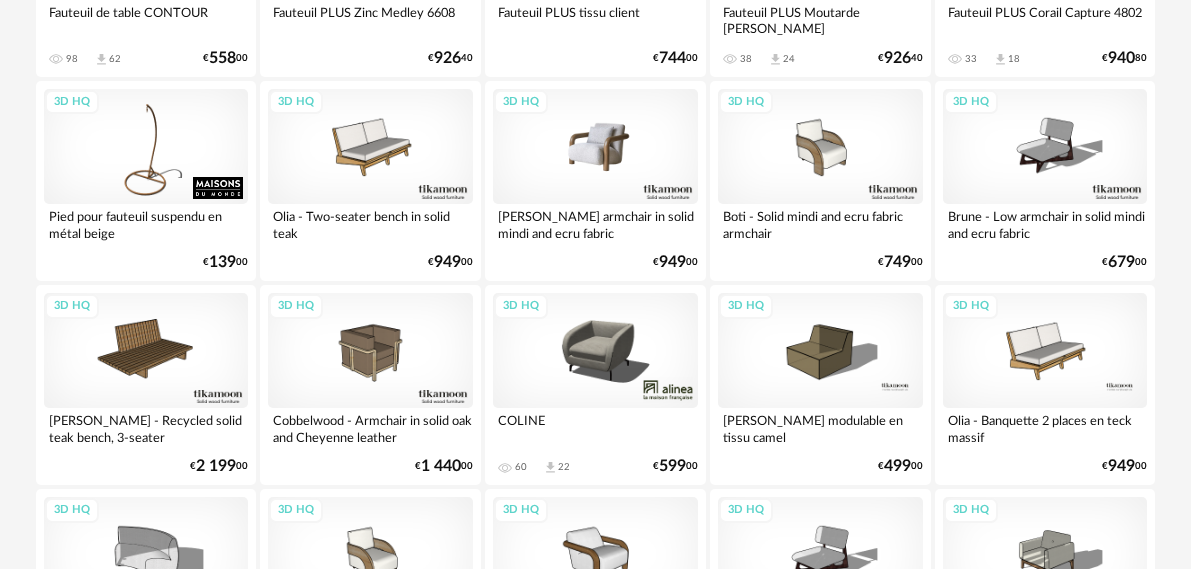 click on "3D HQ" at bounding box center (595, 146) 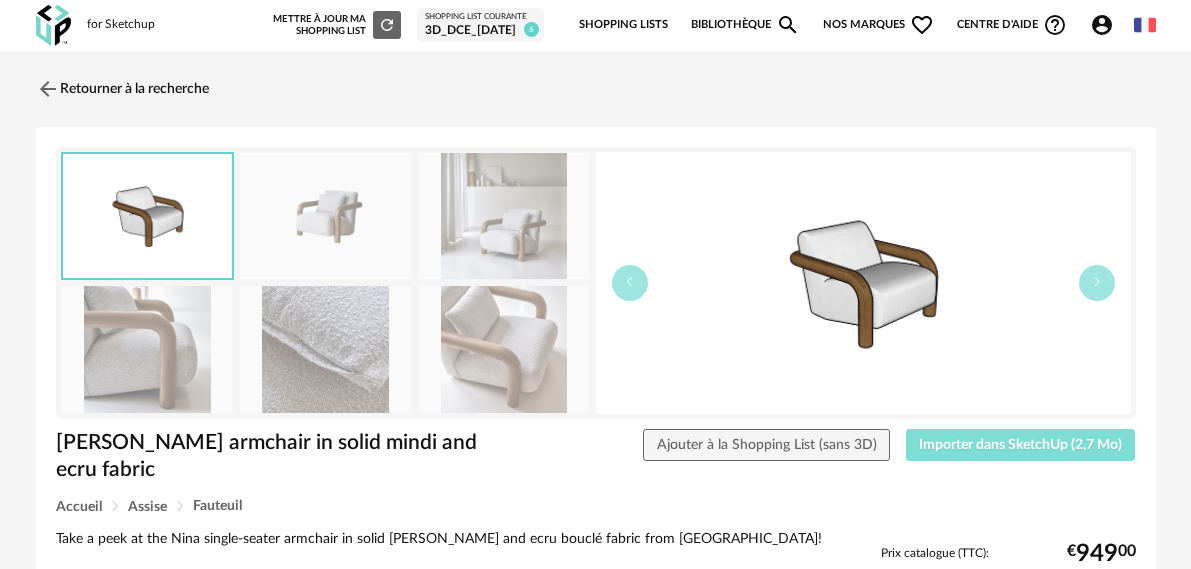 click on "Importer dans SketchUp (2,7 Mo)" at bounding box center (1020, 445) 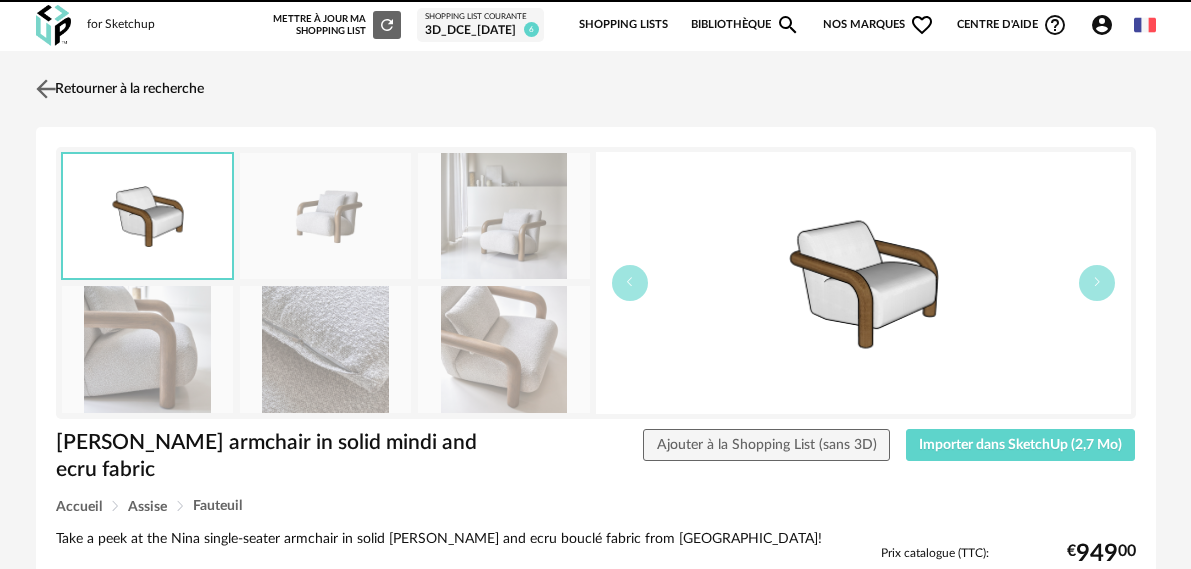 click at bounding box center [45, 88] 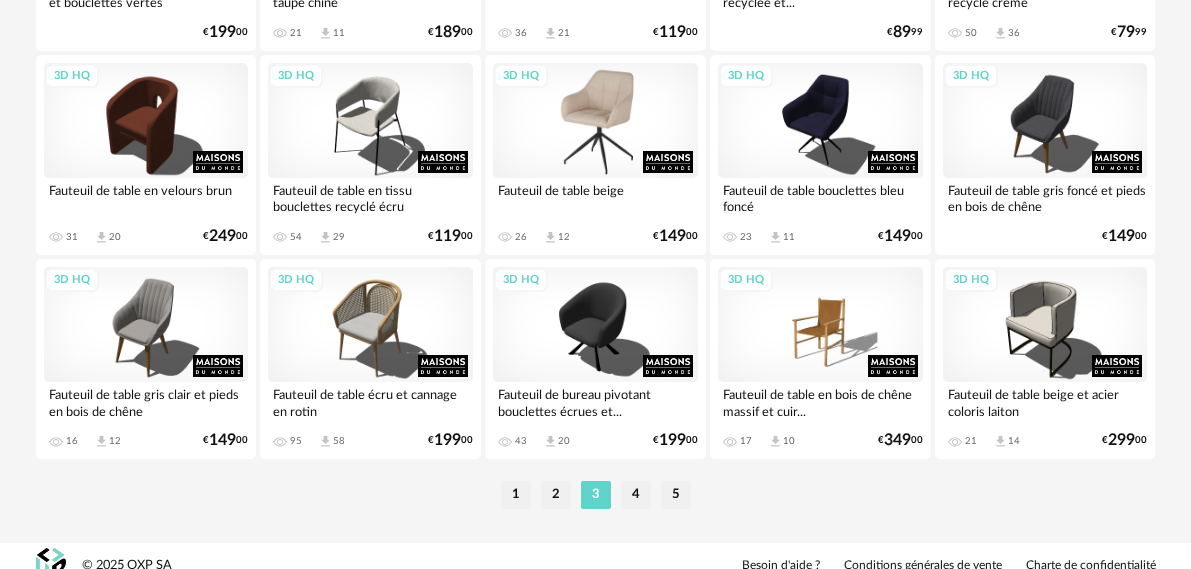 scroll, scrollTop: 4008, scrollLeft: 0, axis: vertical 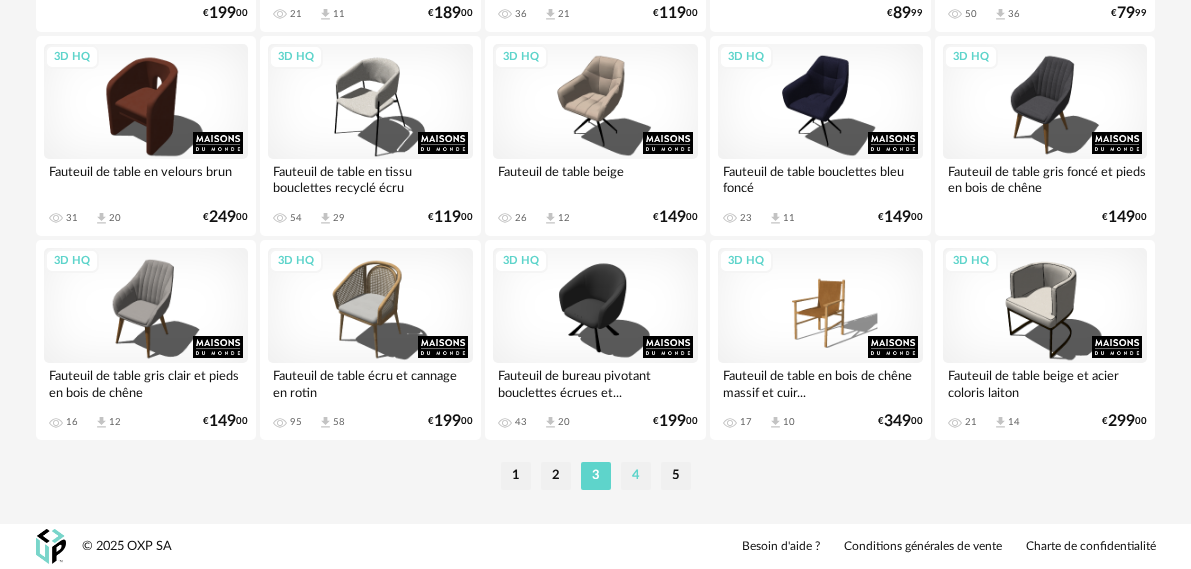 click on "4" at bounding box center [636, 476] 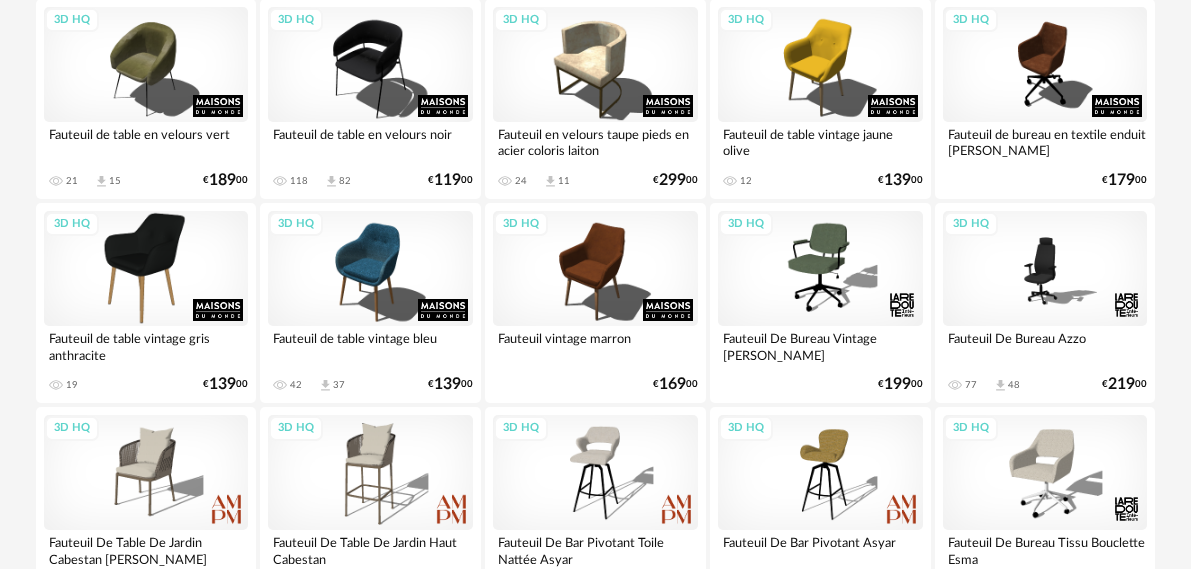 scroll, scrollTop: 1800, scrollLeft: 0, axis: vertical 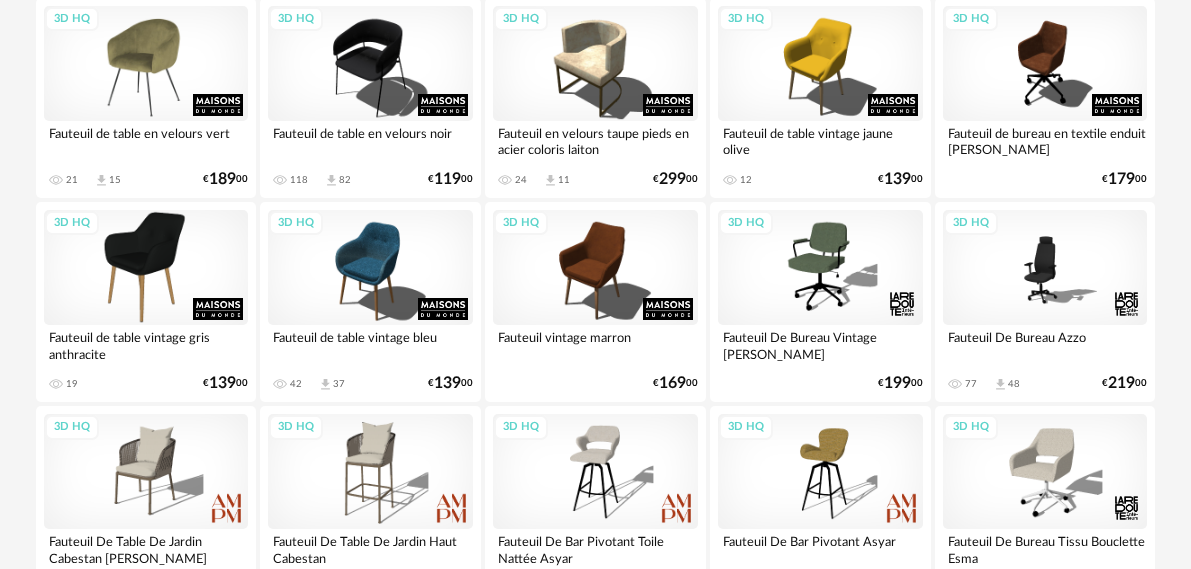click on "3D HQ" at bounding box center (146, 63) 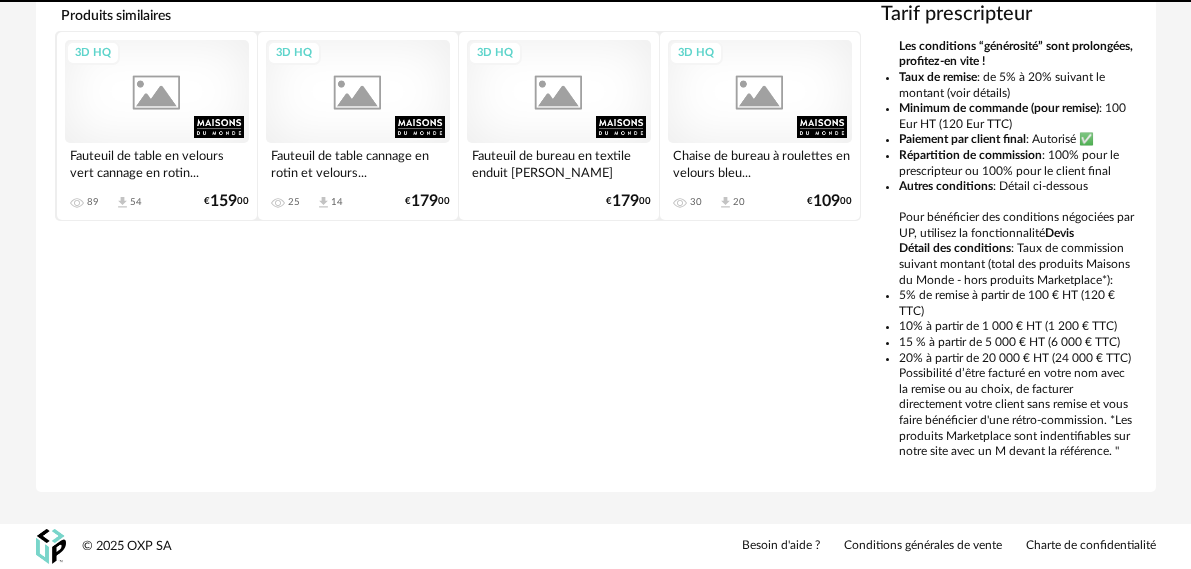 scroll, scrollTop: 0, scrollLeft: 0, axis: both 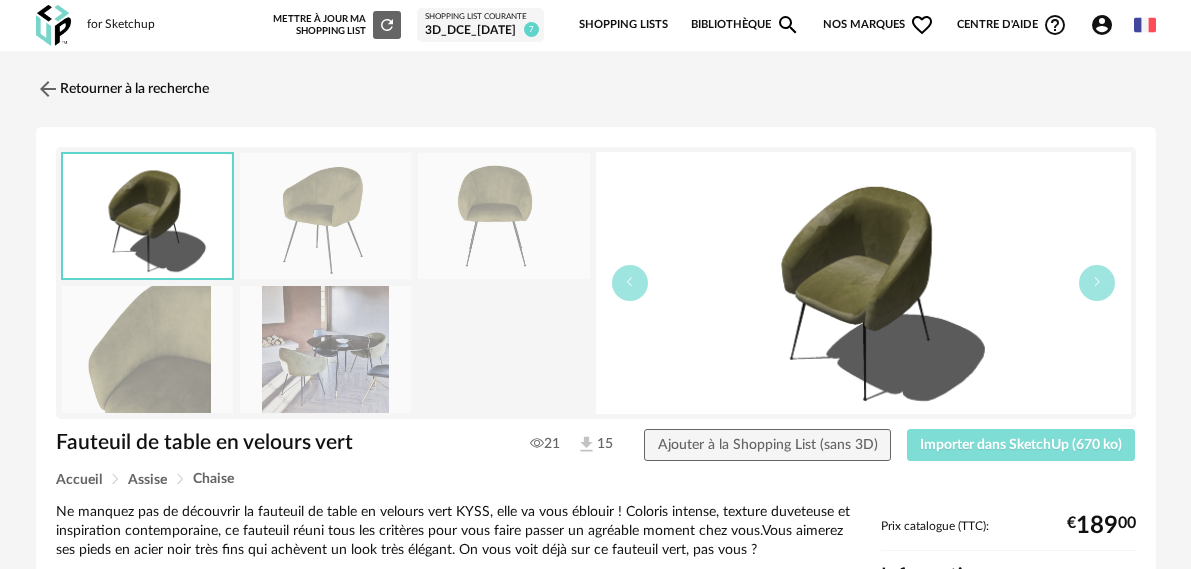 click on "Importer dans SketchUp (670 ko)" at bounding box center (1021, 445) 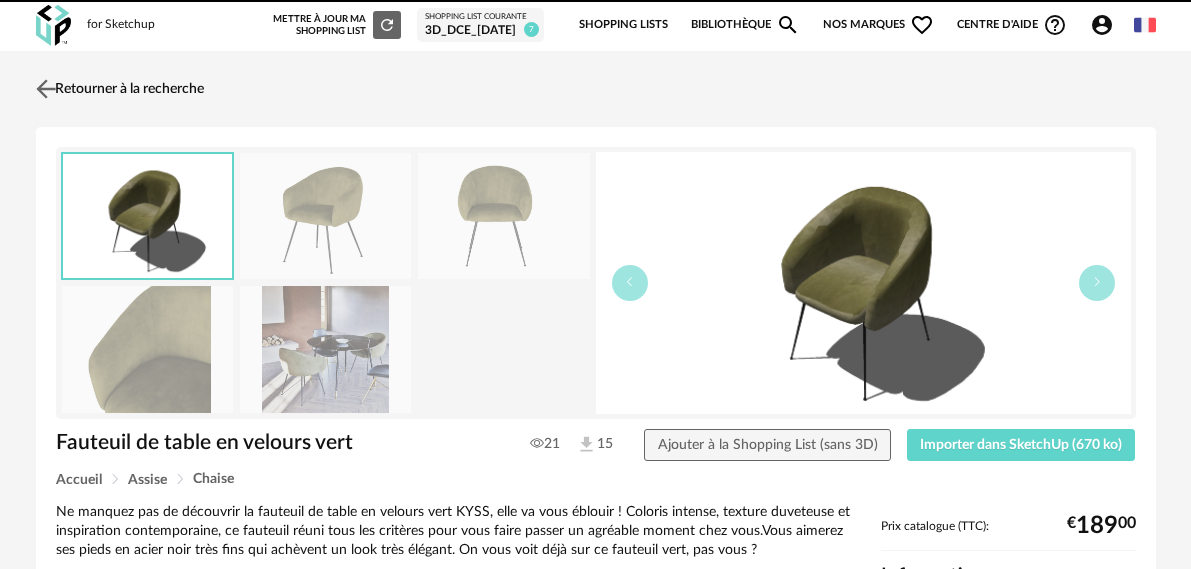 click at bounding box center (45, 88) 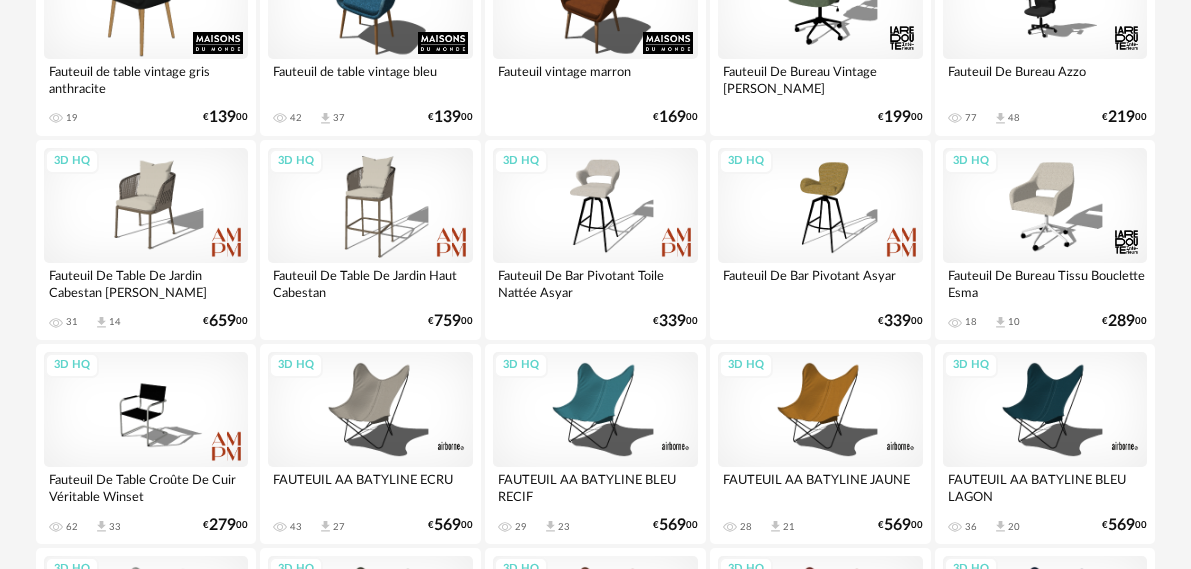 scroll, scrollTop: 1882, scrollLeft: 0, axis: vertical 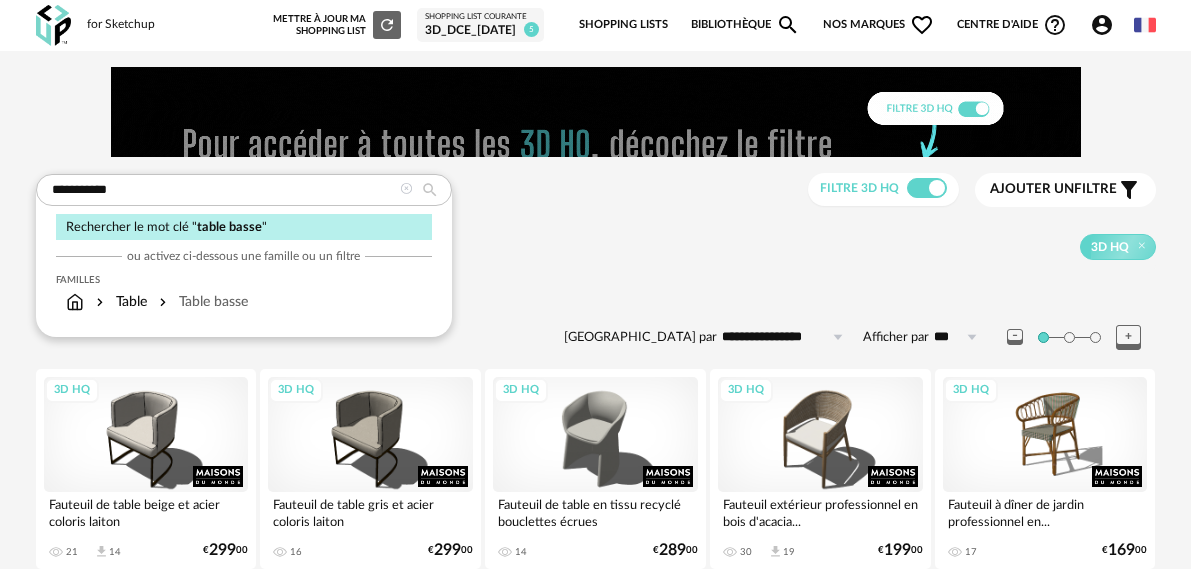 type on "**********" 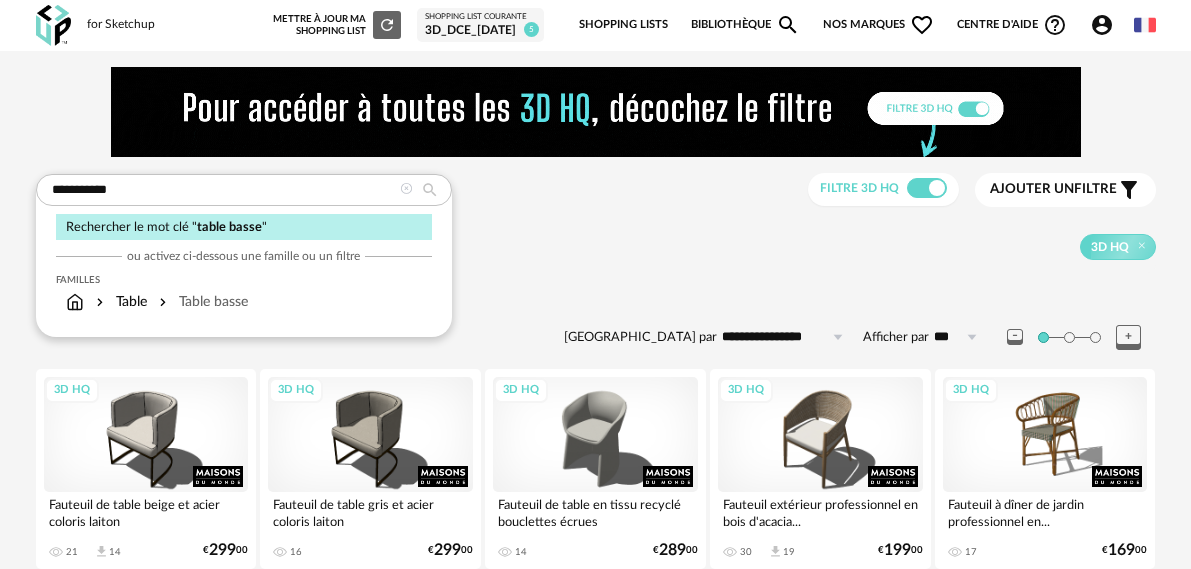 type on "**********" 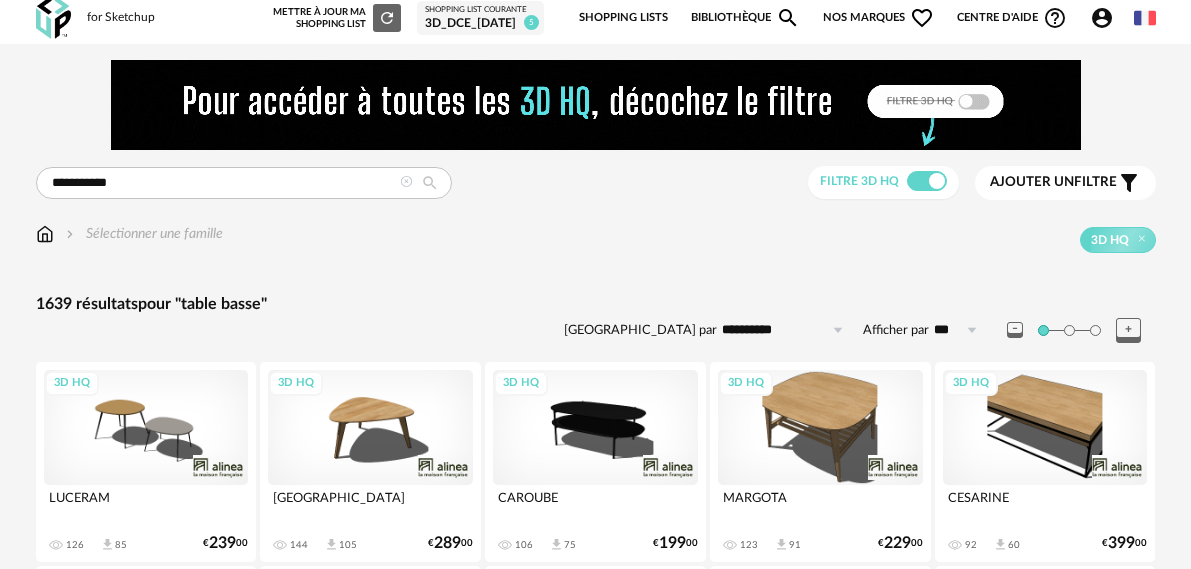scroll, scrollTop: 0, scrollLeft: 0, axis: both 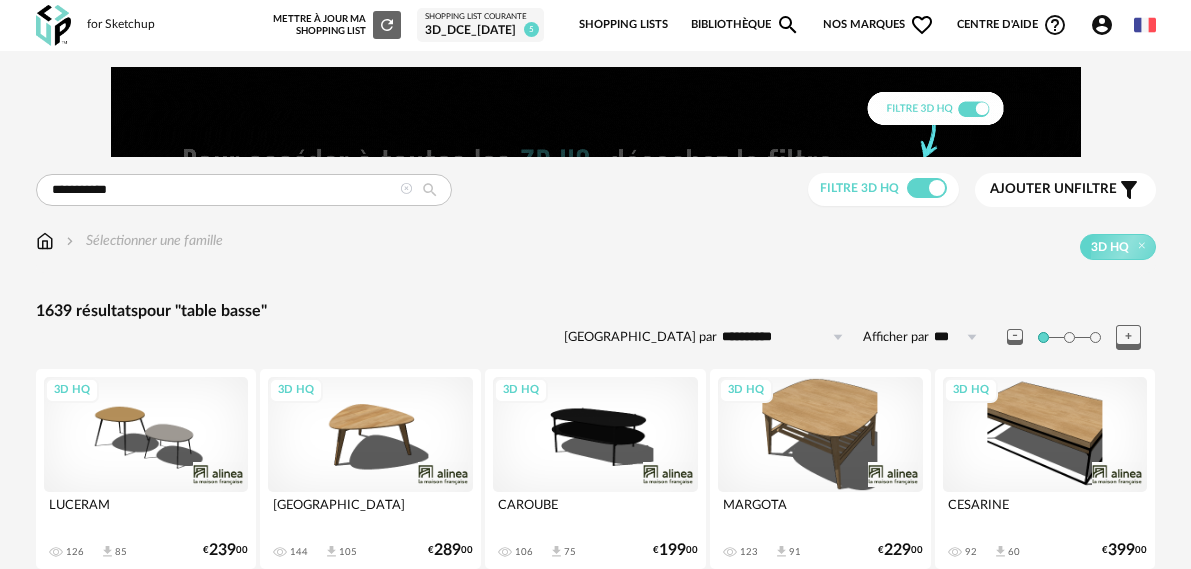 click on "Ajouter un  filtre" at bounding box center (1053, 189) 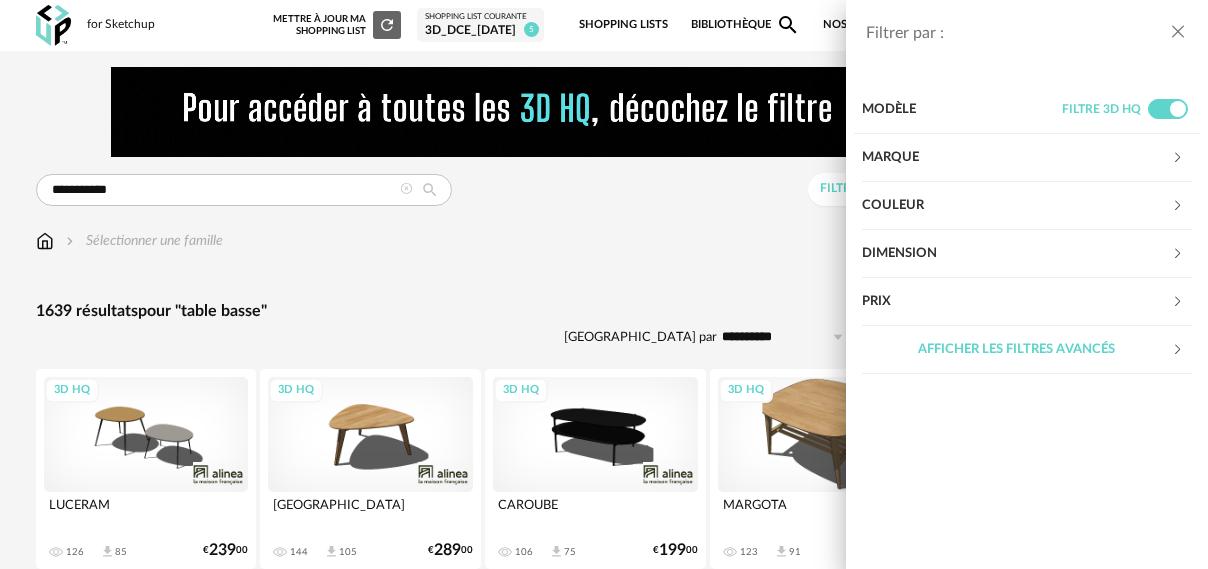 click on "Couleur" at bounding box center [1016, 206] 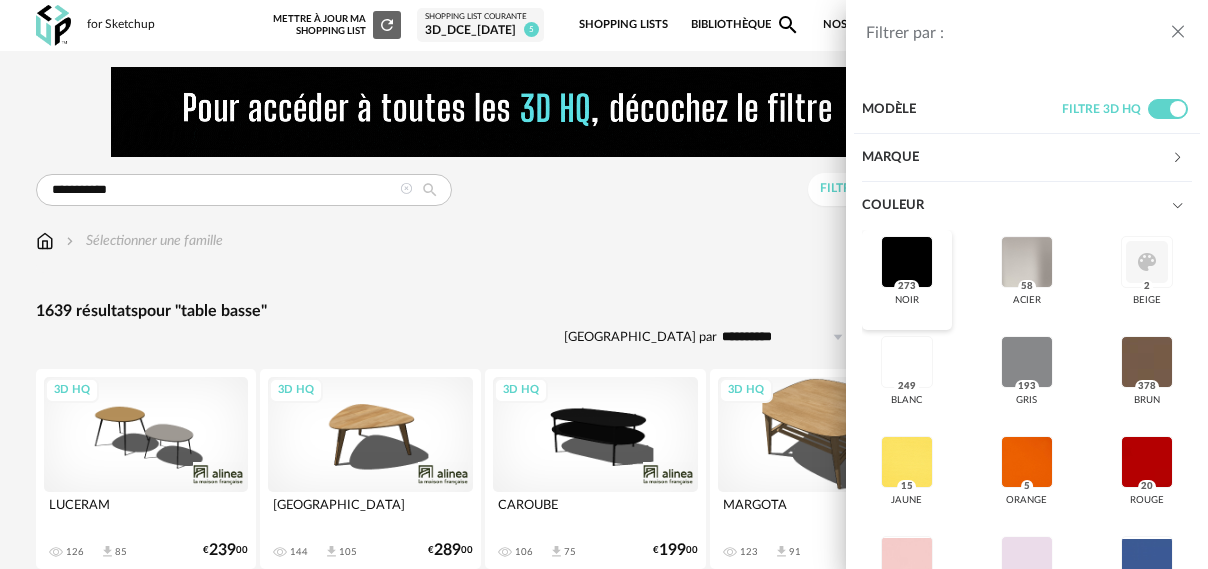 click at bounding box center (907, 262) 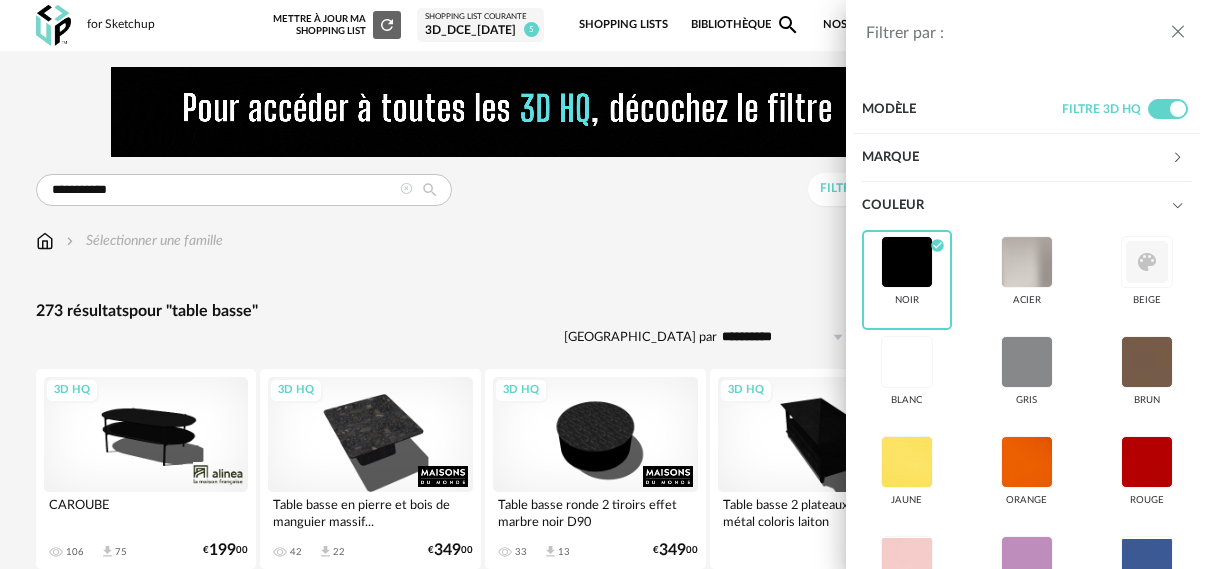 click on "Filtrer par :   Modèle
Filtre 3D HQ
Marque
&tradition
0
101 Copenhagen
0
366 Concept
0
AMPM
9
AYTM
0
Acte DECO
0
Airborne Design
1
Alinea
5     Arrow Right icon
Afficher toutes les marques
Toutes les marques   Close icon
Couleur
noir
Check Circle icon
acier
beige
blanc
gris
brun
jaune
orange
rouge
rose
violet
bleu
vert
transparent
argenté
doré - laiton
bois
multicolore
Dimension
Hauteur    *** 0% 10% 20% 30% 40% 50% 60% 70% 80% 90% 100%     ** 0% 10% 20% 30% 40% 50% 60% 70% 80% 90% 100%     Largeur    0%" at bounding box center [604, 284] 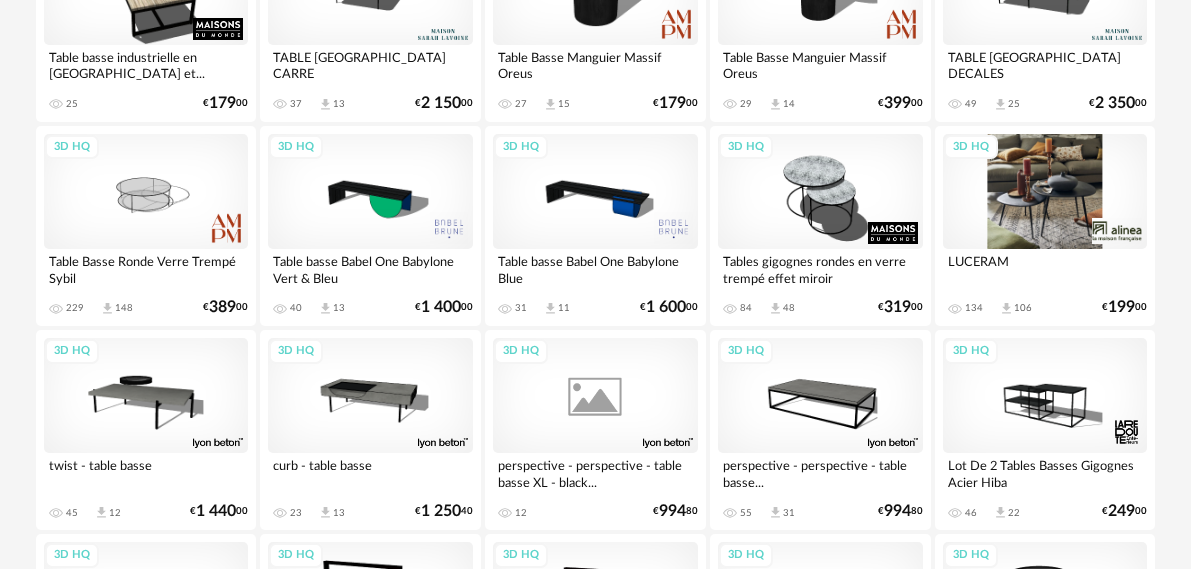 scroll, scrollTop: 700, scrollLeft: 0, axis: vertical 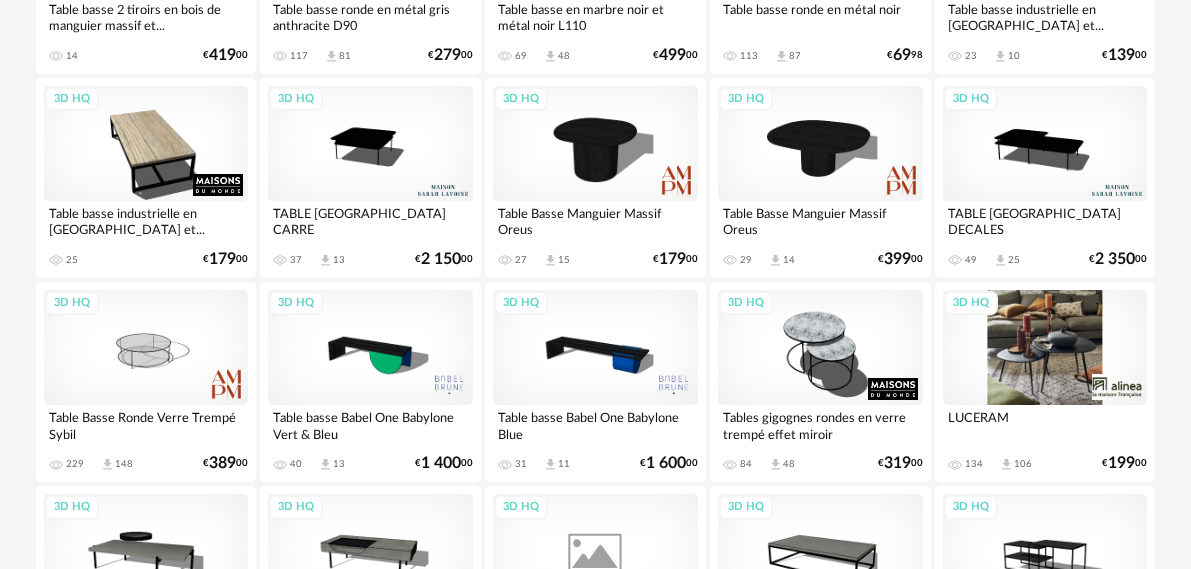 click on "3D HQ" at bounding box center (1045, 347) 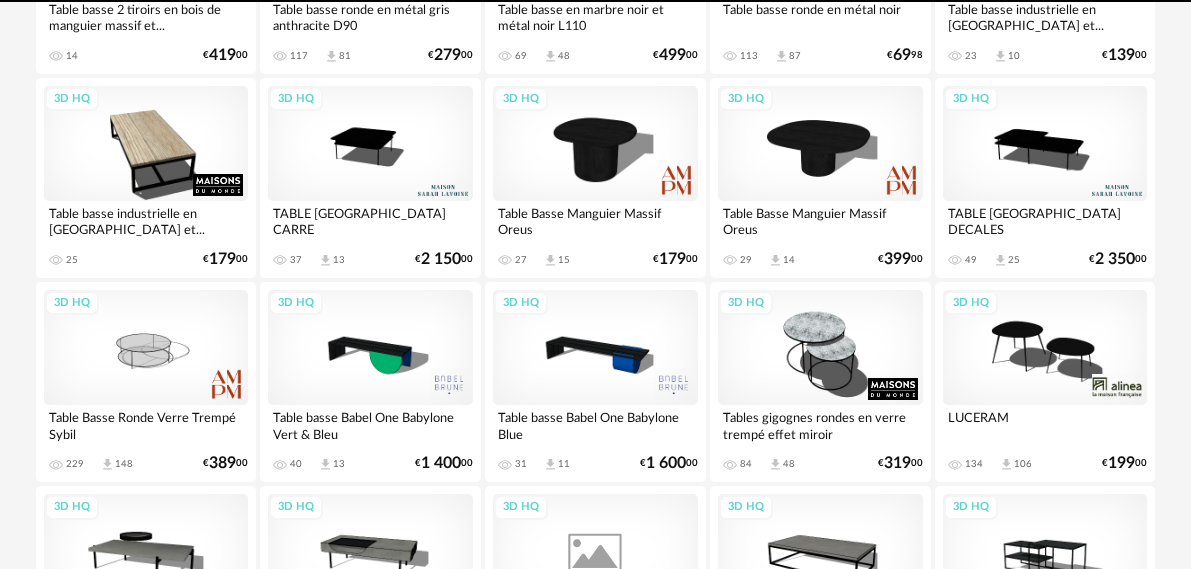 scroll, scrollTop: 0, scrollLeft: 0, axis: both 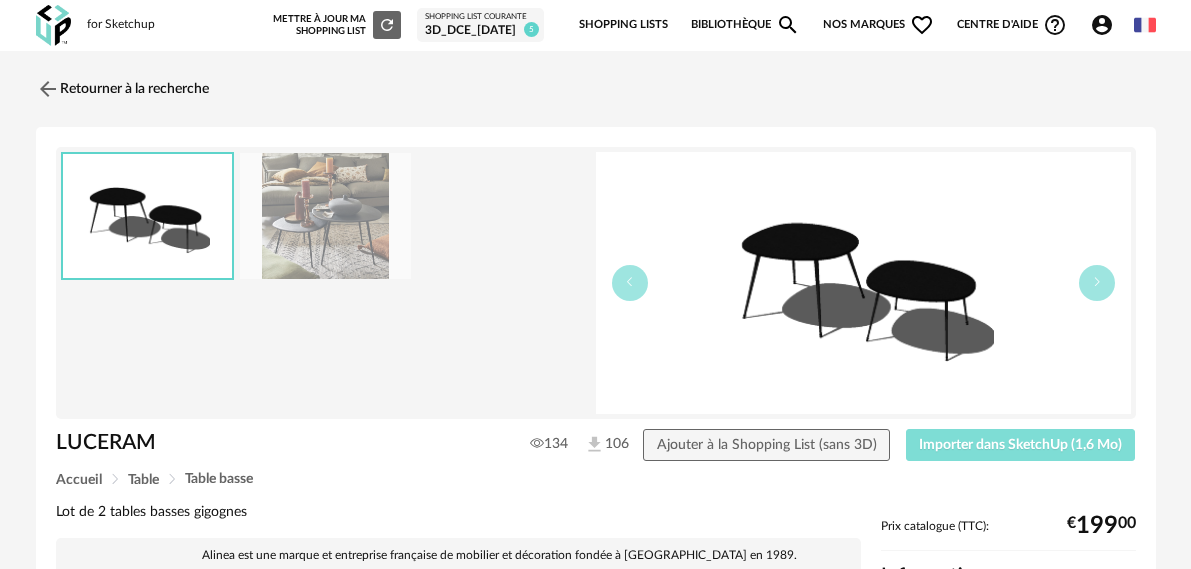 click on "Importer dans SketchUp (1,6 Mo)" at bounding box center (1021, 445) 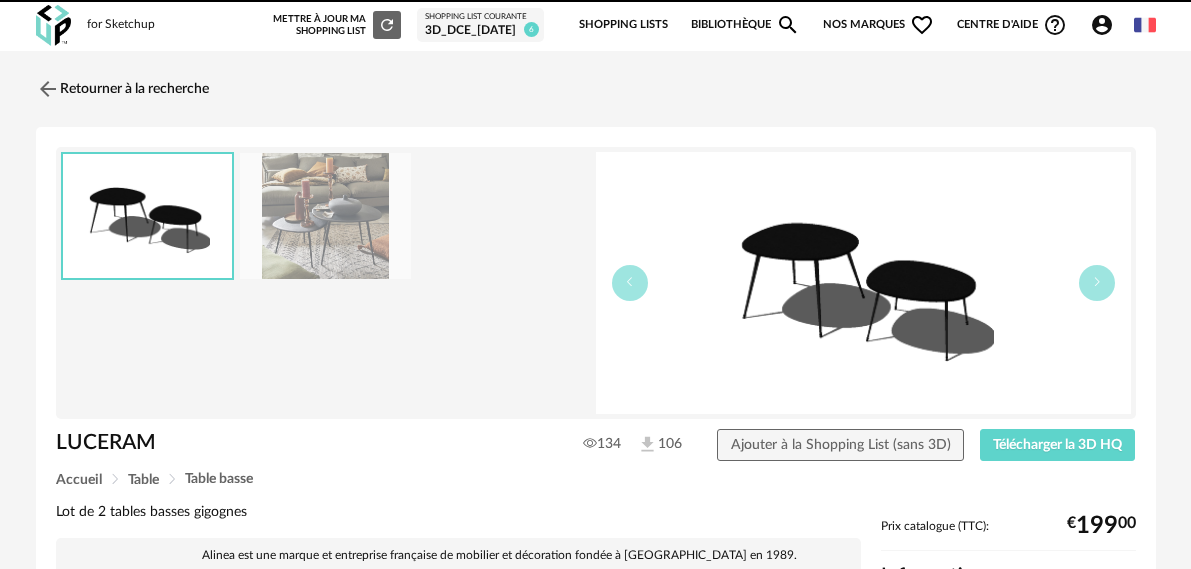 click on "Retourner à la recherche" at bounding box center [122, 89] 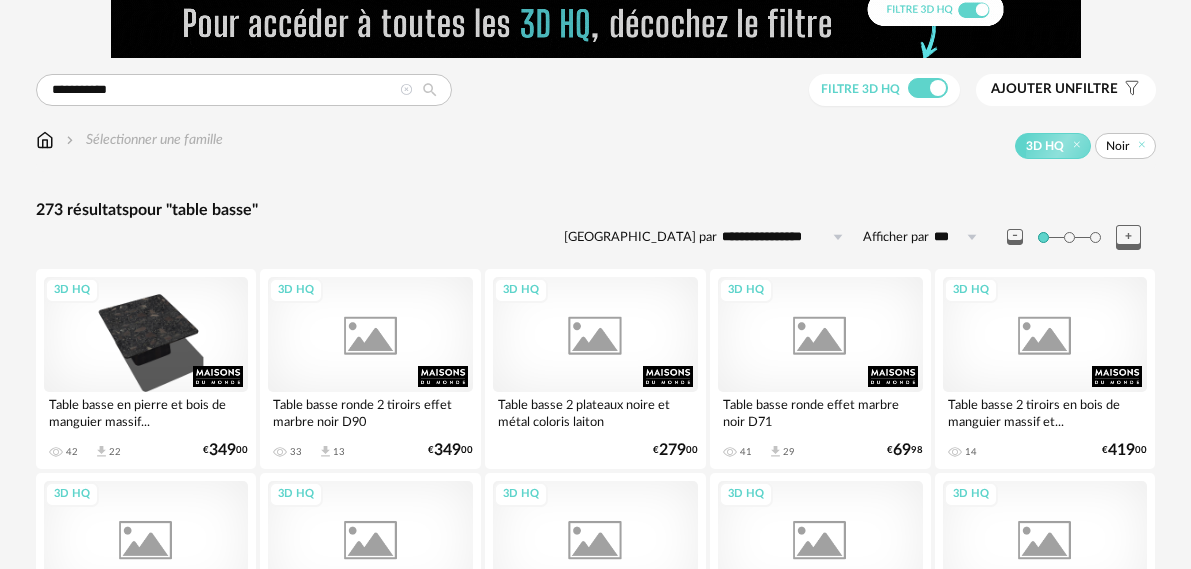 scroll, scrollTop: 0, scrollLeft: 0, axis: both 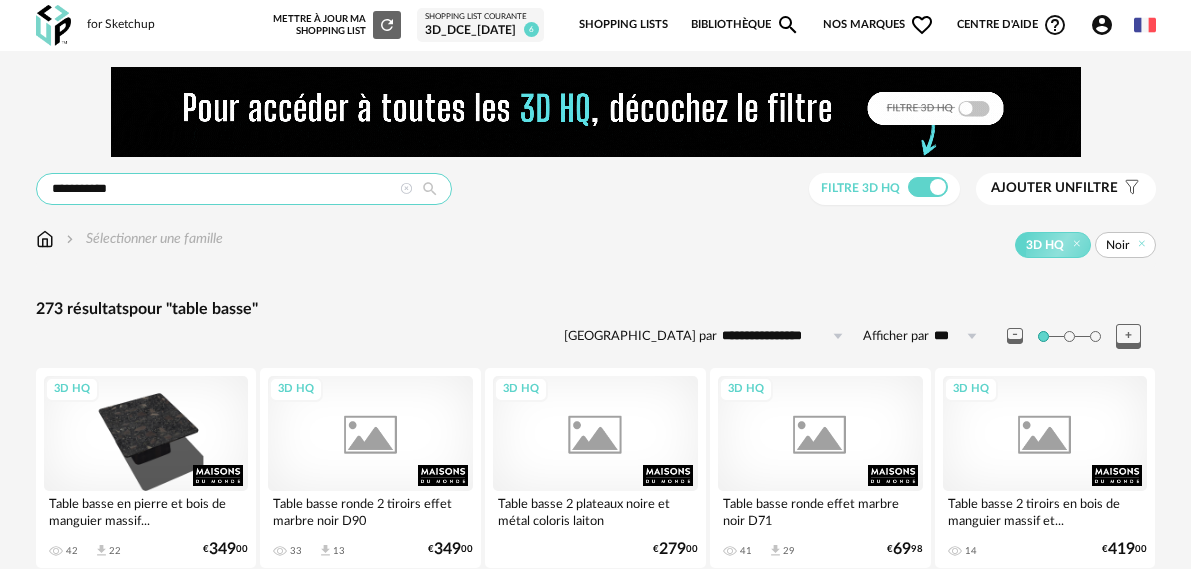 click on "**********" at bounding box center (244, 189) 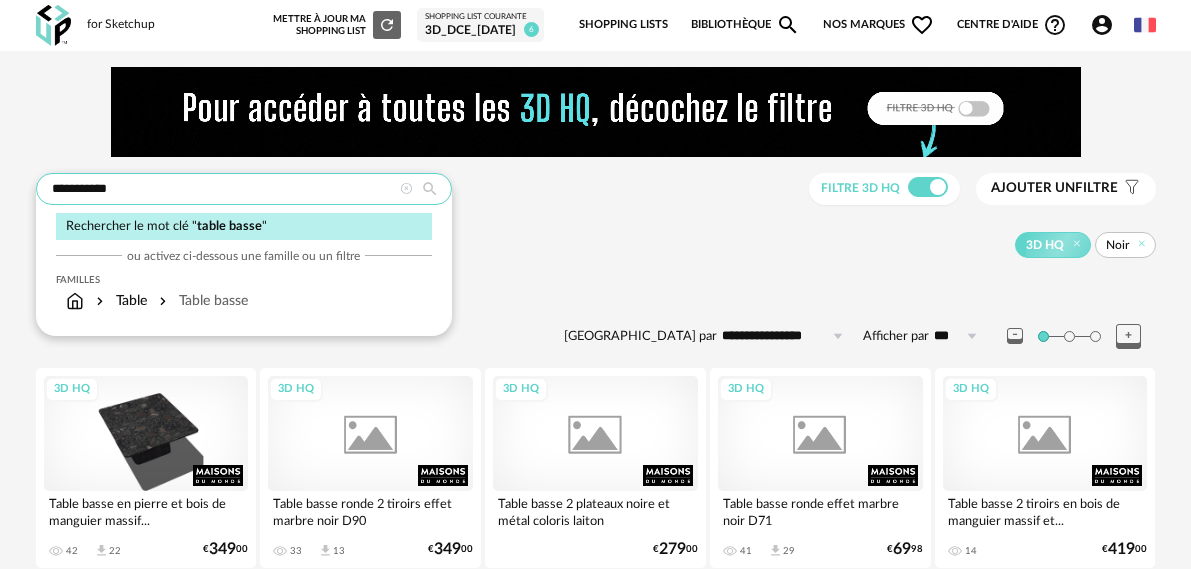 click on "**********" at bounding box center (244, 189) 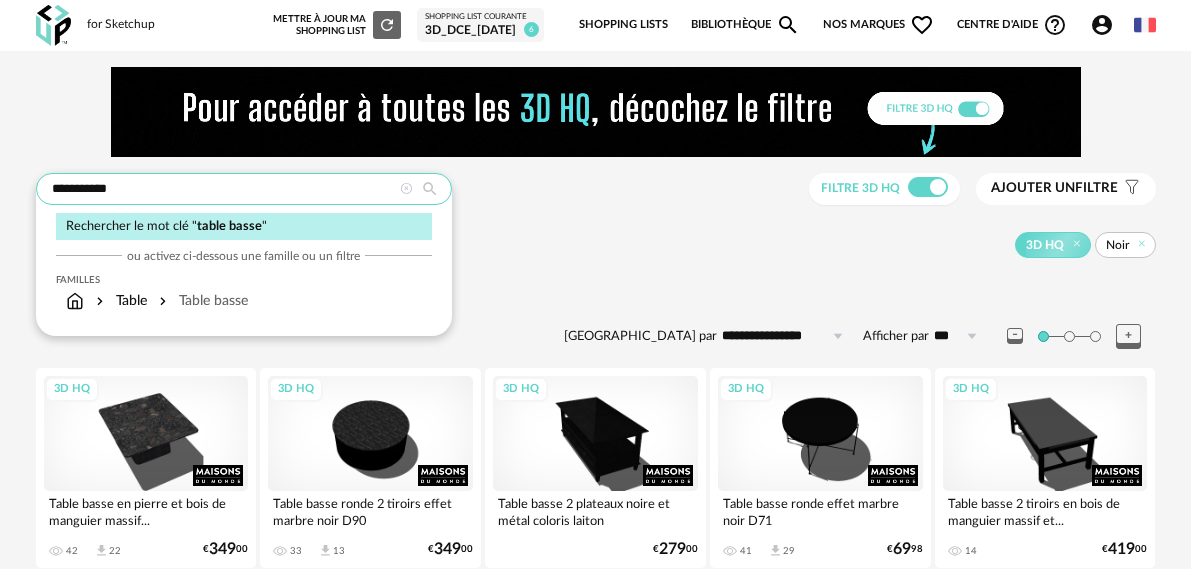 drag, startPoint x: 132, startPoint y: 190, endPoint x: 6, endPoint y: 190, distance: 126 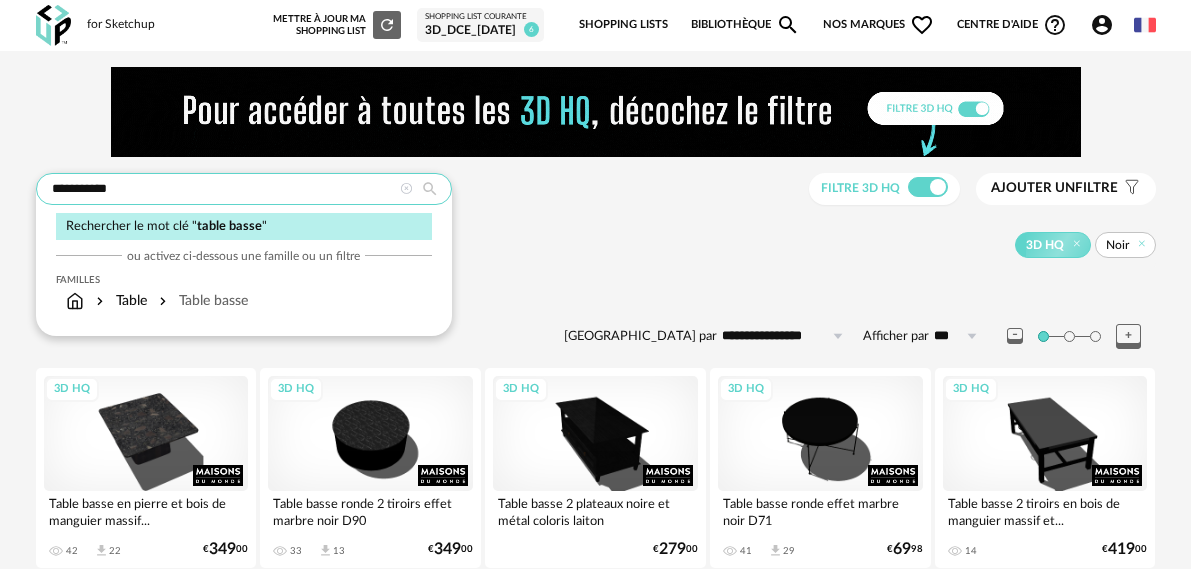 click on "**********" at bounding box center [595, 2292] 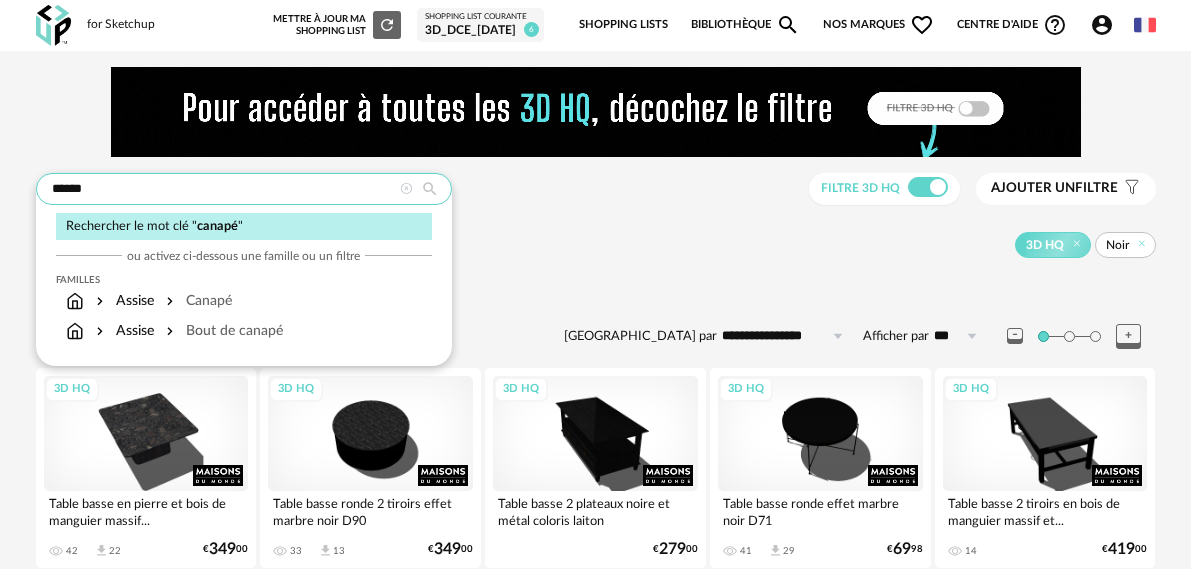 type on "******" 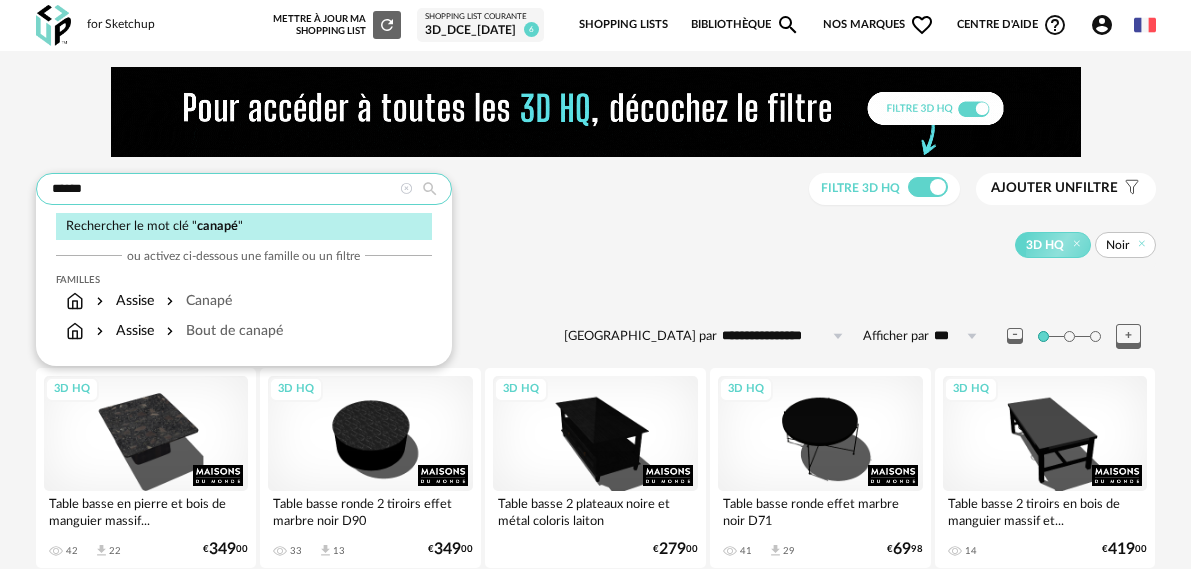 type on "**********" 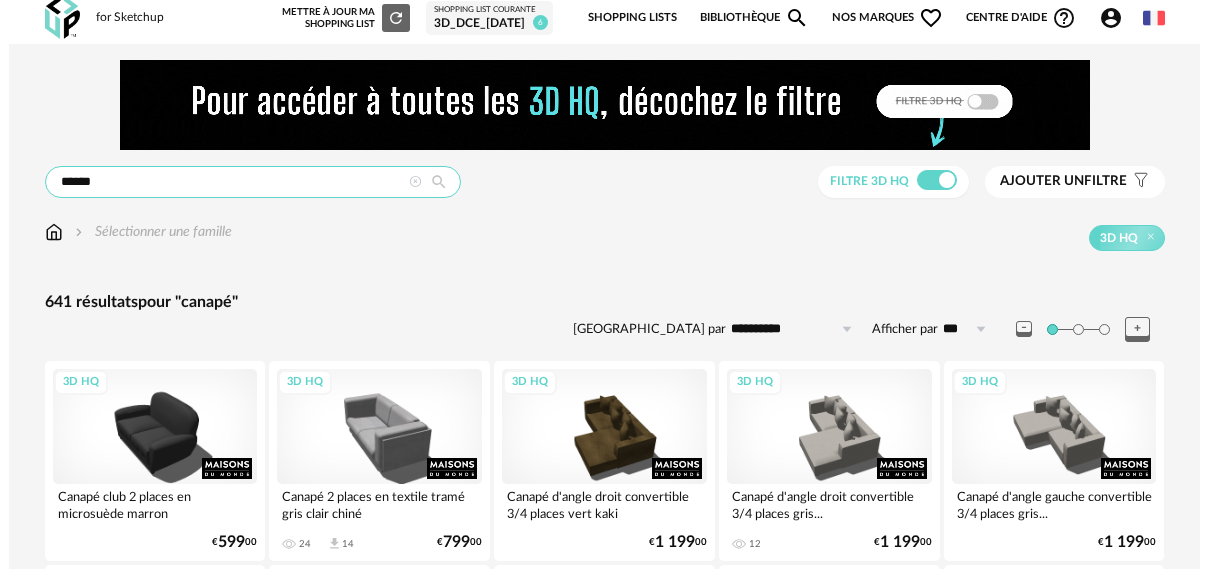 scroll, scrollTop: 0, scrollLeft: 0, axis: both 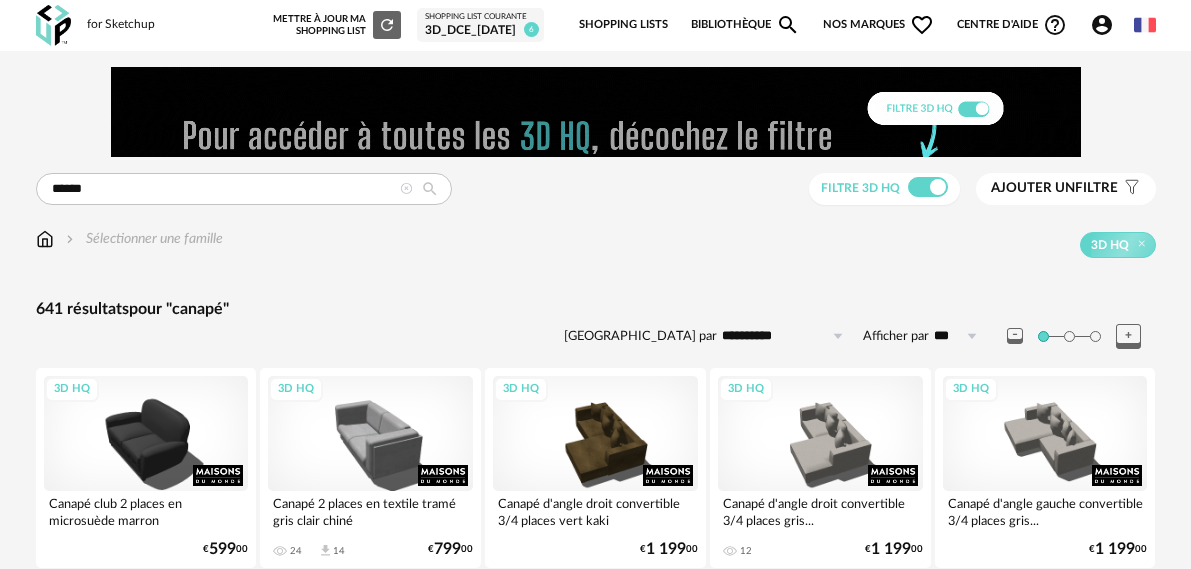 click on "Ajouter un" at bounding box center (1033, 188) 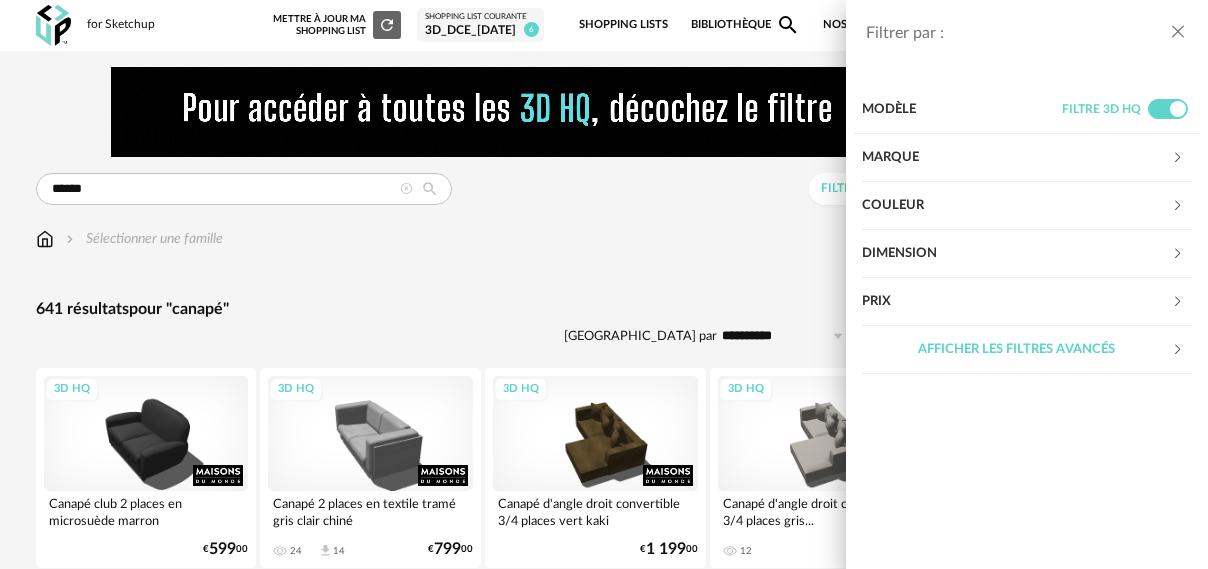 click on "Dimension" at bounding box center [1016, 254] 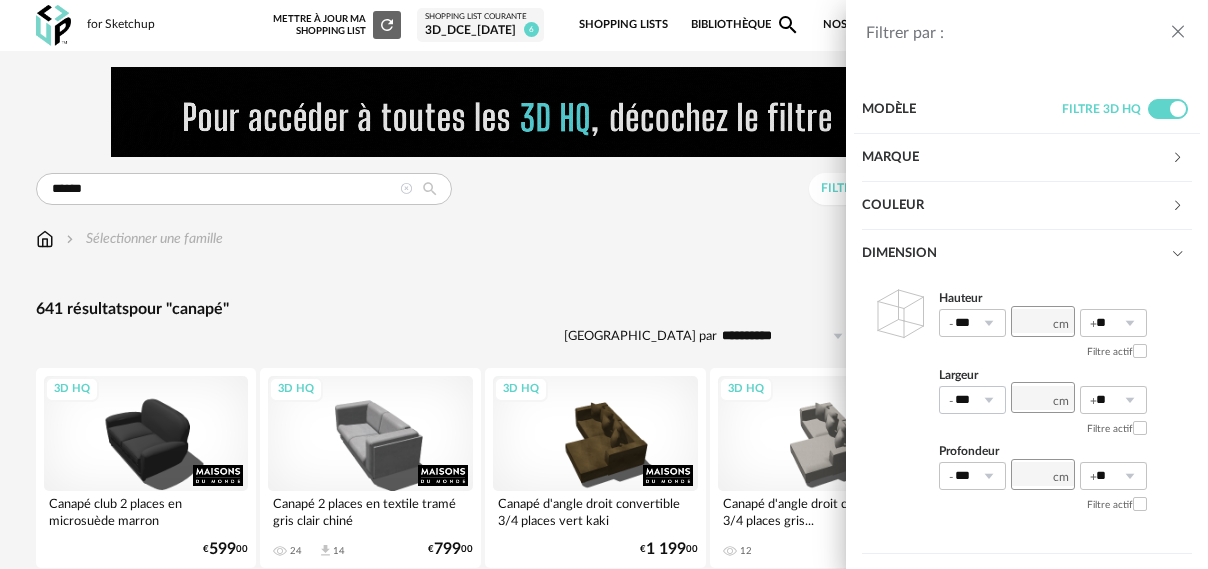 click at bounding box center [988, 400] 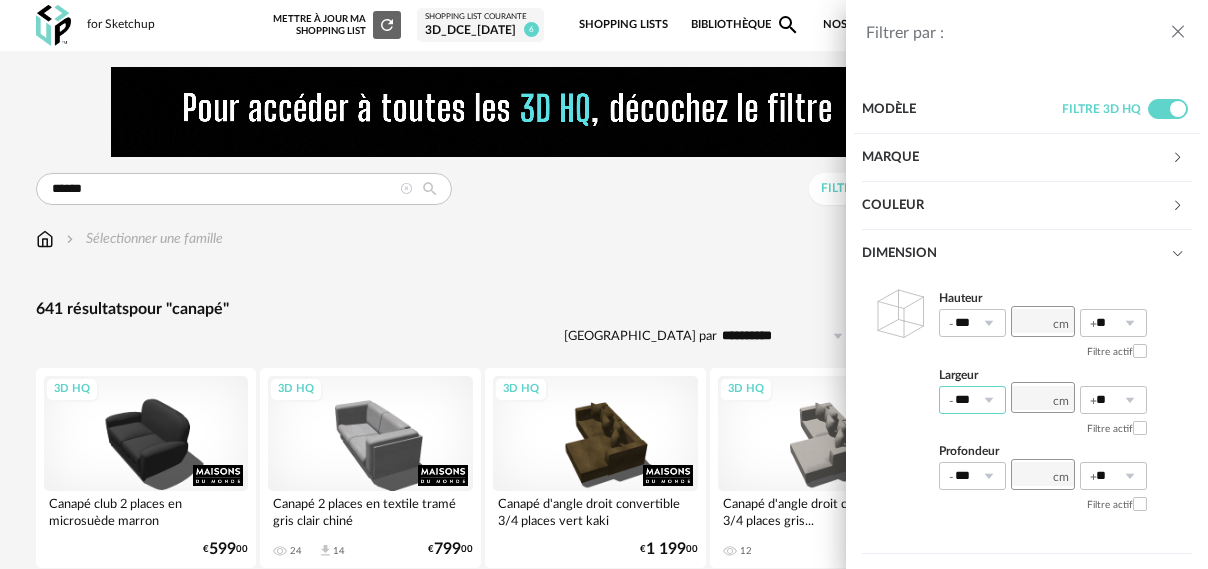 scroll, scrollTop: 0, scrollLeft: 5, axis: horizontal 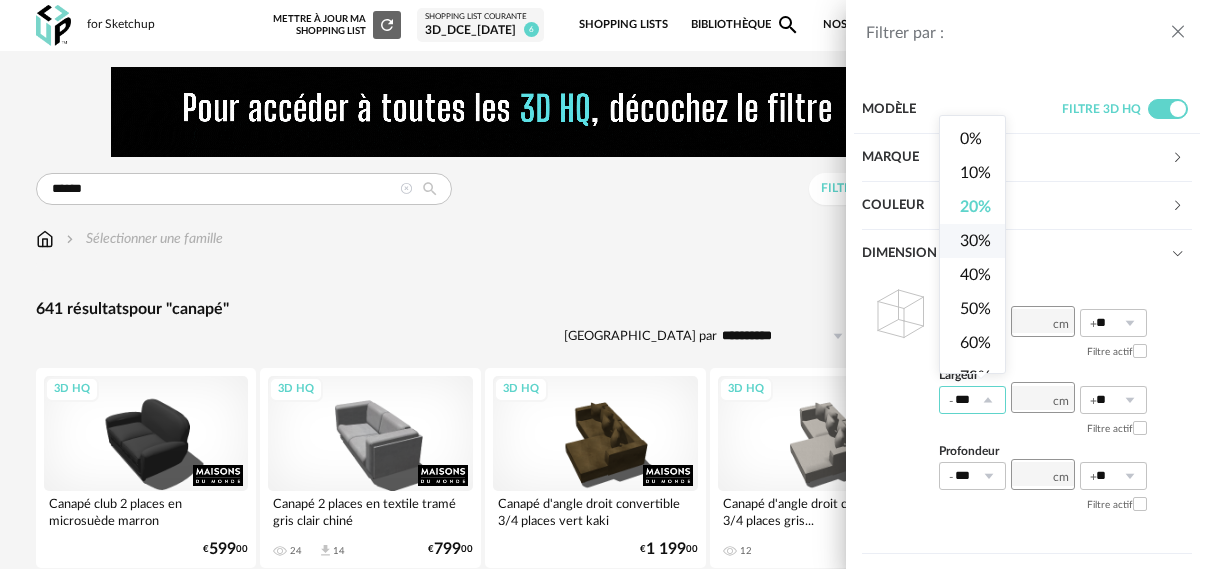 click on "Filtrer par :   Modèle
Filtre 3D HQ
Marque
&tradition
0
101 Copenhagen
0
366 Concept
0
AMPM
38
AYTM
0
Acte DECO
1
Airborne Design
0
Alinea
34     Arrow Right icon
Afficher toutes les marques
Toutes les marques   Close icon
Couleur
noir
30
acier
0
beige
0
blanc
120
gris
118
brun
200
jaune
13
orange
8
rouge
8
rose
2
violet
1
bleu
52
vert
56
transparent
3
argenté
1
doré - laiton
15
bois
10
multicolore
2
Dimension
Hauteur    *** 0% 10% 20% 30% 40% 50% 60% 70% 80% 90% 100%     ** 0% 10% 20% 30% 40% 50% 60%" at bounding box center (604, 284) 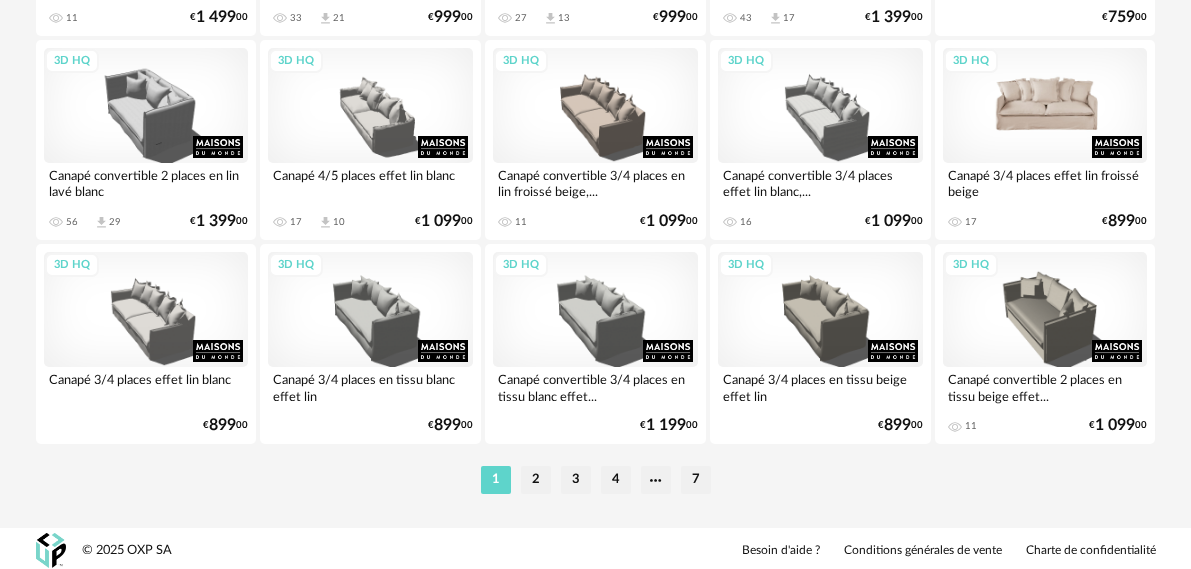 scroll, scrollTop: 4008, scrollLeft: 0, axis: vertical 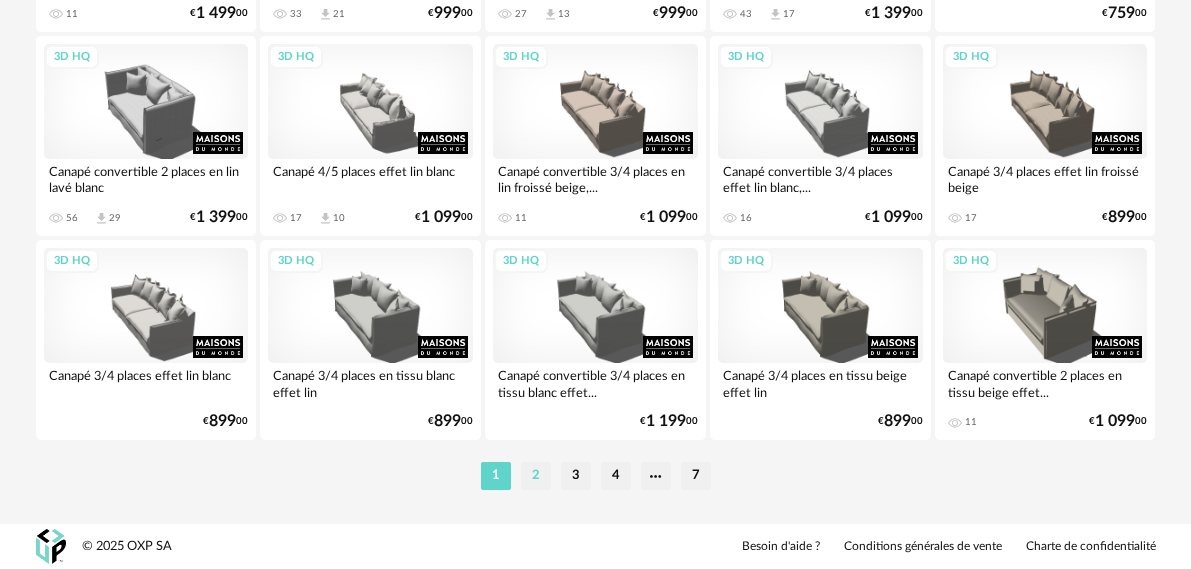 click on "2" at bounding box center (536, 476) 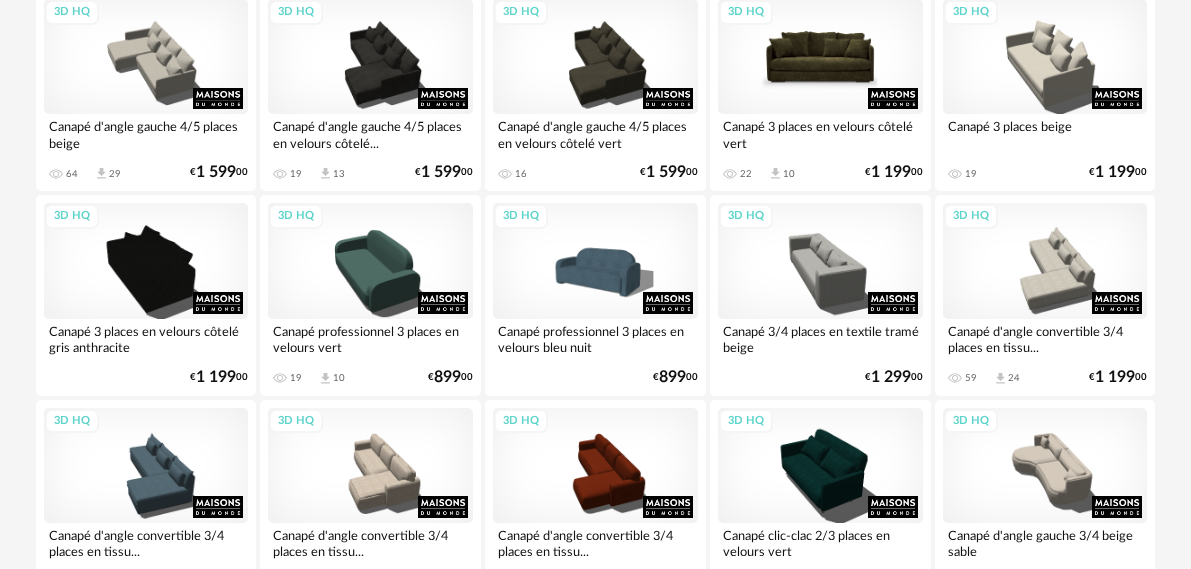 scroll, scrollTop: 1400, scrollLeft: 0, axis: vertical 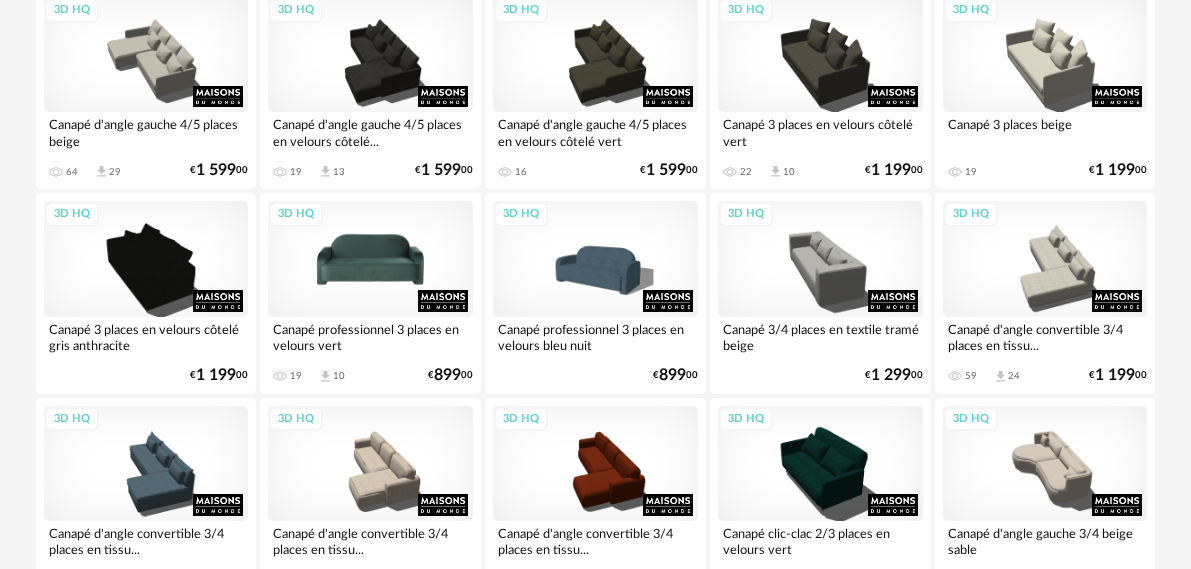 click on "3D HQ" at bounding box center (370, 258) 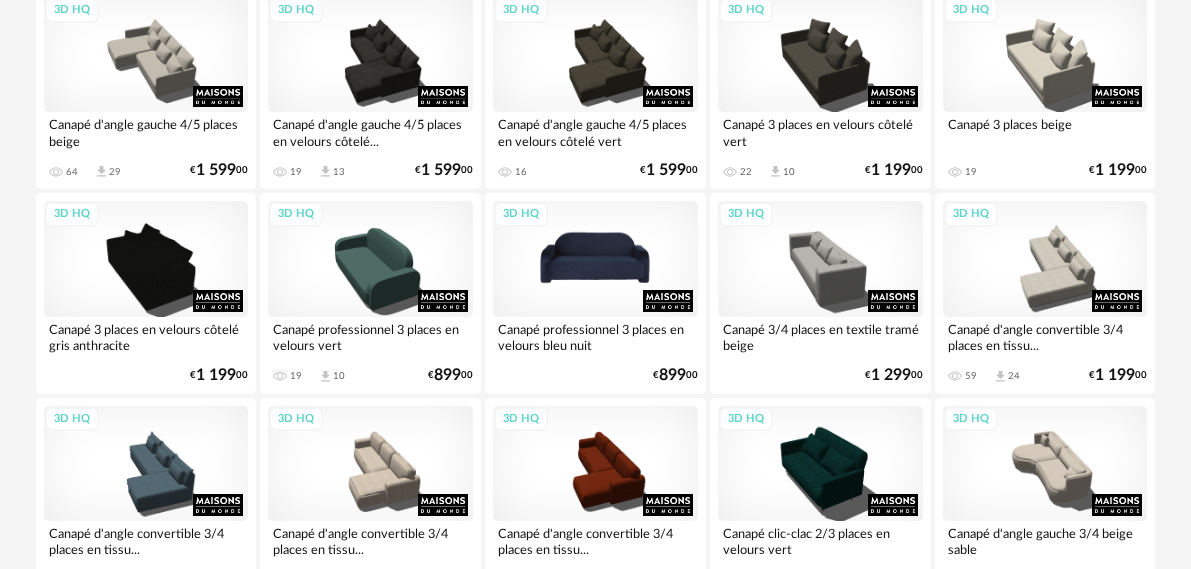 scroll, scrollTop: 0, scrollLeft: 0, axis: both 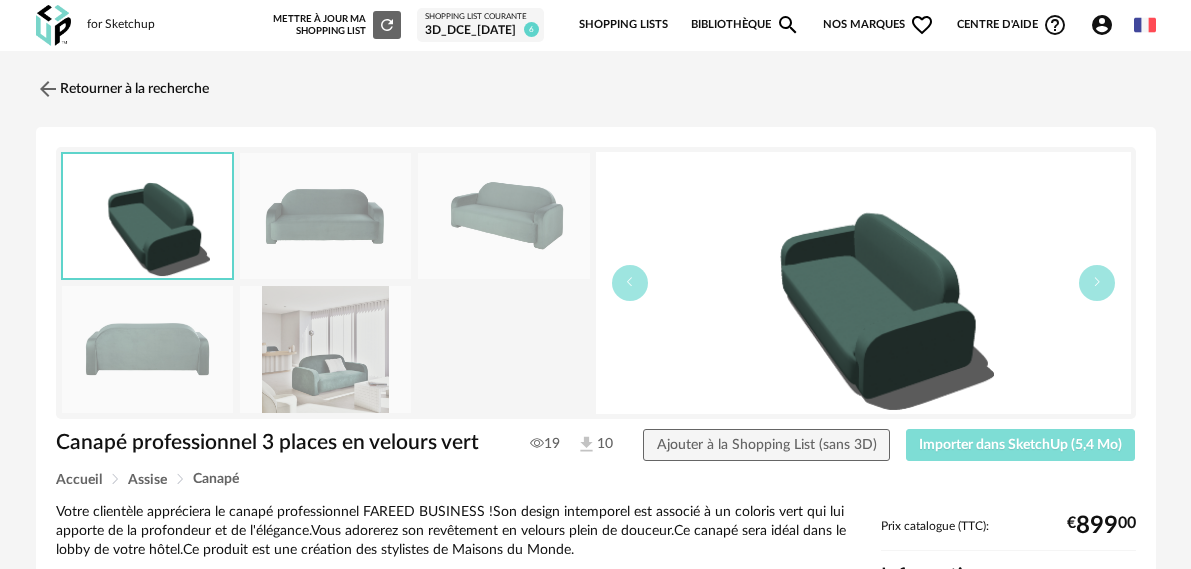 click on "Importer dans SketchUp (5,4 Mo)" at bounding box center (1021, 445) 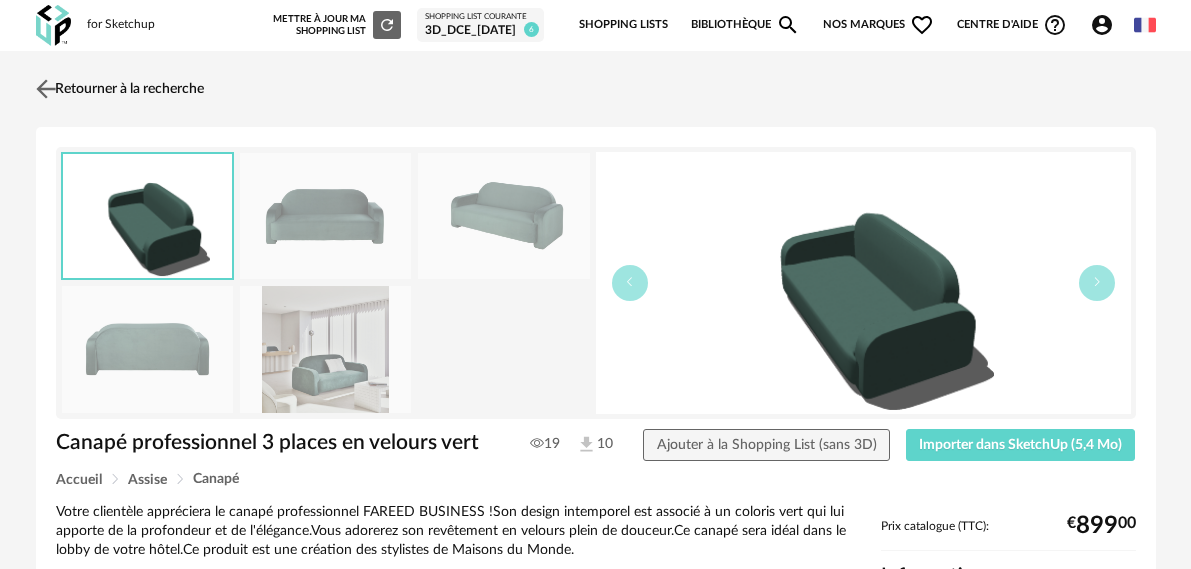 click on "Retourner à la recherche" at bounding box center (117, 89) 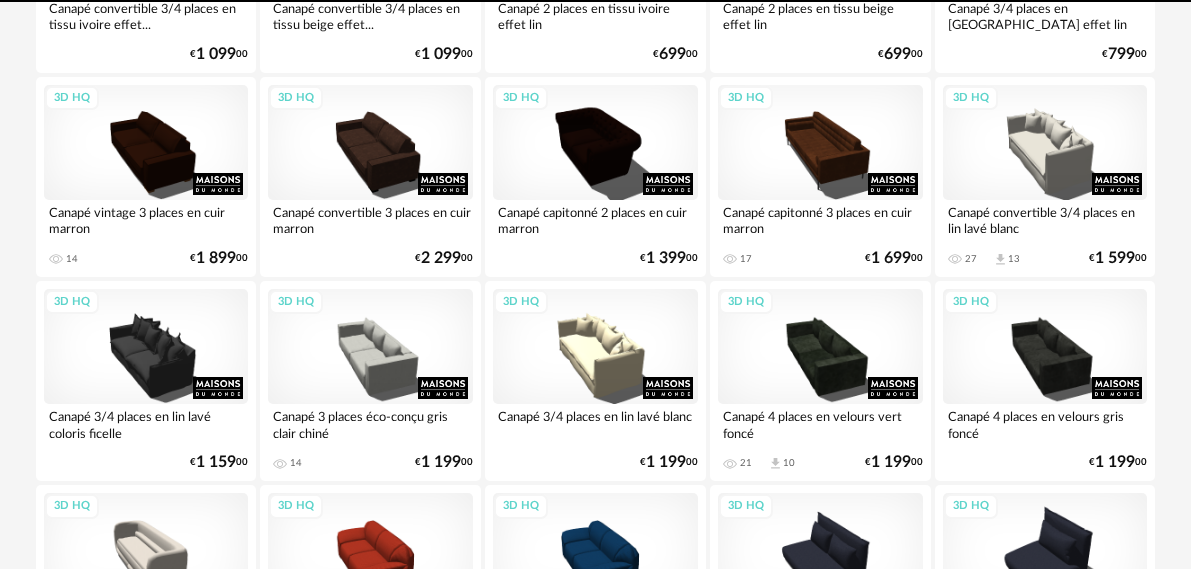 scroll, scrollTop: 0, scrollLeft: 0, axis: both 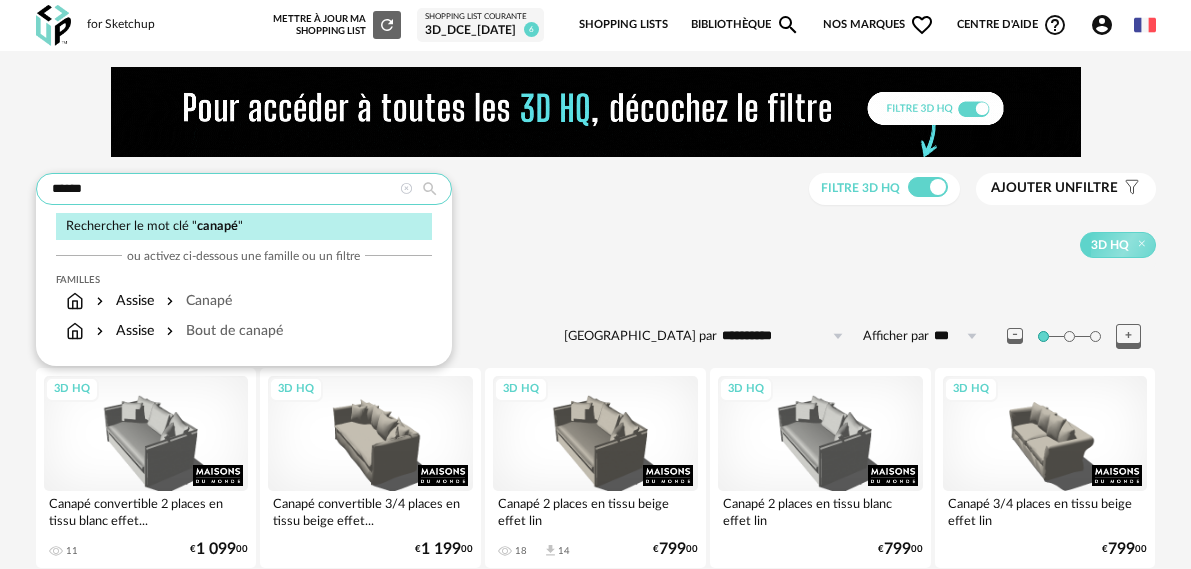 drag, startPoint x: 175, startPoint y: 202, endPoint x: 2, endPoint y: 211, distance: 173.23395 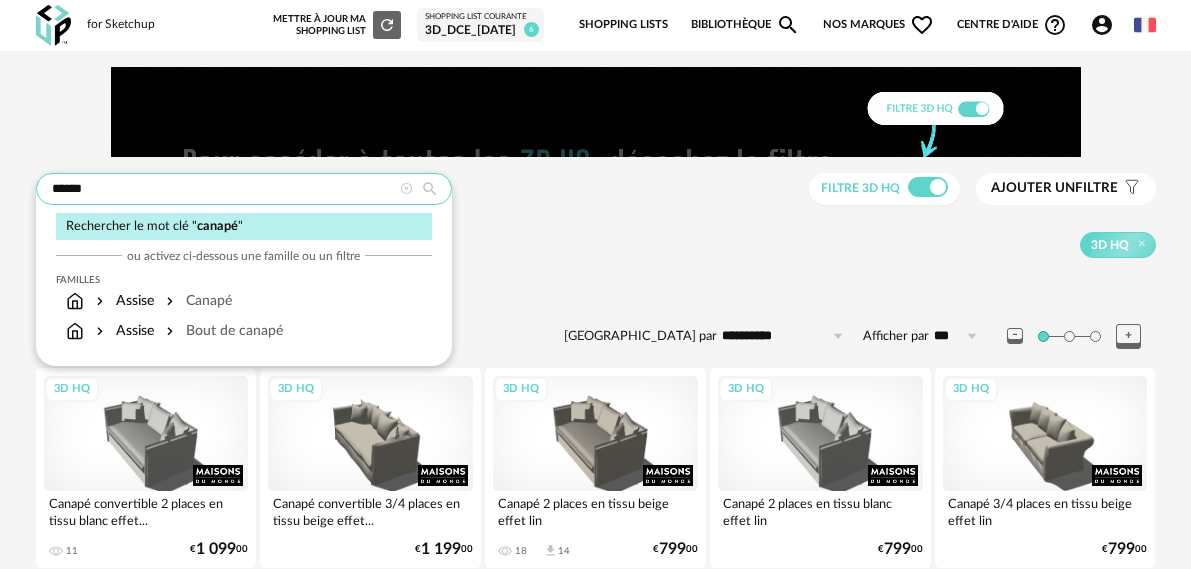 click on "**********" at bounding box center (595, 2292) 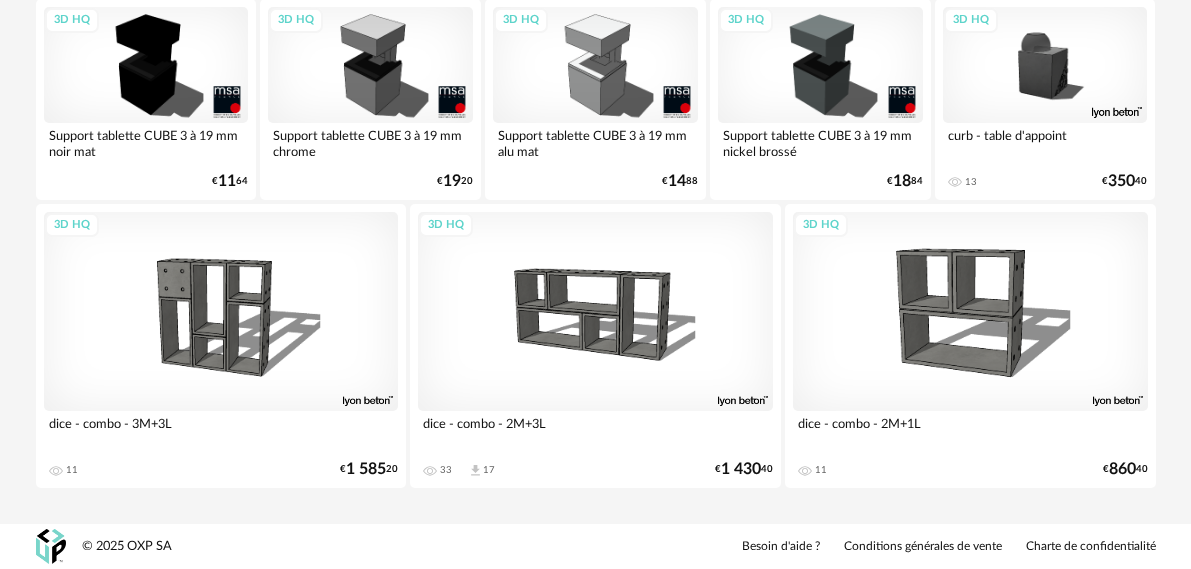 scroll, scrollTop: 0, scrollLeft: 0, axis: both 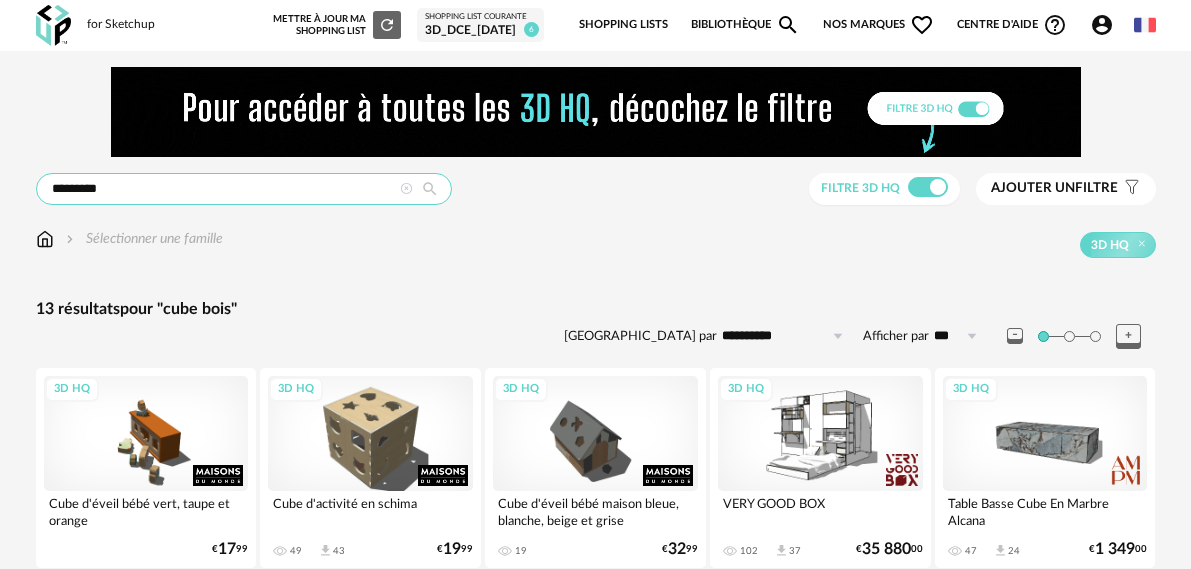 drag, startPoint x: 98, startPoint y: 206, endPoint x: -146, endPoint y: 215, distance: 244.16592 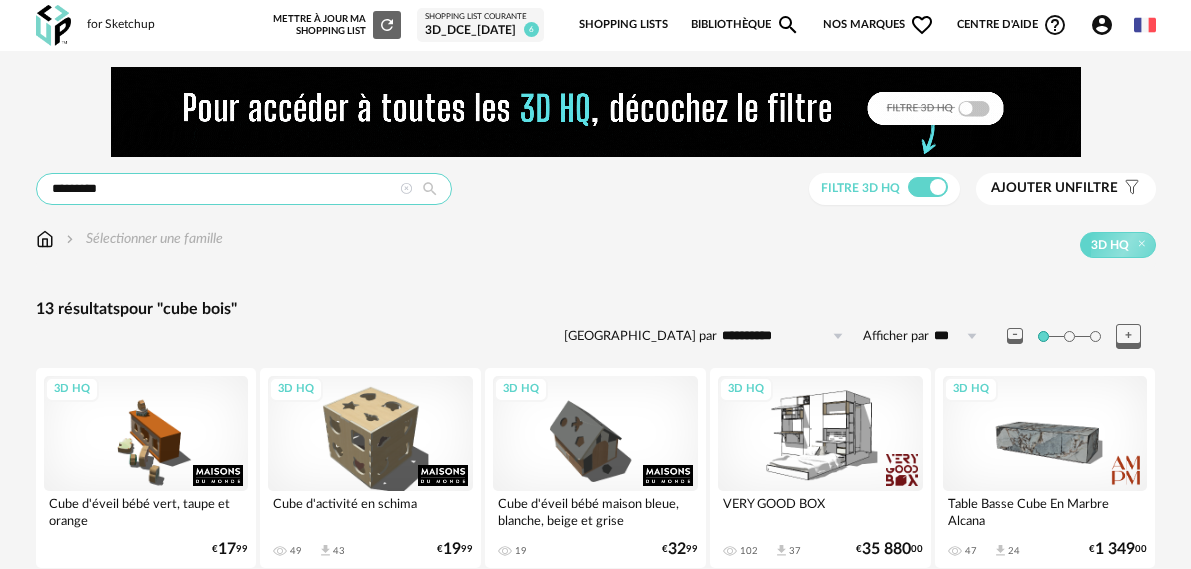 click on "**********" at bounding box center [595, 571] 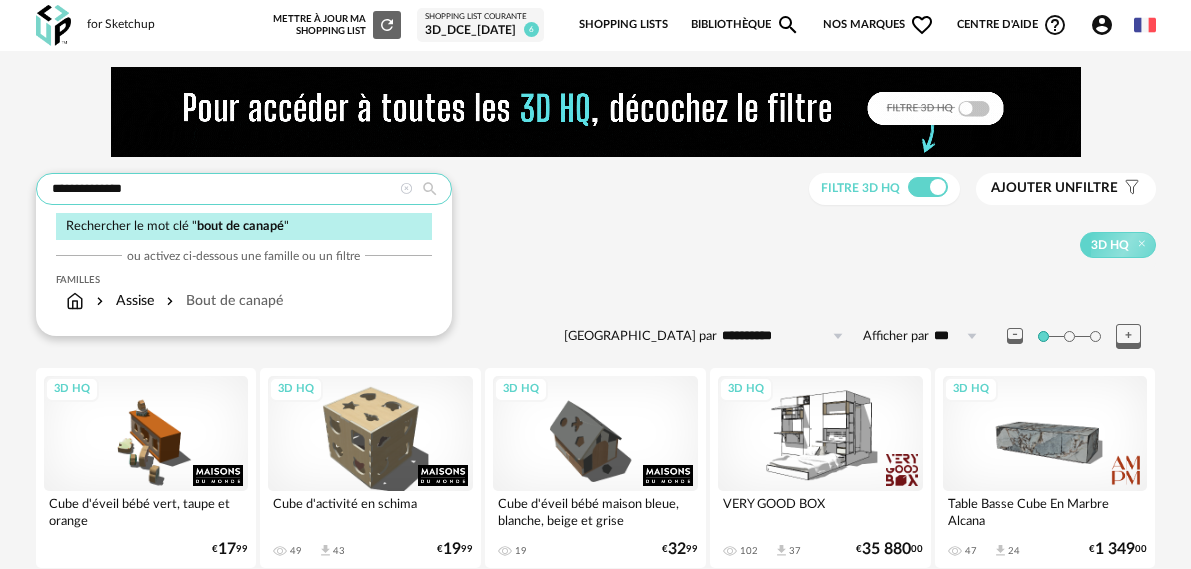 type on "**********" 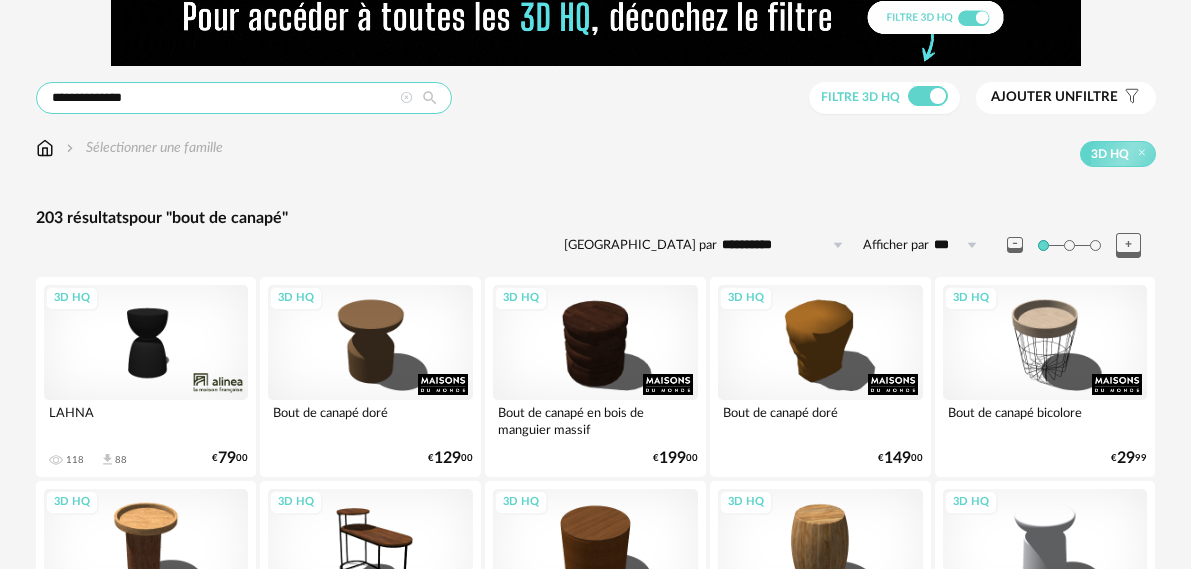 scroll, scrollTop: 100, scrollLeft: 0, axis: vertical 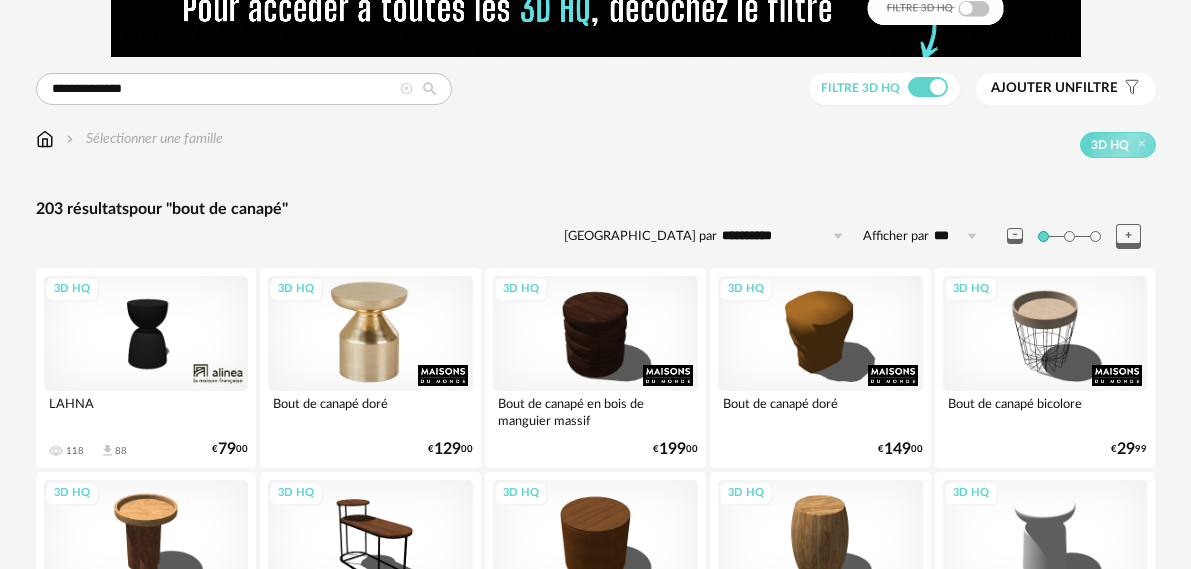 click on "3D HQ" at bounding box center (370, 333) 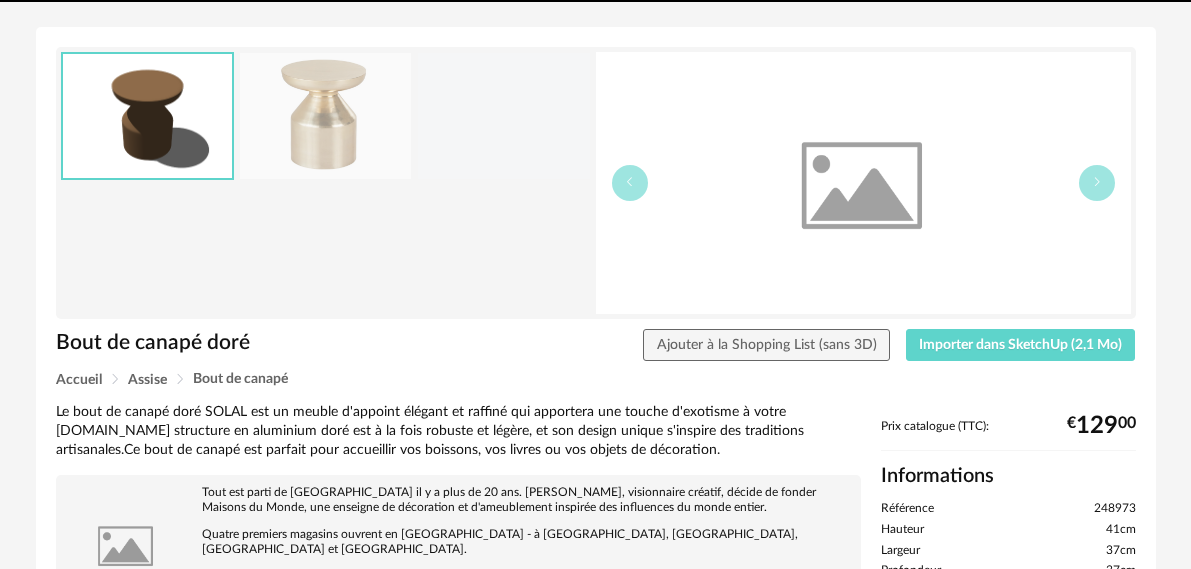 scroll, scrollTop: 0, scrollLeft: 0, axis: both 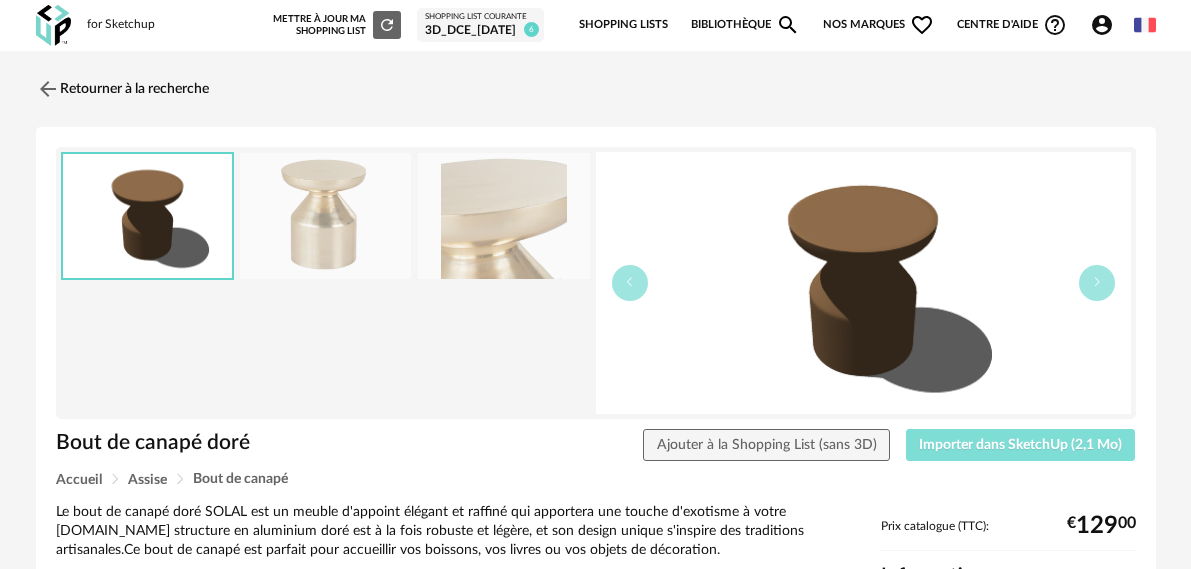 click on "Importer dans SketchUp (2,1 Mo)" at bounding box center (1020, 445) 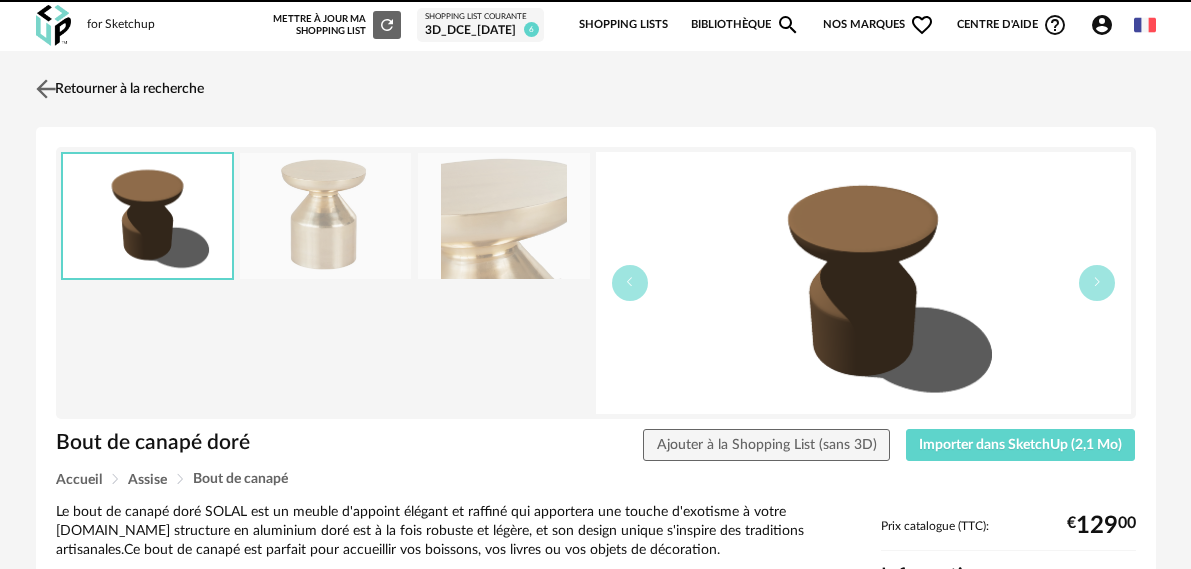 click at bounding box center [45, 88] 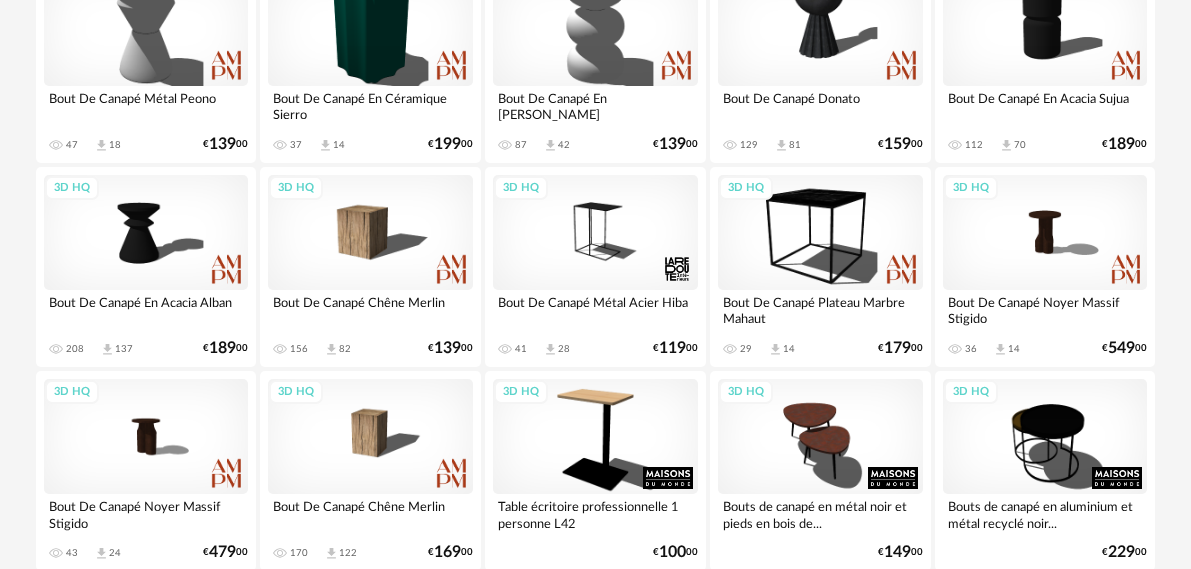 scroll, scrollTop: 2700, scrollLeft: 0, axis: vertical 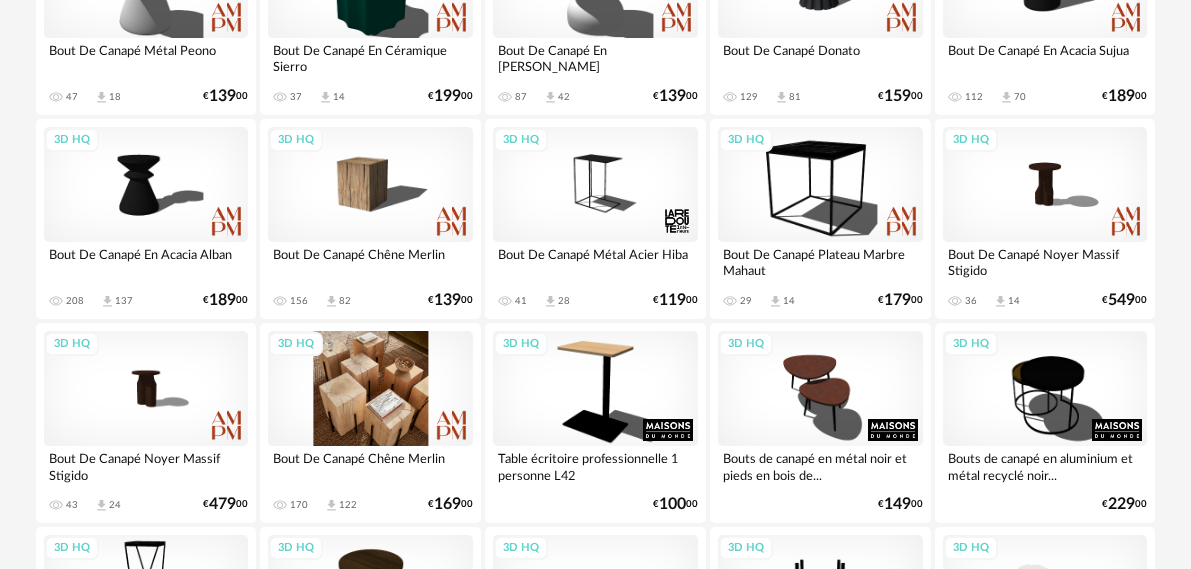 click on "3D HQ" at bounding box center (370, 388) 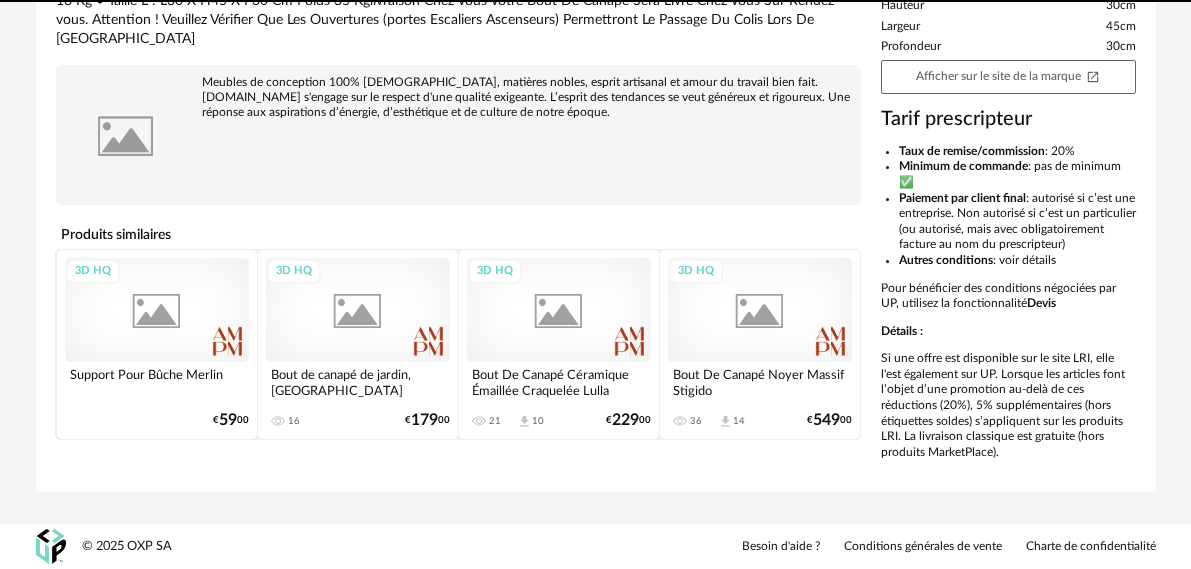 scroll, scrollTop: 0, scrollLeft: 0, axis: both 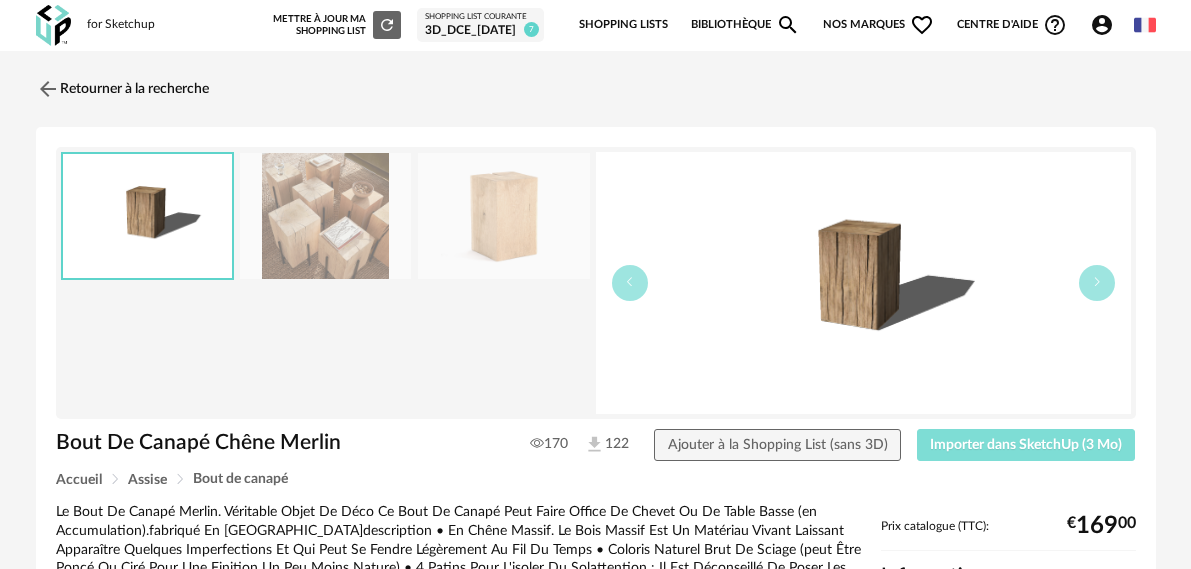 click on "Importer dans SketchUp (3 Mo)" at bounding box center [1026, 445] 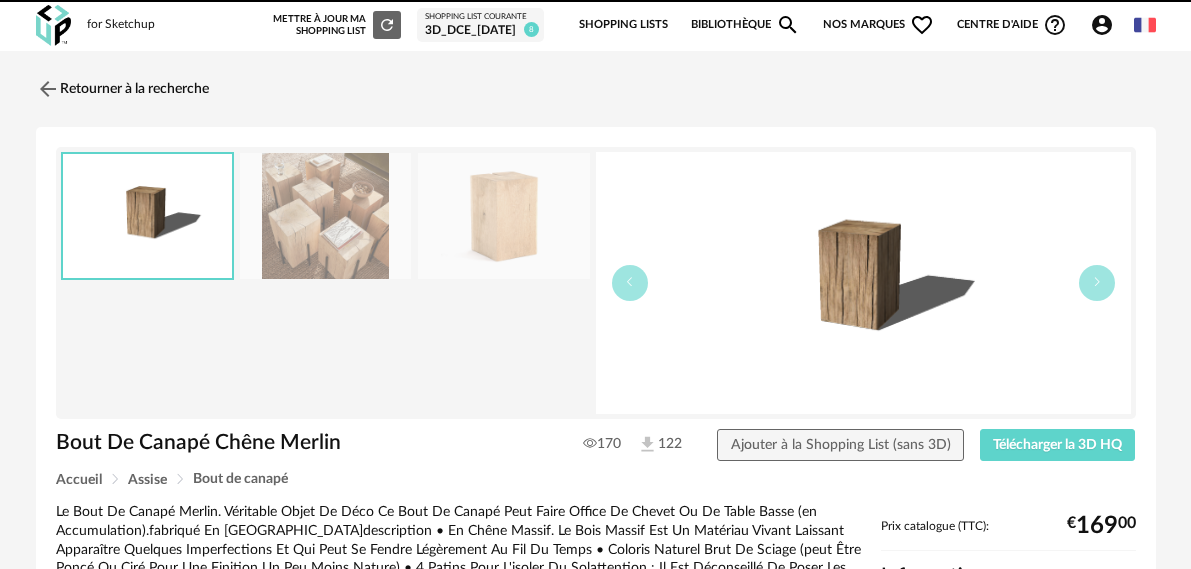 click on "Retourner à la recherche" at bounding box center [122, 89] 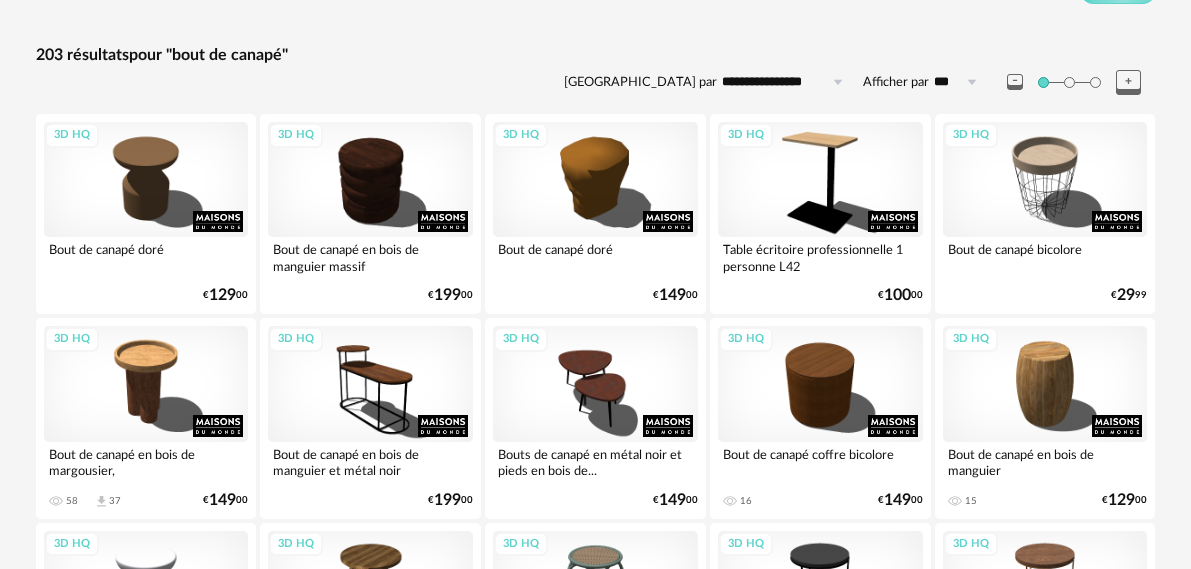 scroll, scrollTop: 0, scrollLeft: 0, axis: both 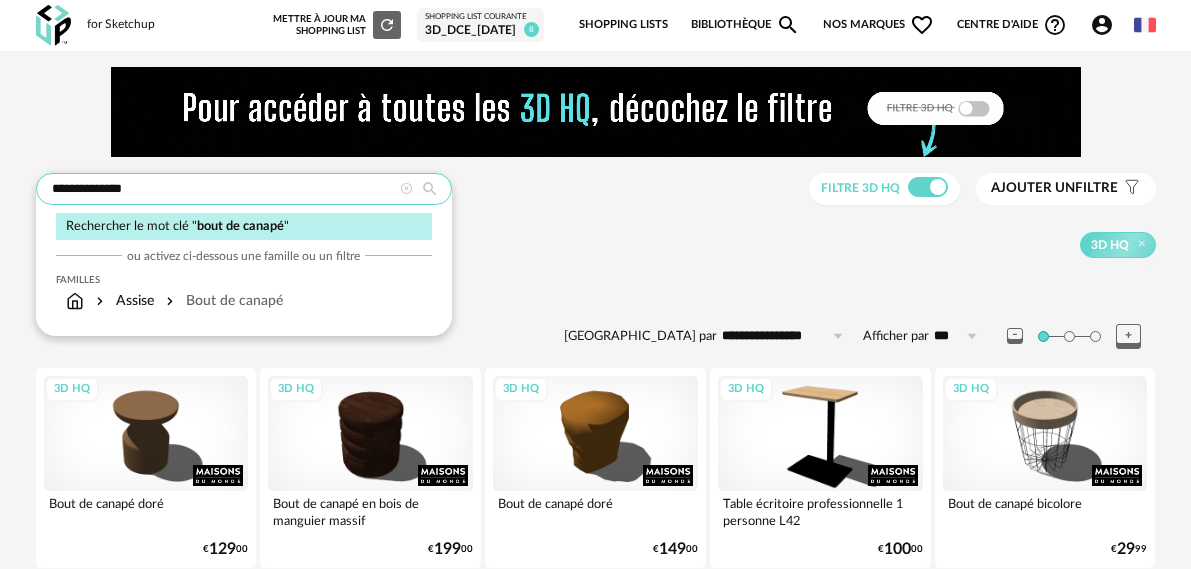 drag, startPoint x: 109, startPoint y: 187, endPoint x: -31, endPoint y: 200, distance: 140.60228 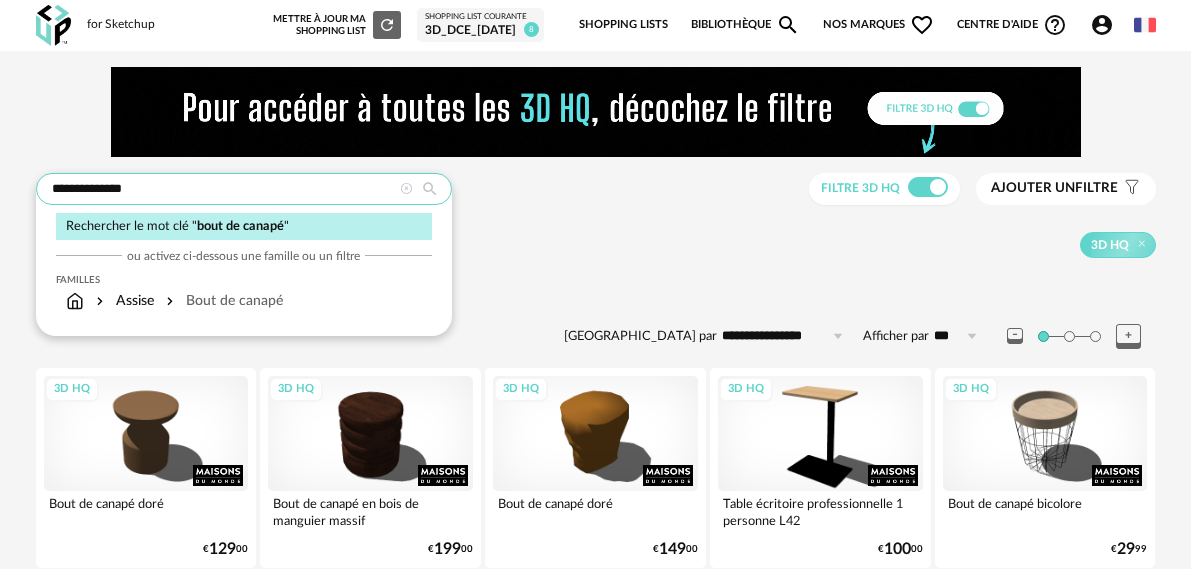 click on "**********" at bounding box center [595, 2288] 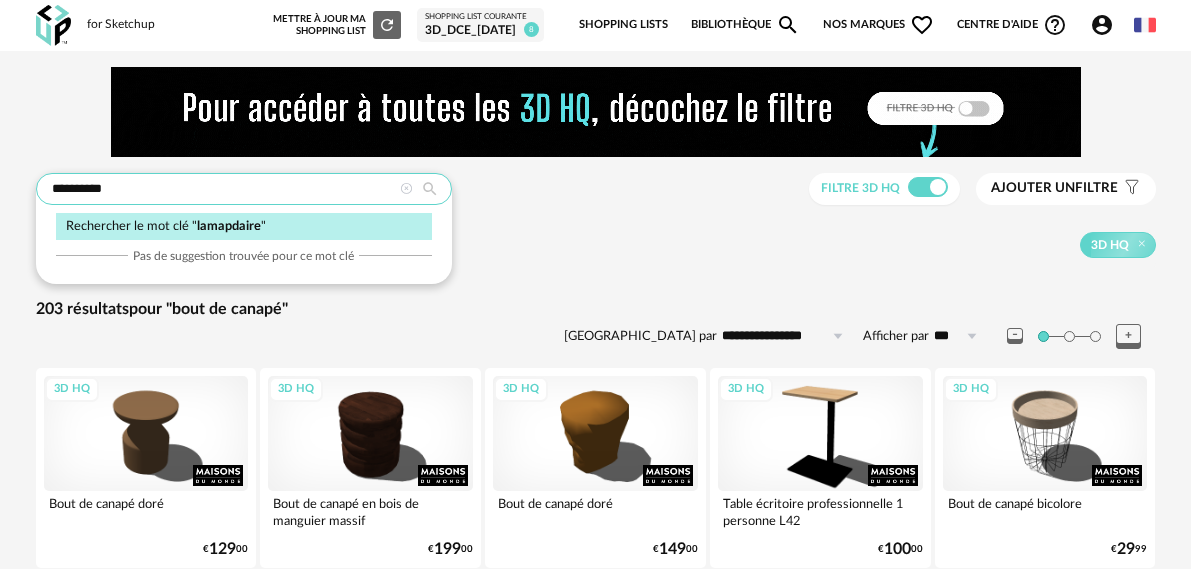 type on "**********" 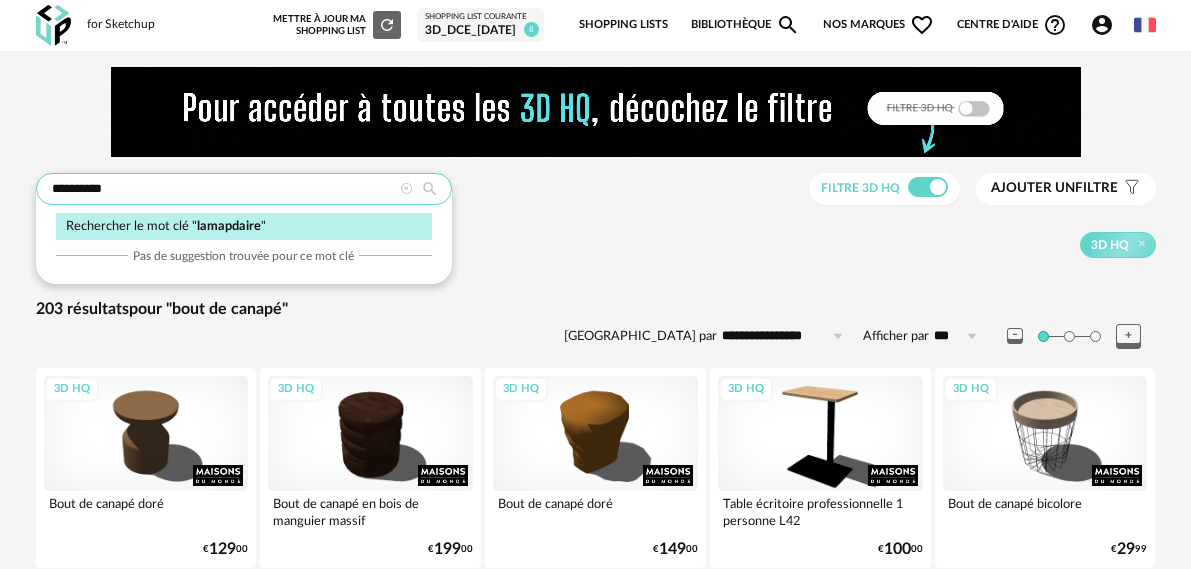 type on "**********" 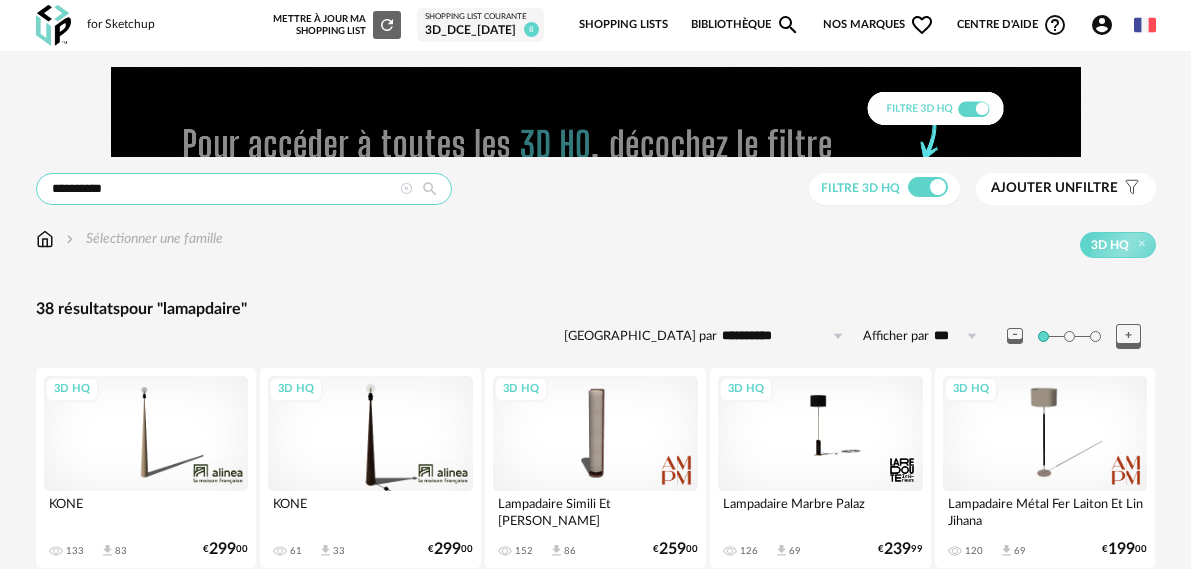 click on "**********" at bounding box center [244, 189] 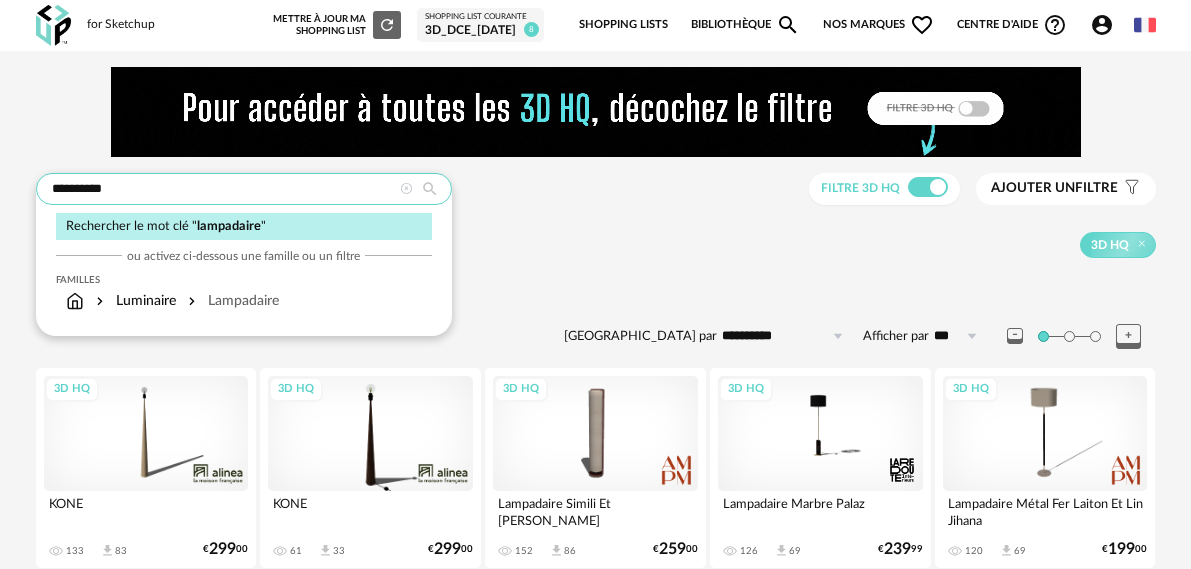 type on "**********" 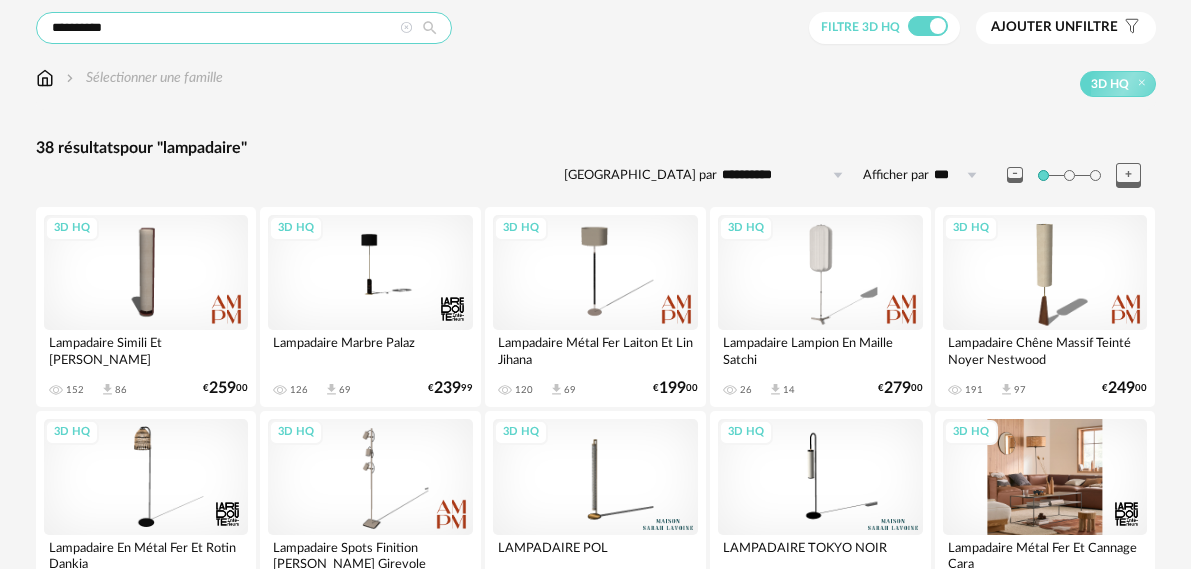 scroll, scrollTop: 94, scrollLeft: 0, axis: vertical 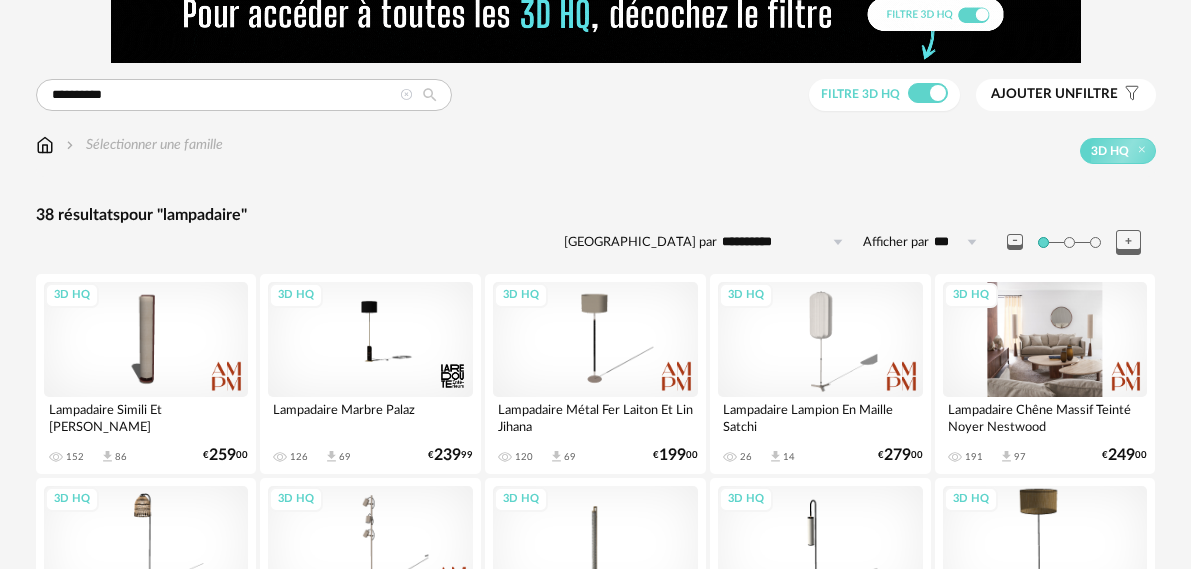 click on "3D HQ" at bounding box center (1045, 339) 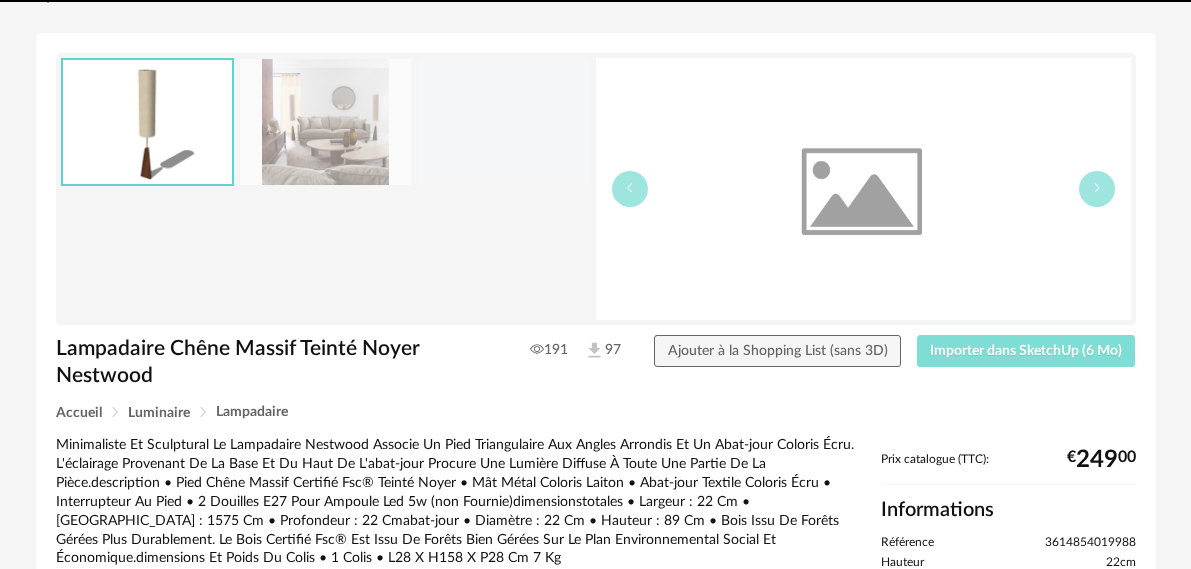 scroll, scrollTop: 0, scrollLeft: 0, axis: both 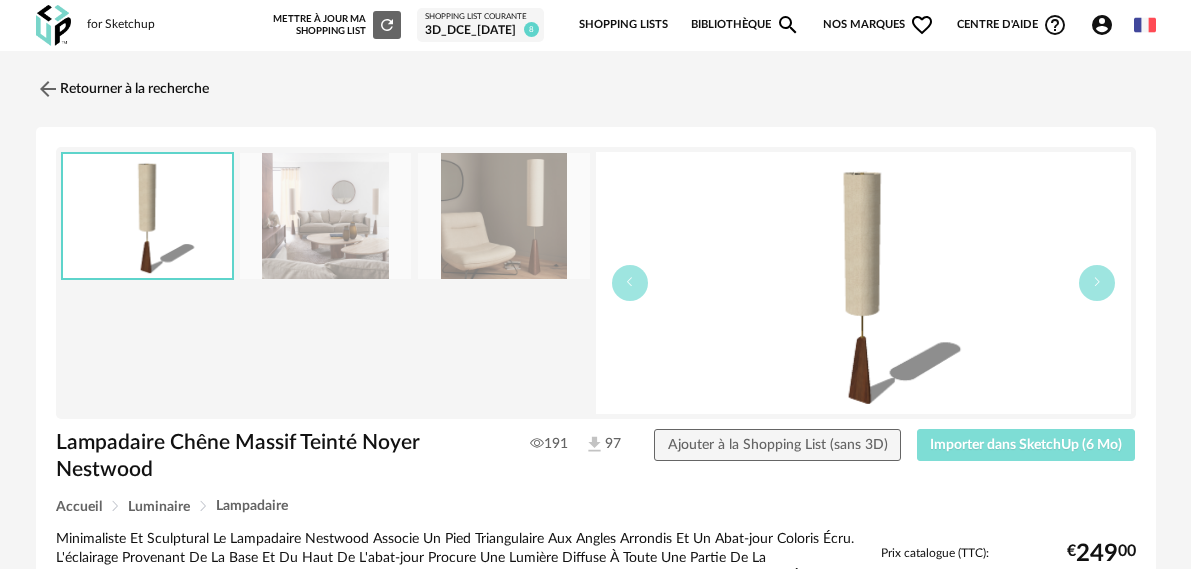 click on "Importer dans SketchUp (6 Mo)" at bounding box center (1026, 445) 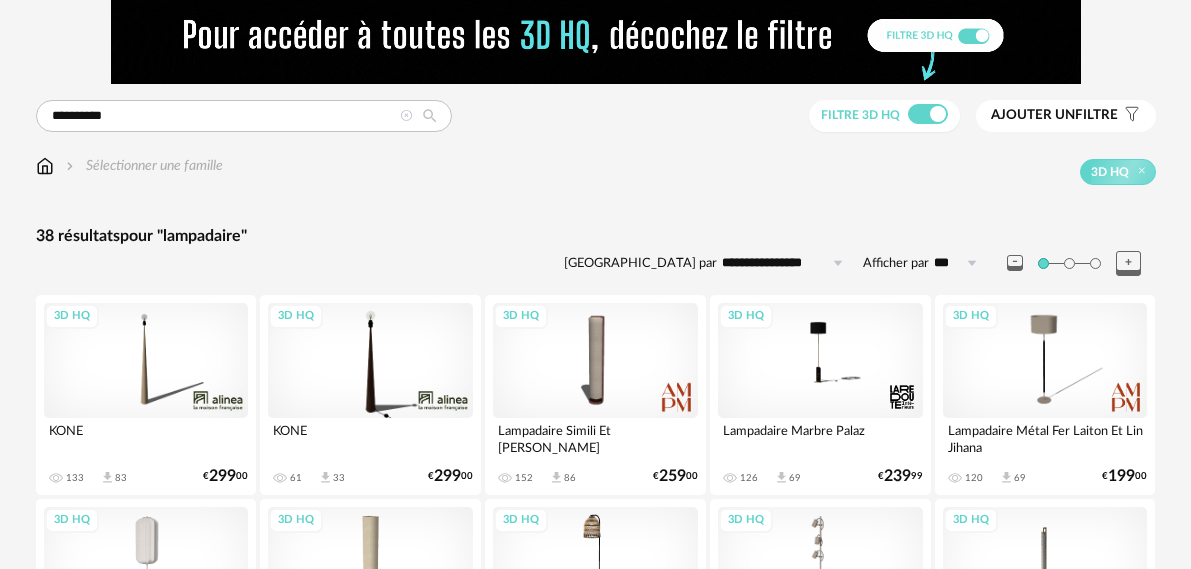 scroll, scrollTop: 0, scrollLeft: 0, axis: both 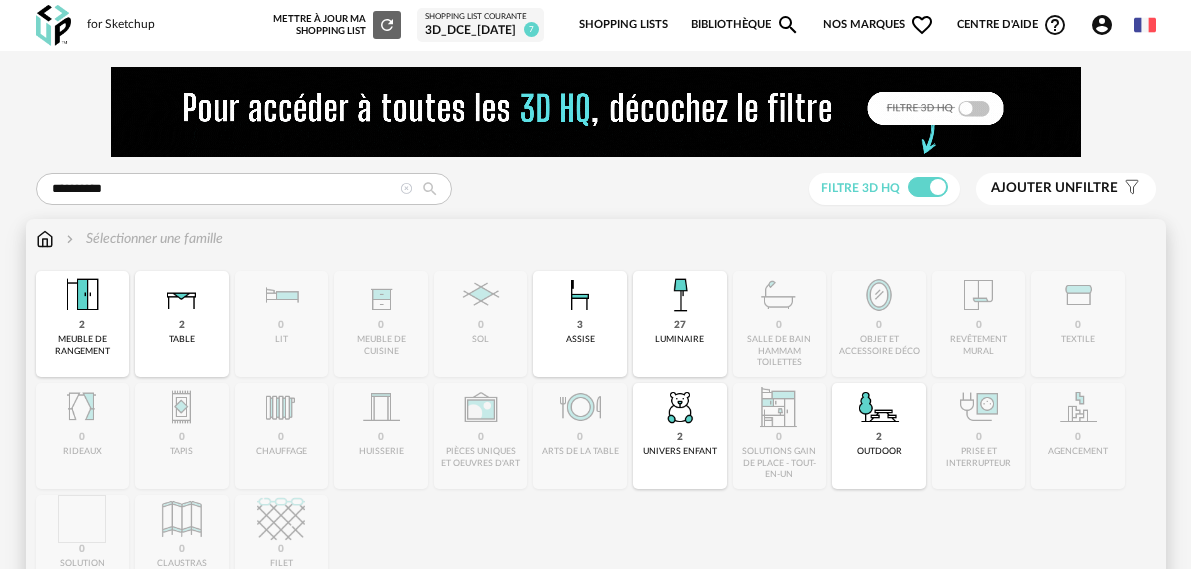 click at bounding box center [45, 239] 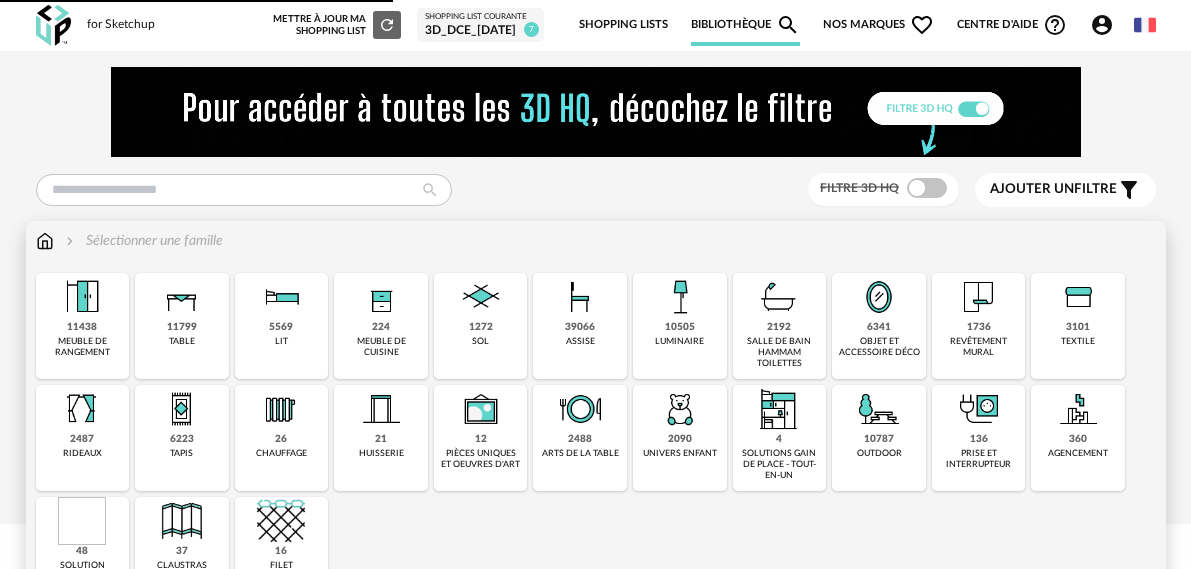 scroll, scrollTop: 0, scrollLeft: 0, axis: both 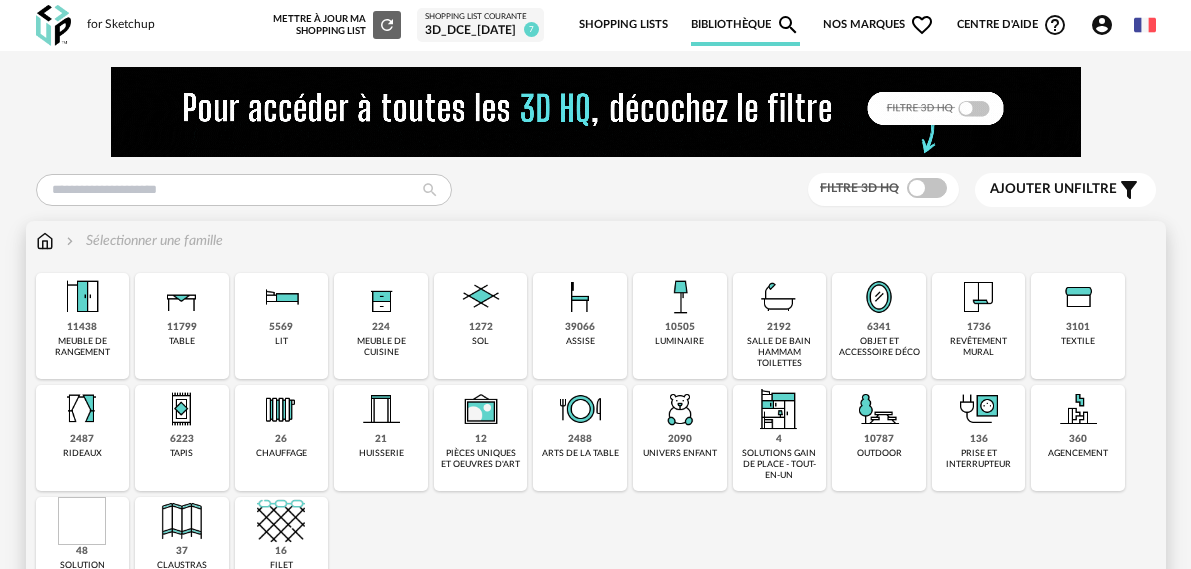 click on "10505
luminaire" at bounding box center [680, 326] 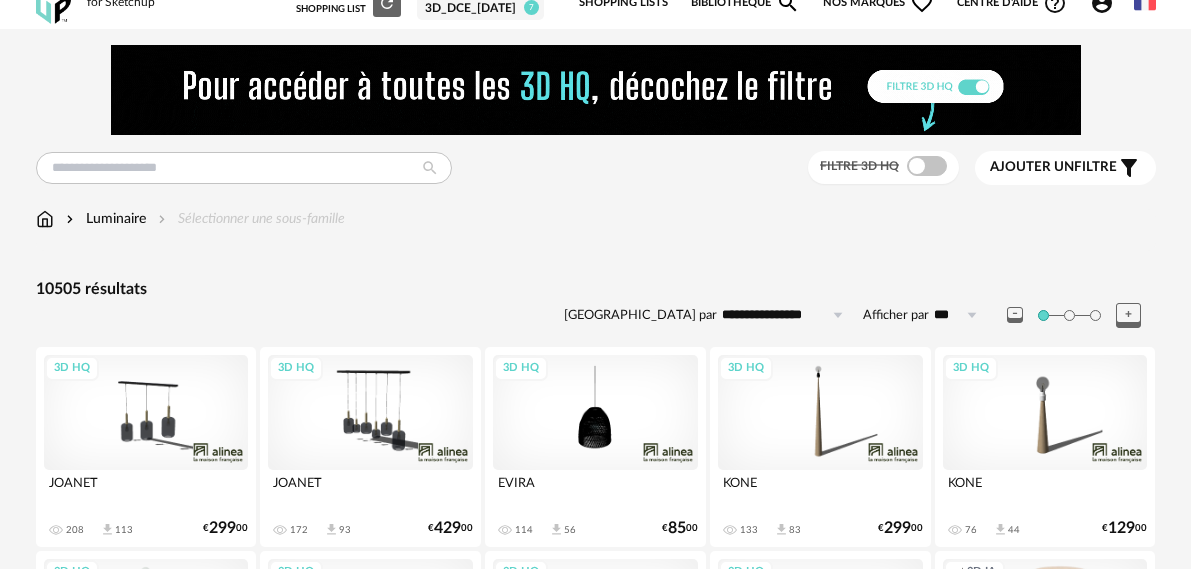 scroll, scrollTop: 0, scrollLeft: 0, axis: both 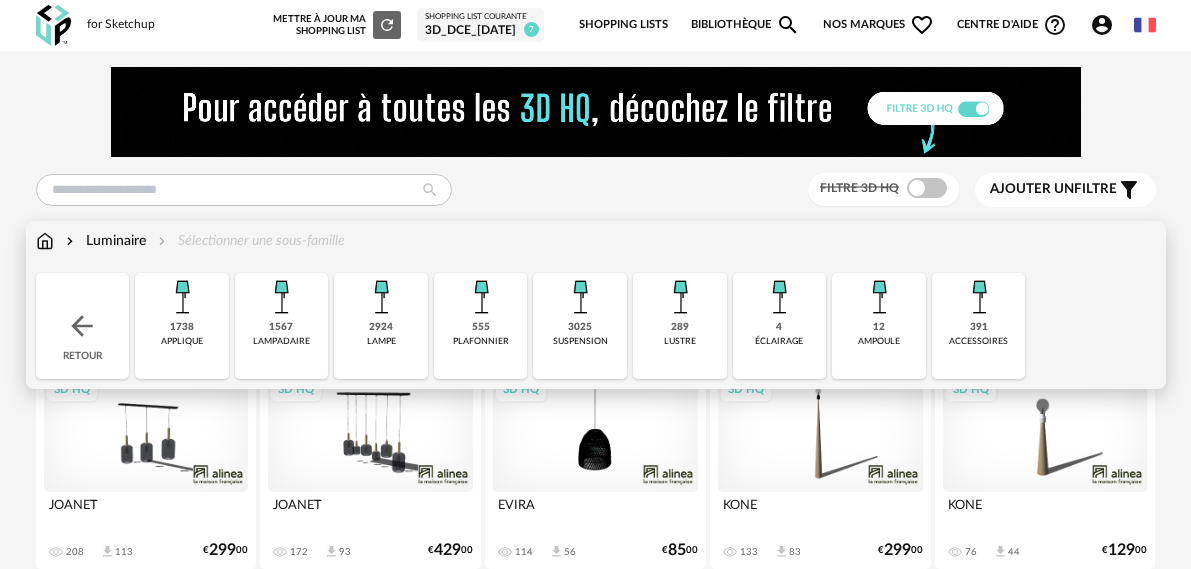 click at bounding box center (281, 297) 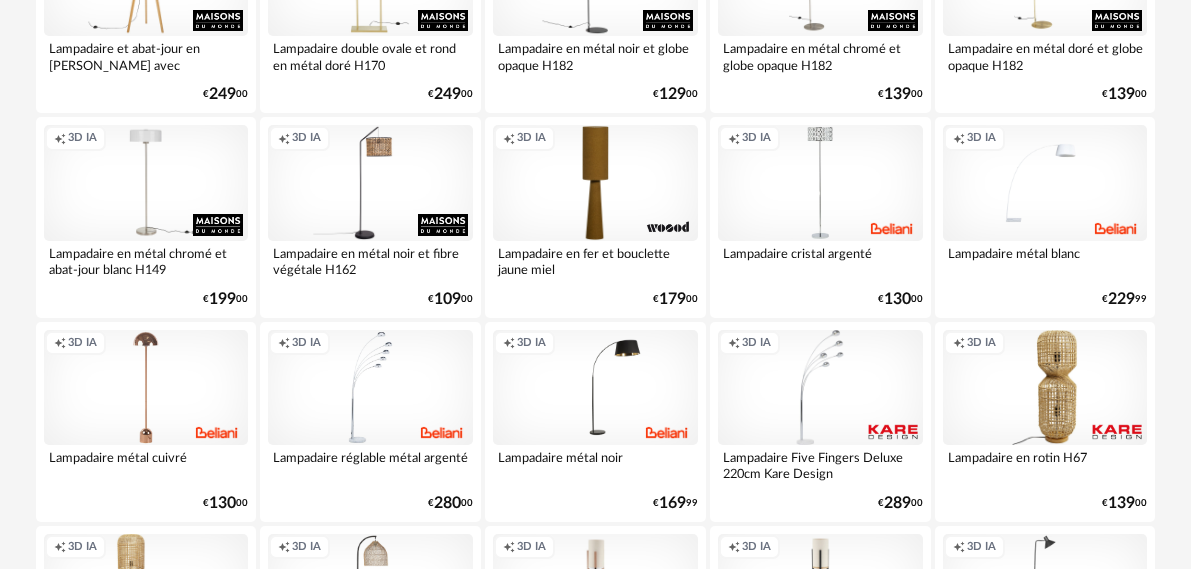 scroll, scrollTop: 1400, scrollLeft: 0, axis: vertical 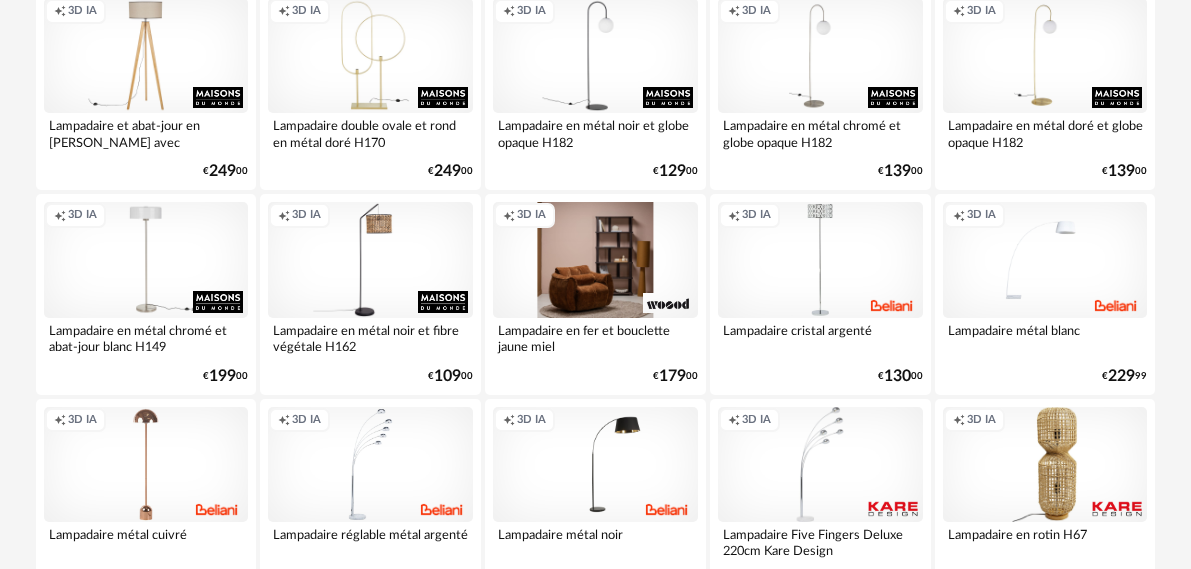 click on "Creation icon   3D IA" at bounding box center (595, 259) 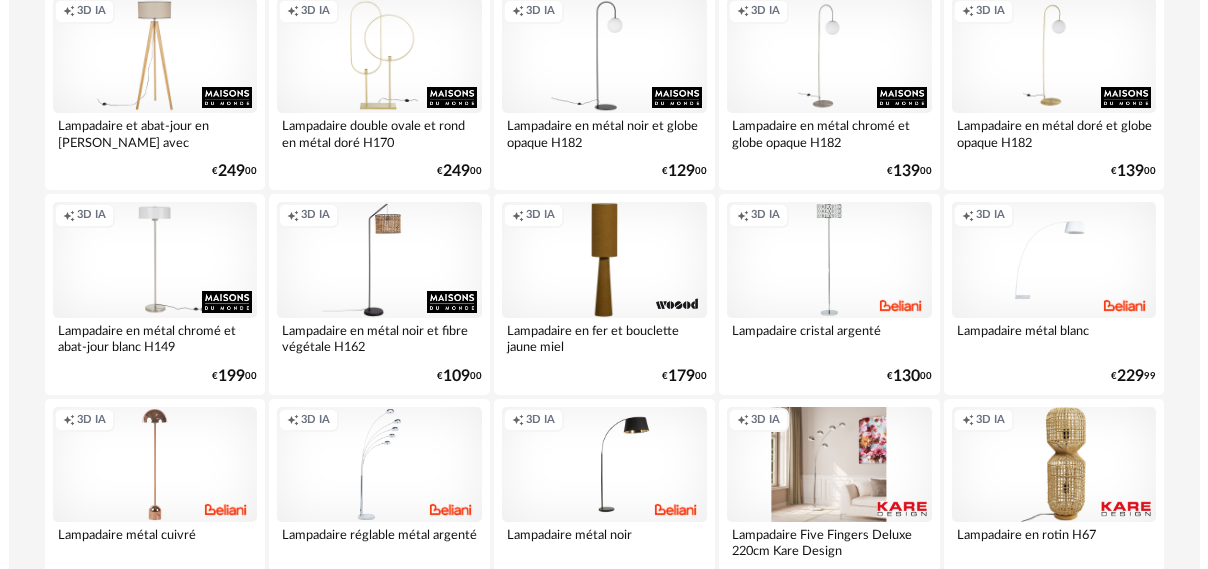 scroll, scrollTop: 0, scrollLeft: 0, axis: both 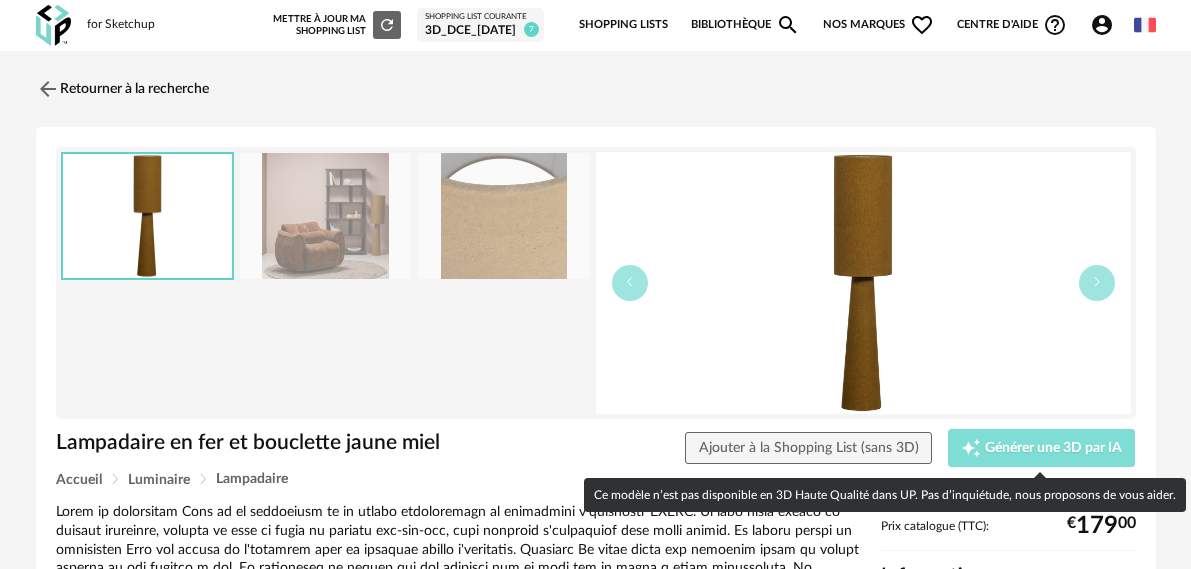 click on "Générer une 3D par IA" at bounding box center (1053, 448) 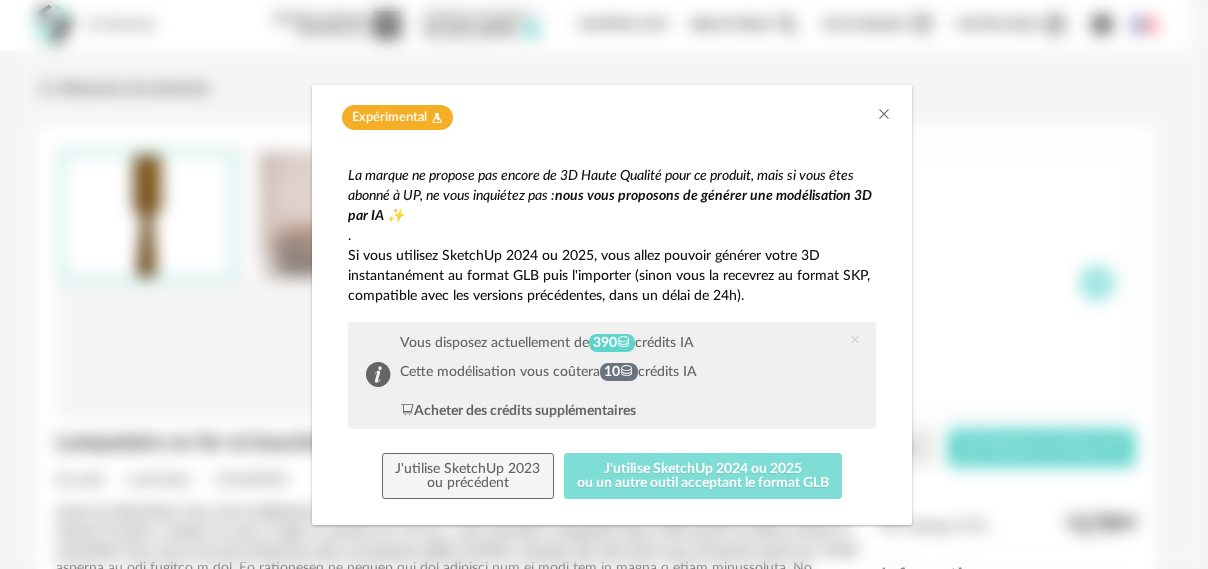 click on "J'utilise SketchUp 2024 ou 2025 ou un autre outil acceptant le format GLB" at bounding box center [703, 476] 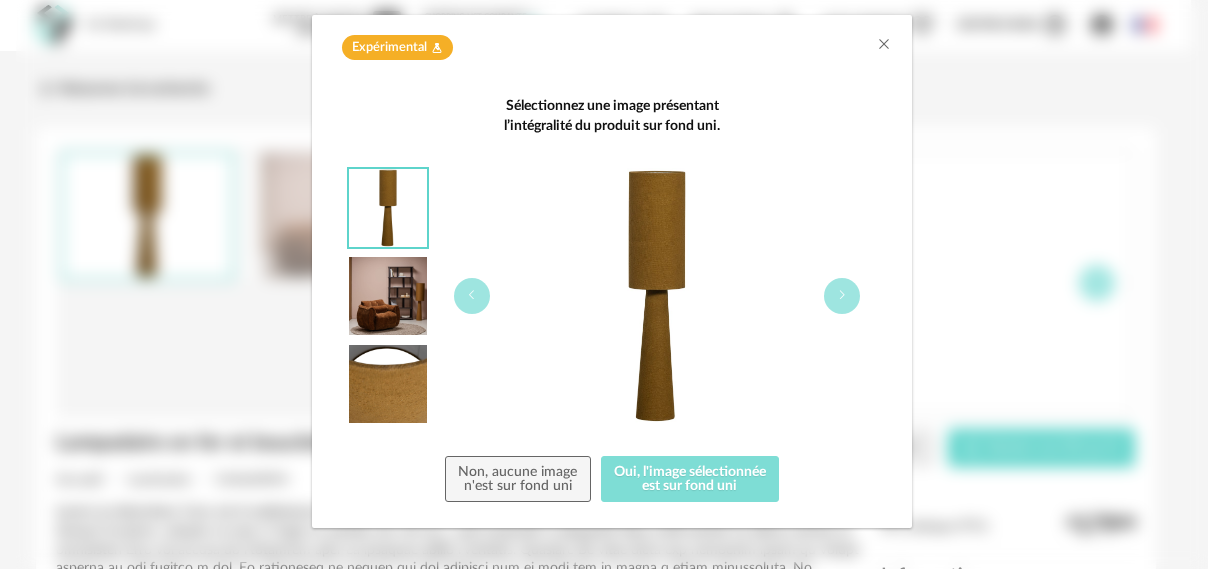 scroll, scrollTop: 79, scrollLeft: 0, axis: vertical 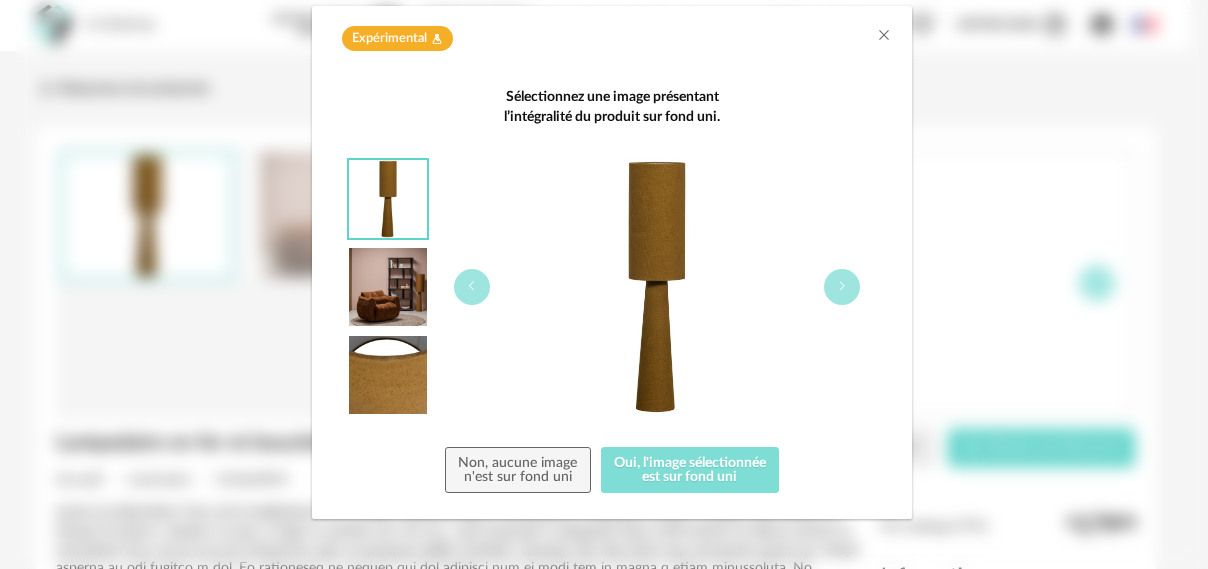 click on "Oui, l'image sélectionnée  est sur fond uni" at bounding box center (690, 470) 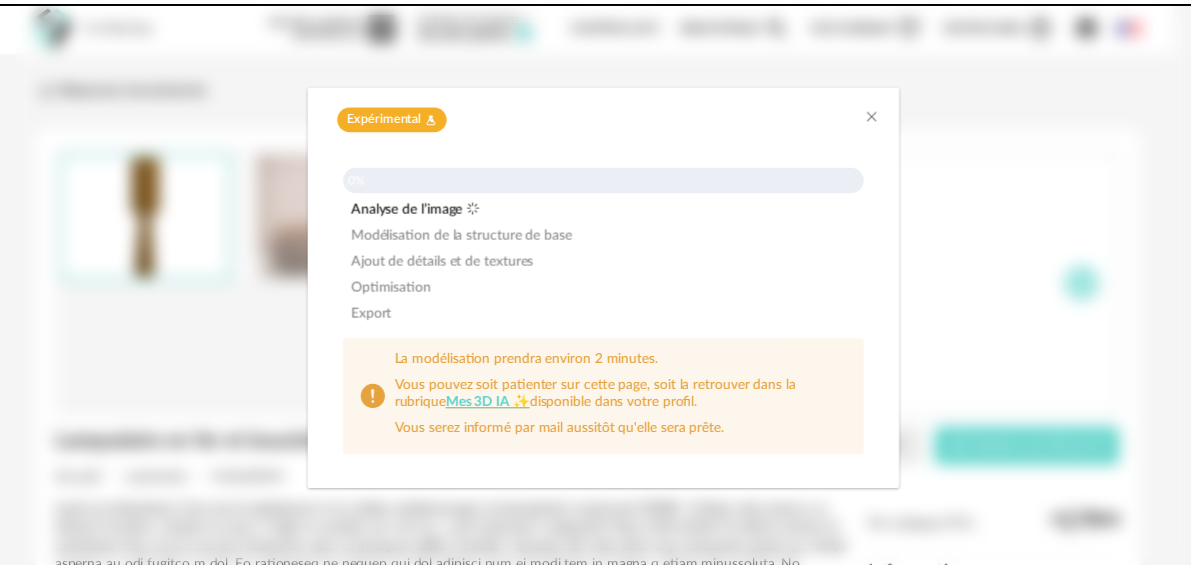 scroll, scrollTop: 0, scrollLeft: 0, axis: both 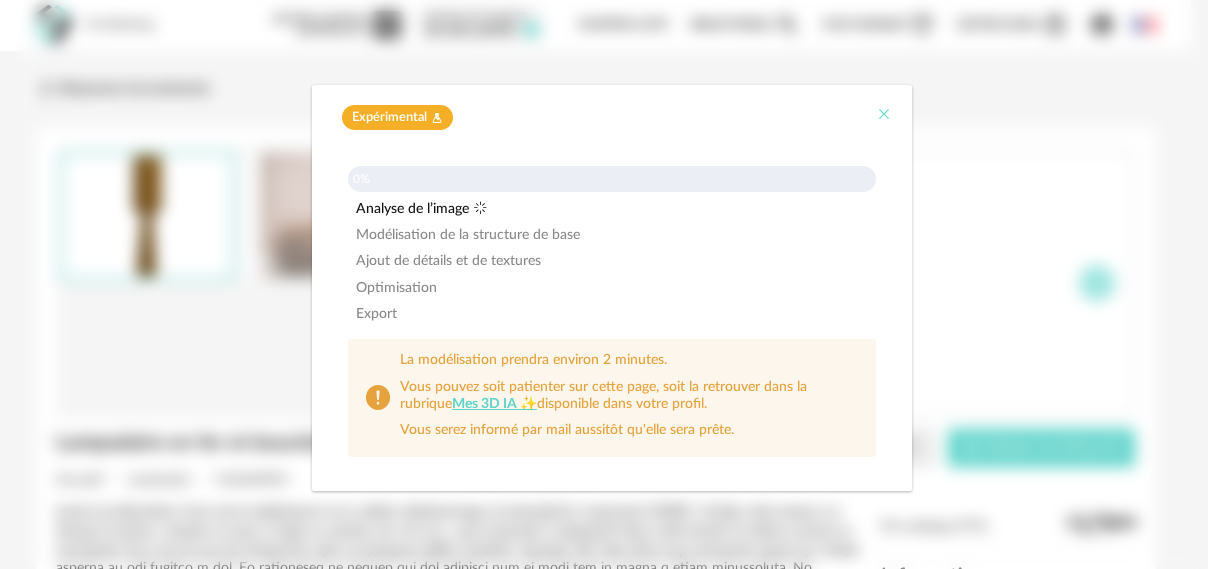 click at bounding box center (884, 114) 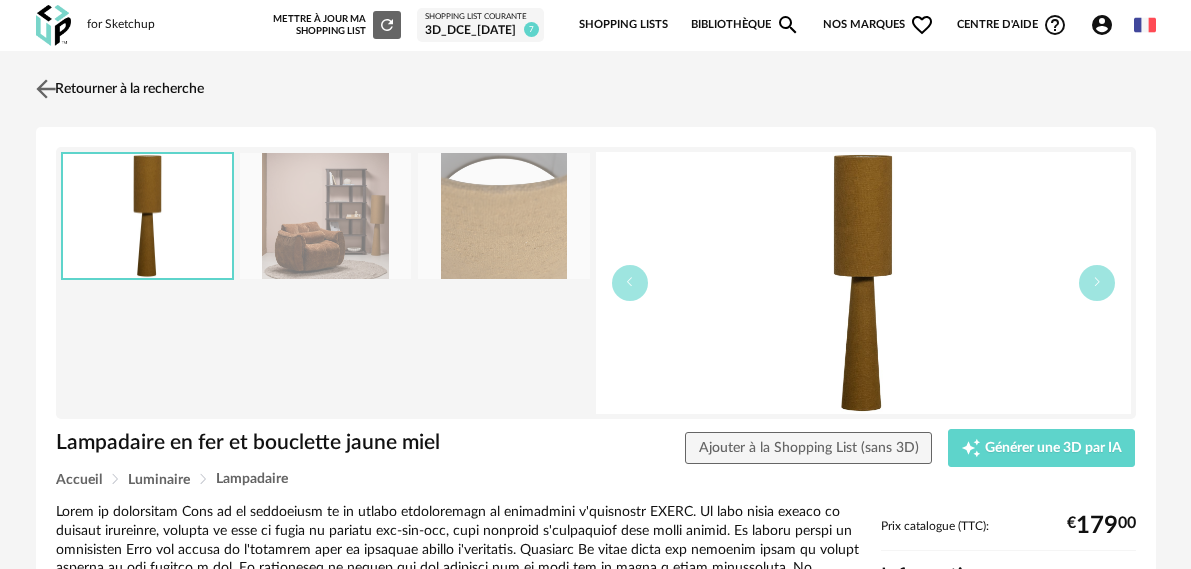 click on "Retourner à la recherche" at bounding box center (117, 89) 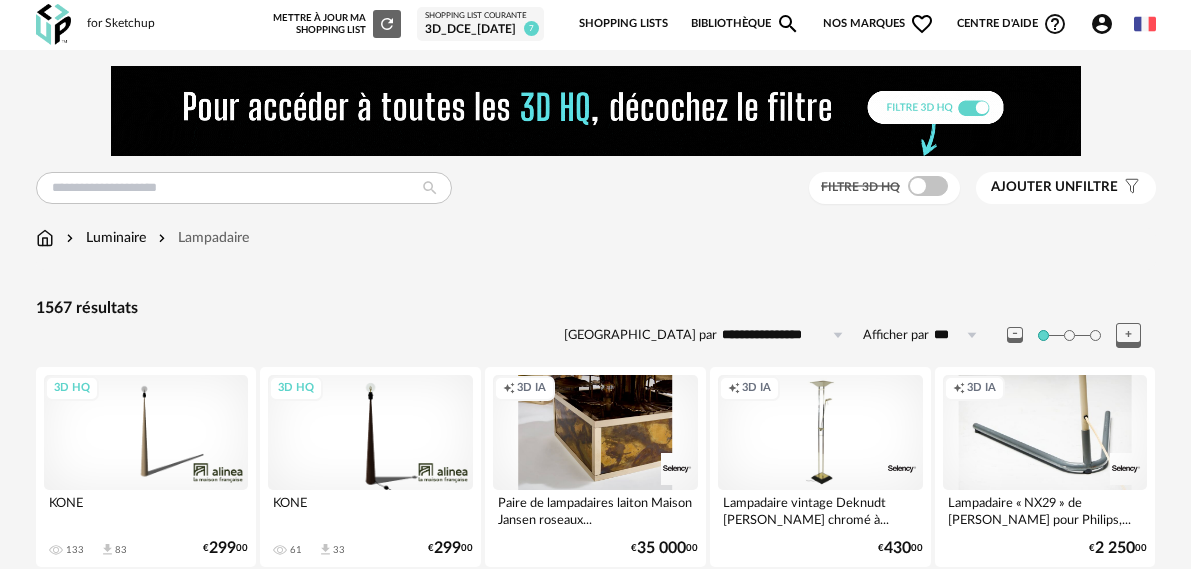 scroll, scrollTop: 0, scrollLeft: 0, axis: both 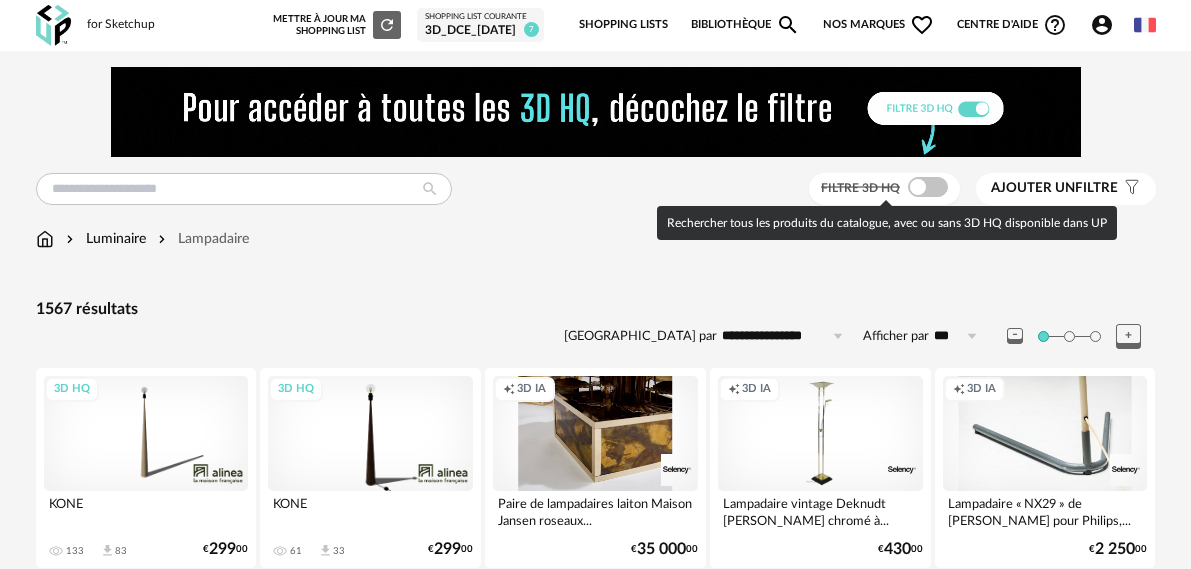 click at bounding box center [928, 187] 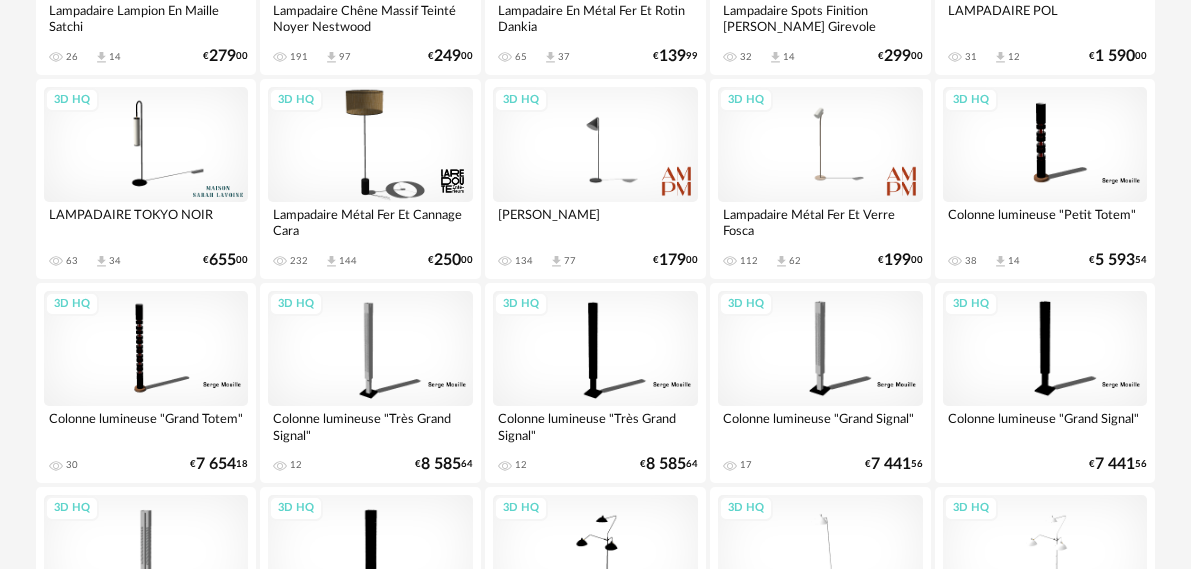 scroll, scrollTop: 700, scrollLeft: 0, axis: vertical 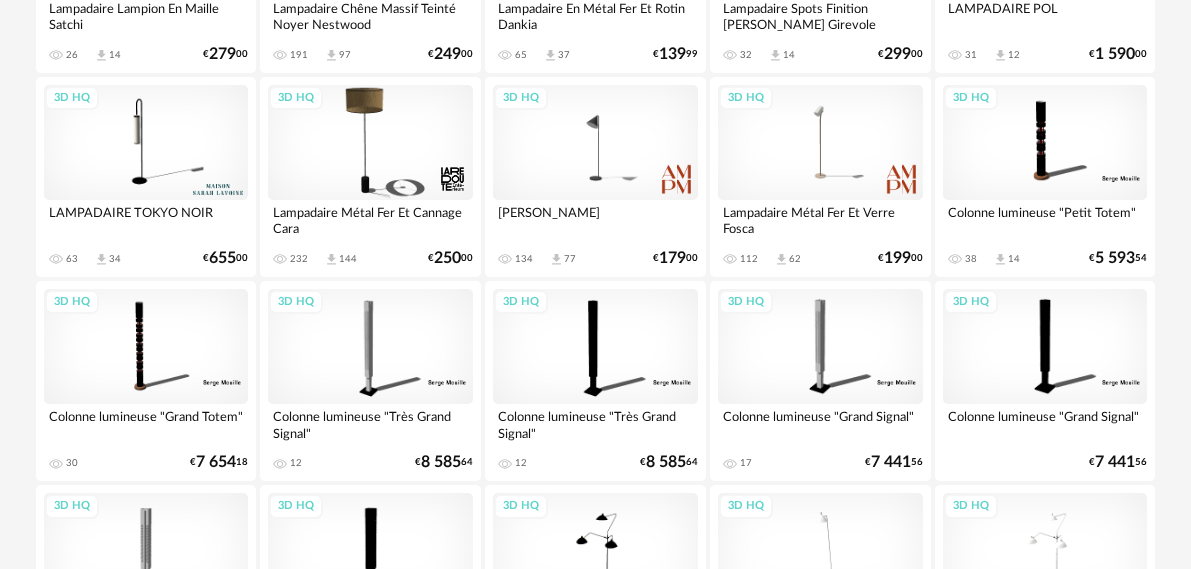 click on "3D HQ" at bounding box center [146, 142] 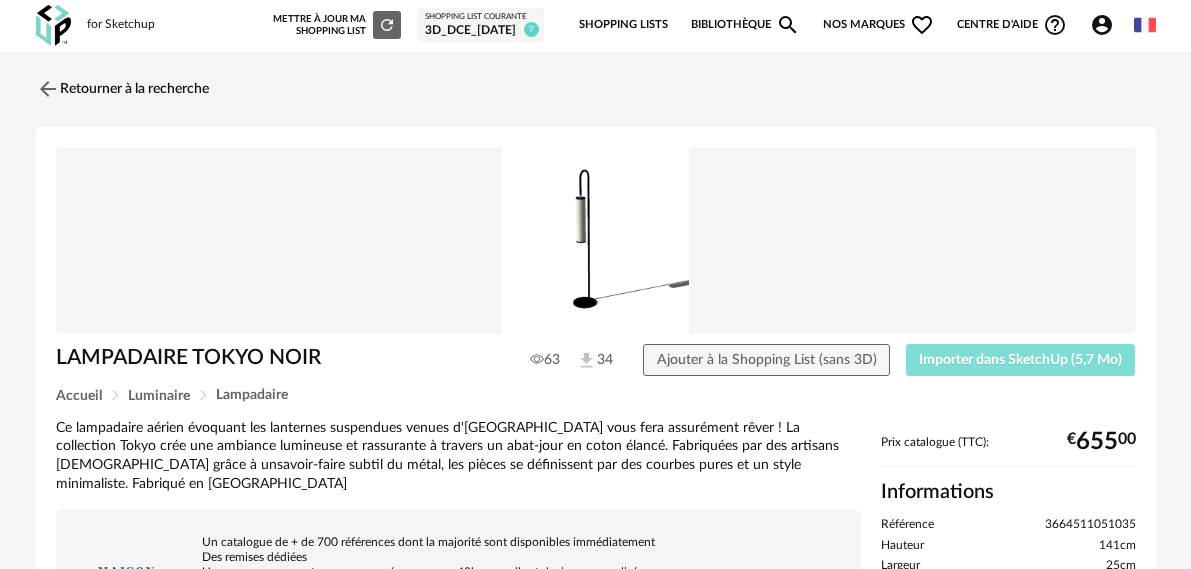 click on "Importer dans SketchUp (5,7 Mo)" at bounding box center (1021, 360) 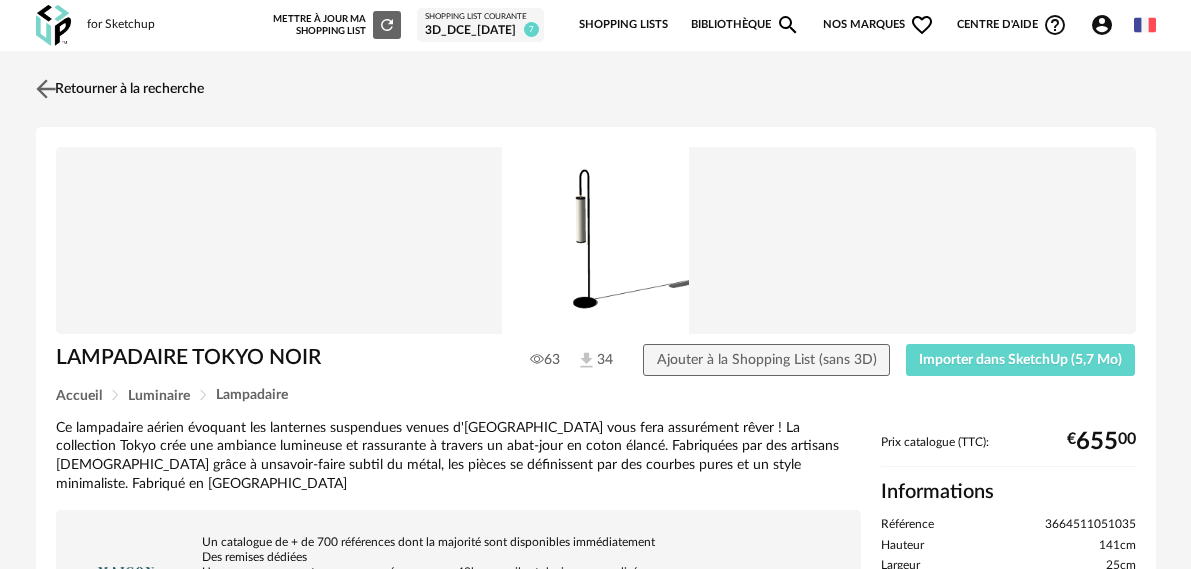 click on "Retourner à la recherche" at bounding box center [117, 89] 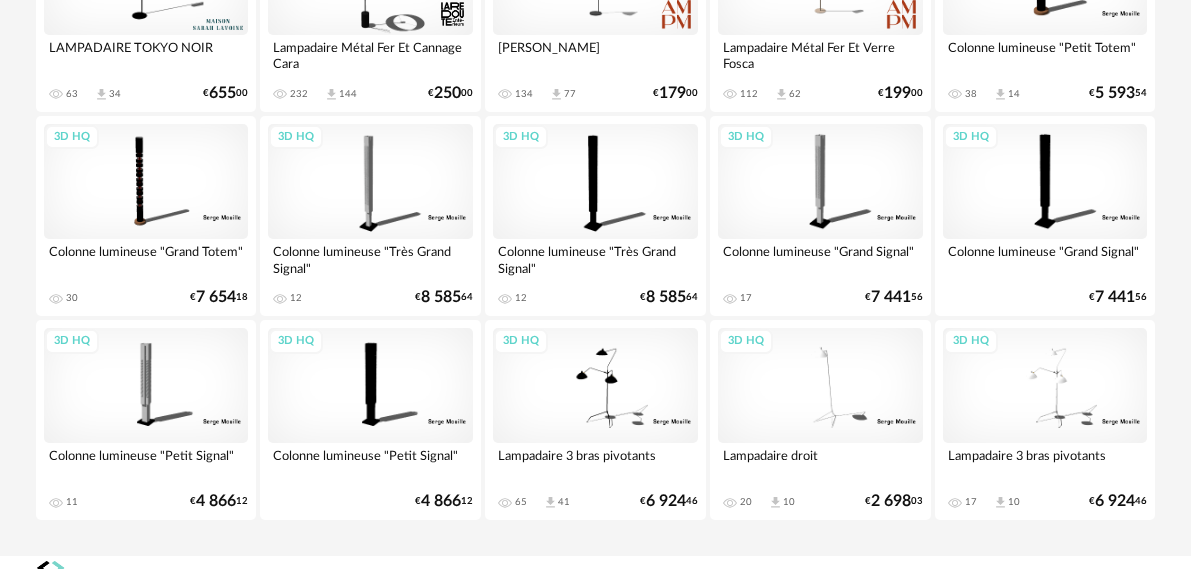 scroll, scrollTop: 897, scrollLeft: 0, axis: vertical 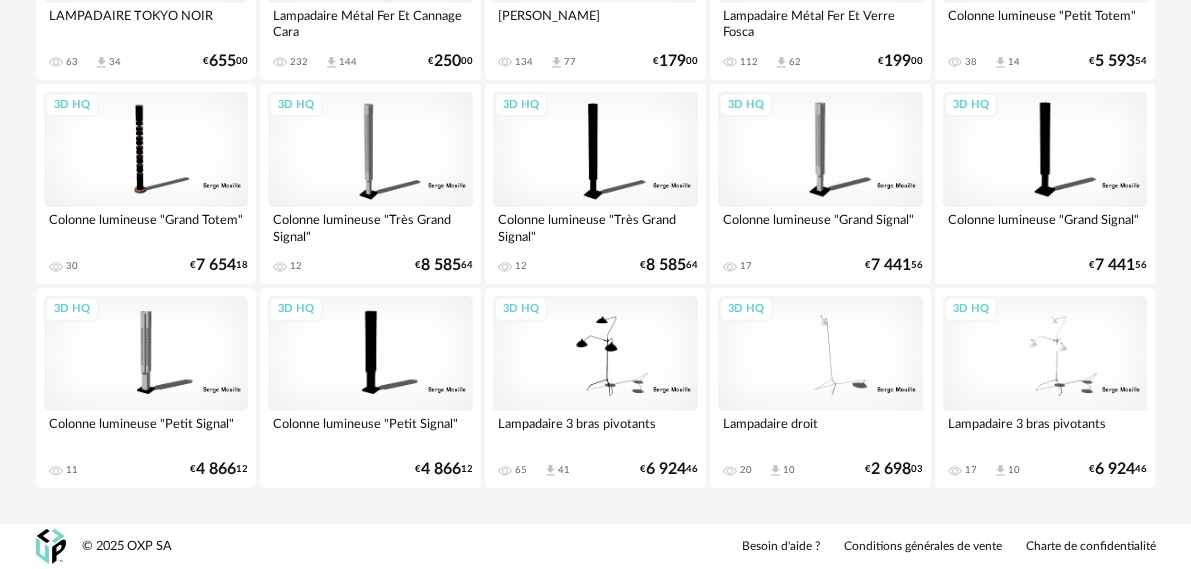 click on "3D HQ" at bounding box center [595, 353] 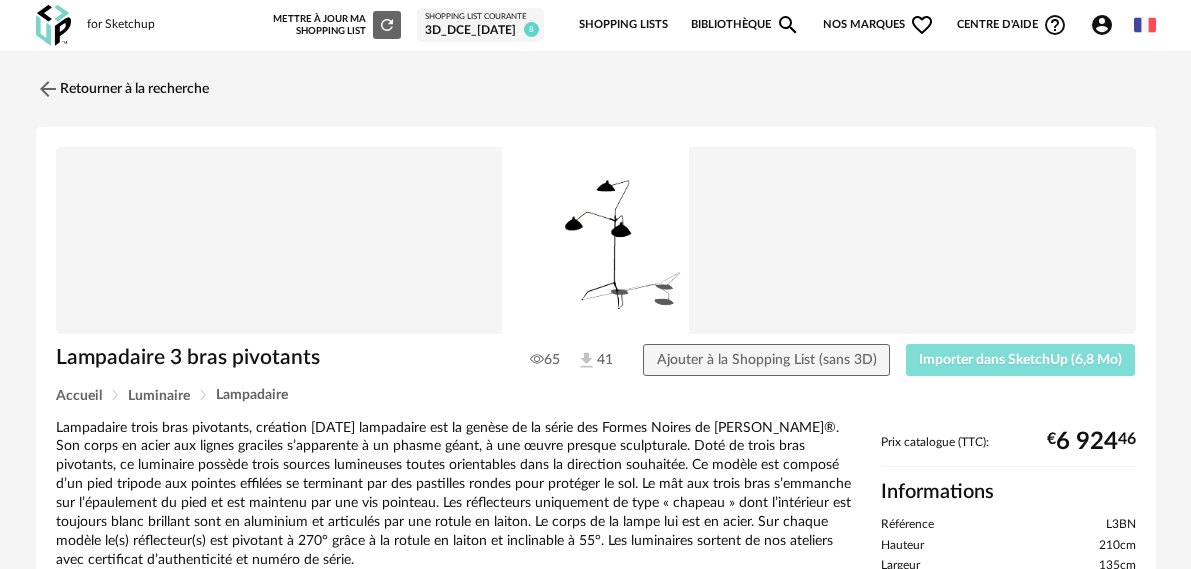click on "Importer dans SketchUp (6,8 Mo)" at bounding box center [1021, 360] 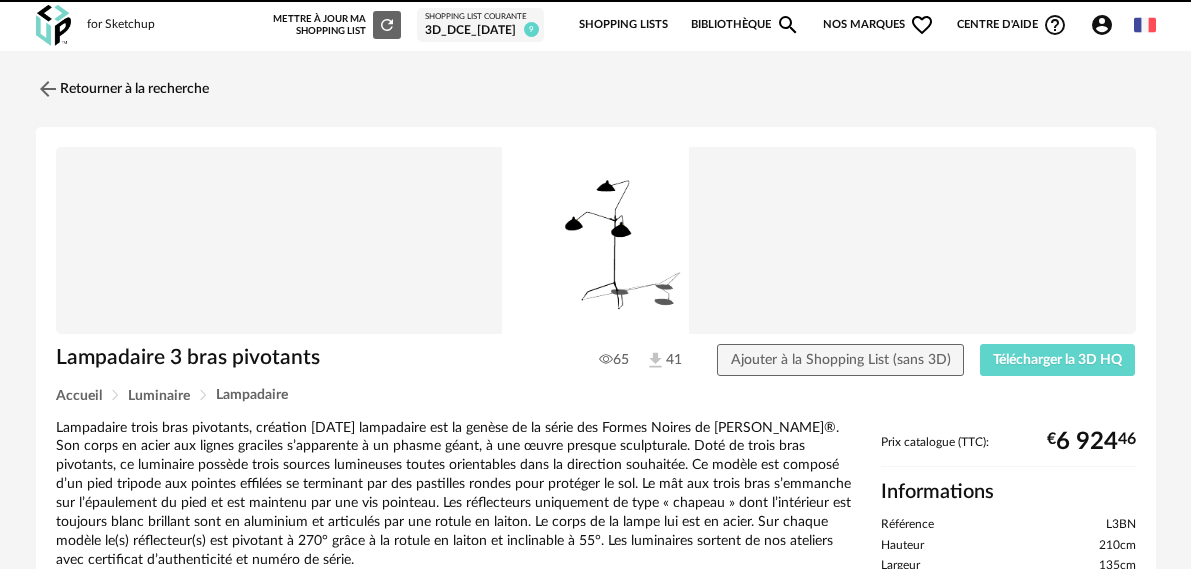 scroll, scrollTop: 0, scrollLeft: 0, axis: both 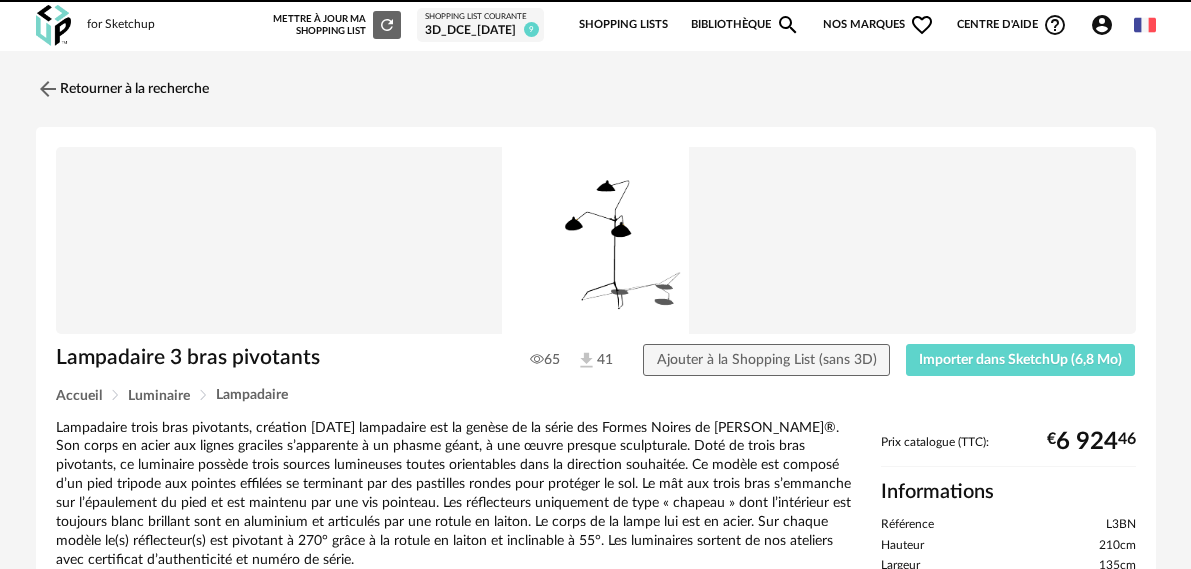 click on "Bibliothèque Magnify icon" at bounding box center (746, 25) 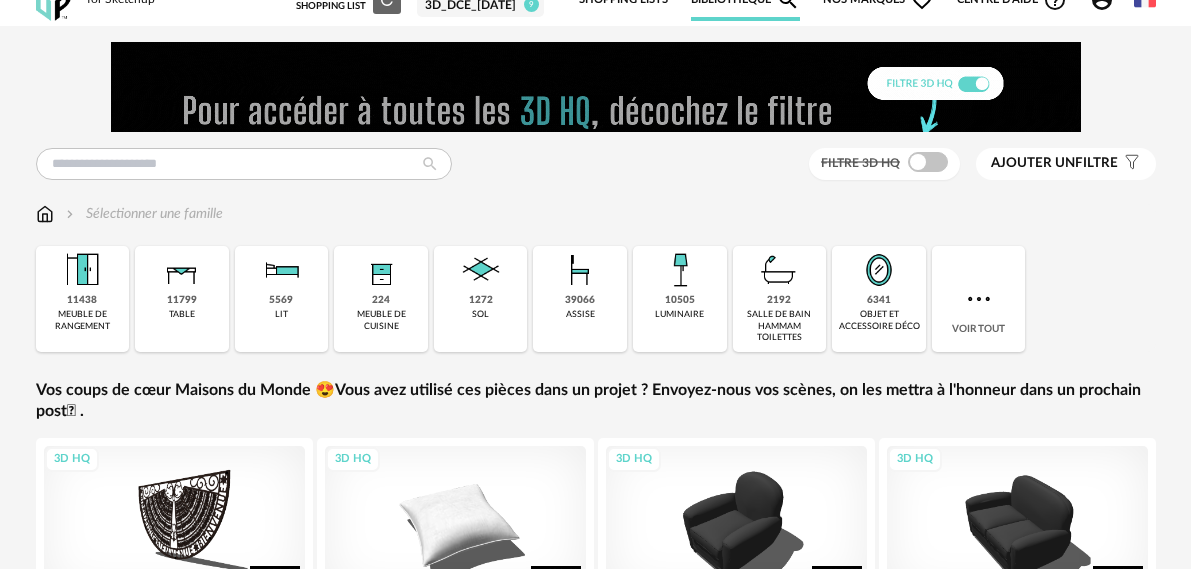 scroll, scrollTop: 0, scrollLeft: 0, axis: both 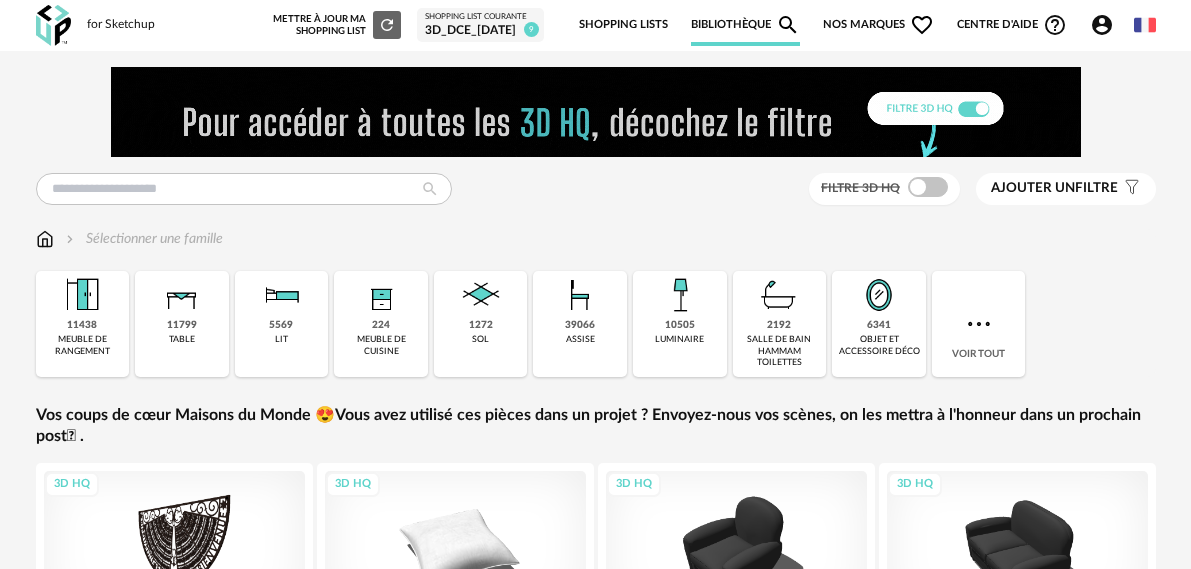 click on "Account Circle icon" 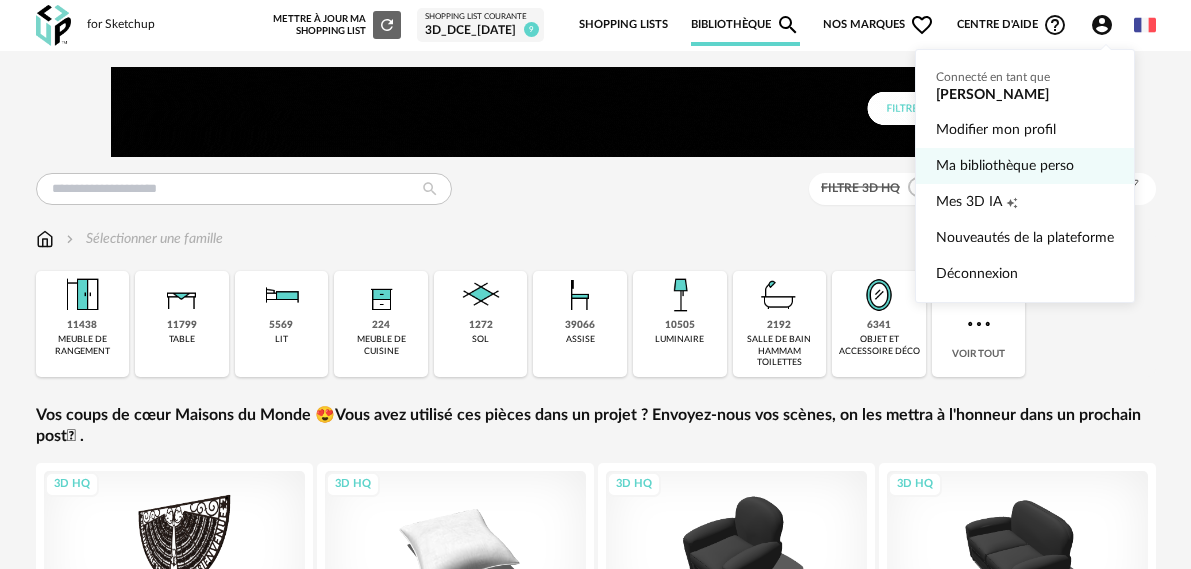 click on "Ma bibliothèque perso" at bounding box center (1025, 166) 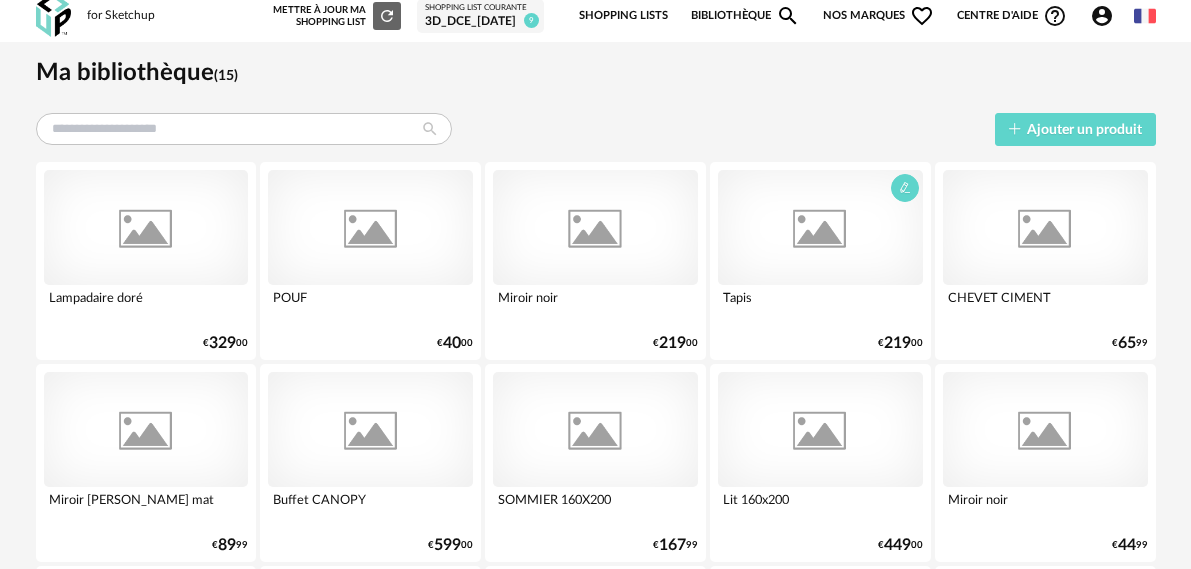 scroll, scrollTop: 0, scrollLeft: 0, axis: both 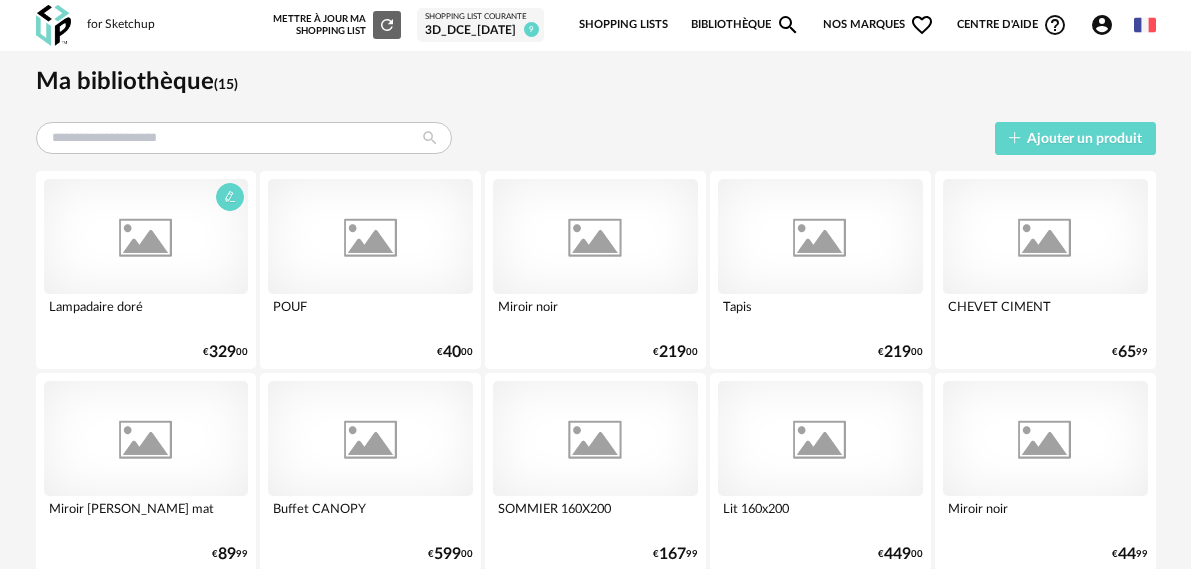 click at bounding box center [146, 236] 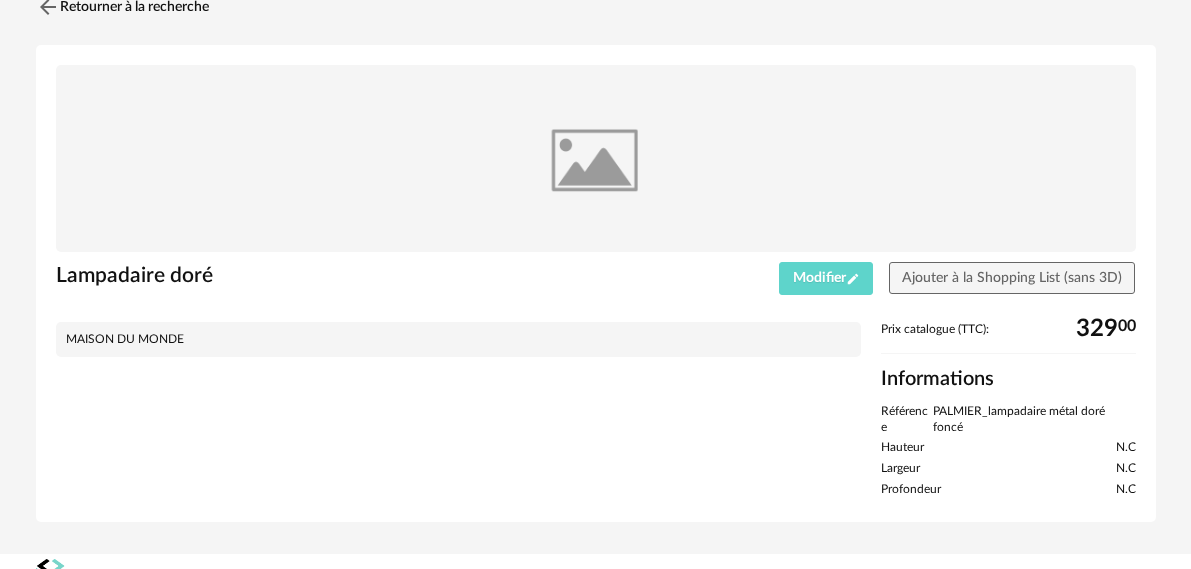 scroll, scrollTop: 0, scrollLeft: 0, axis: both 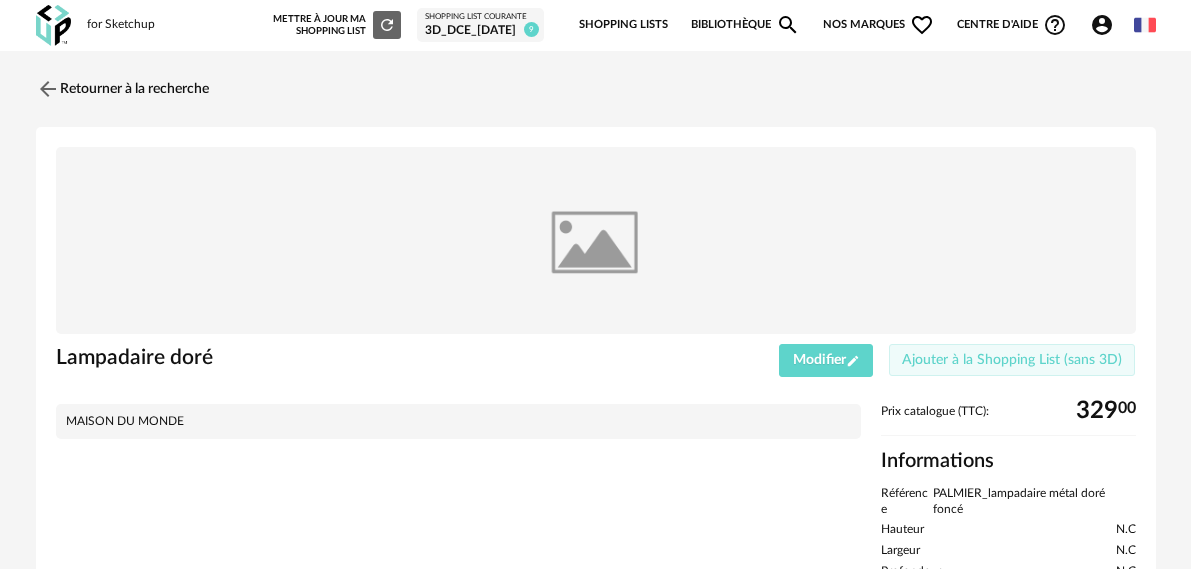 click on "Ajouter à la Shopping List (sans 3D)" at bounding box center (1012, 360) 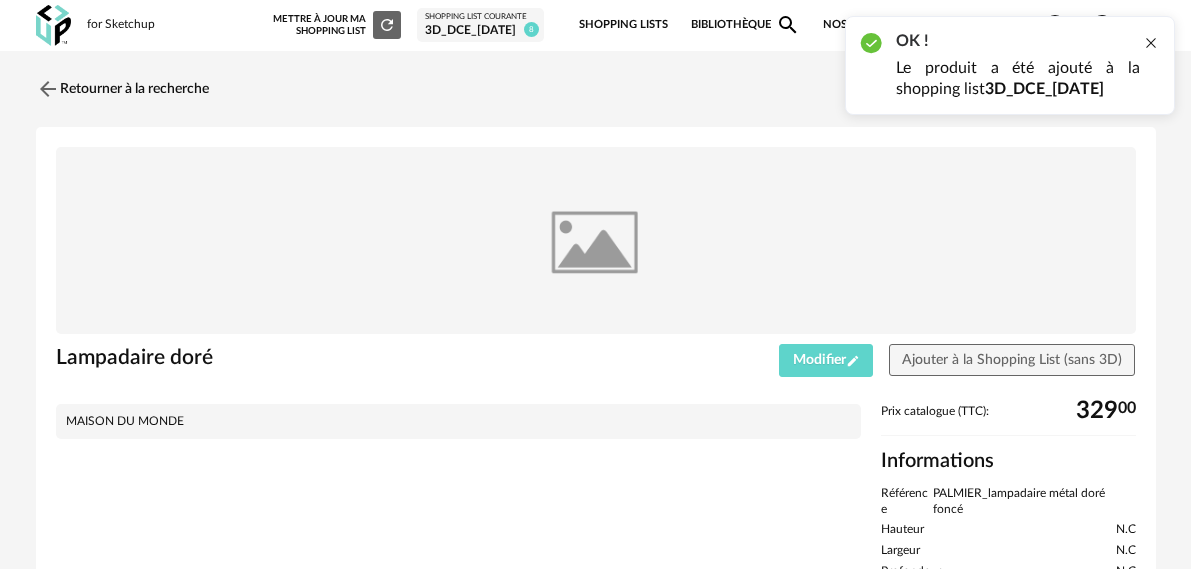 click at bounding box center [1151, 43] 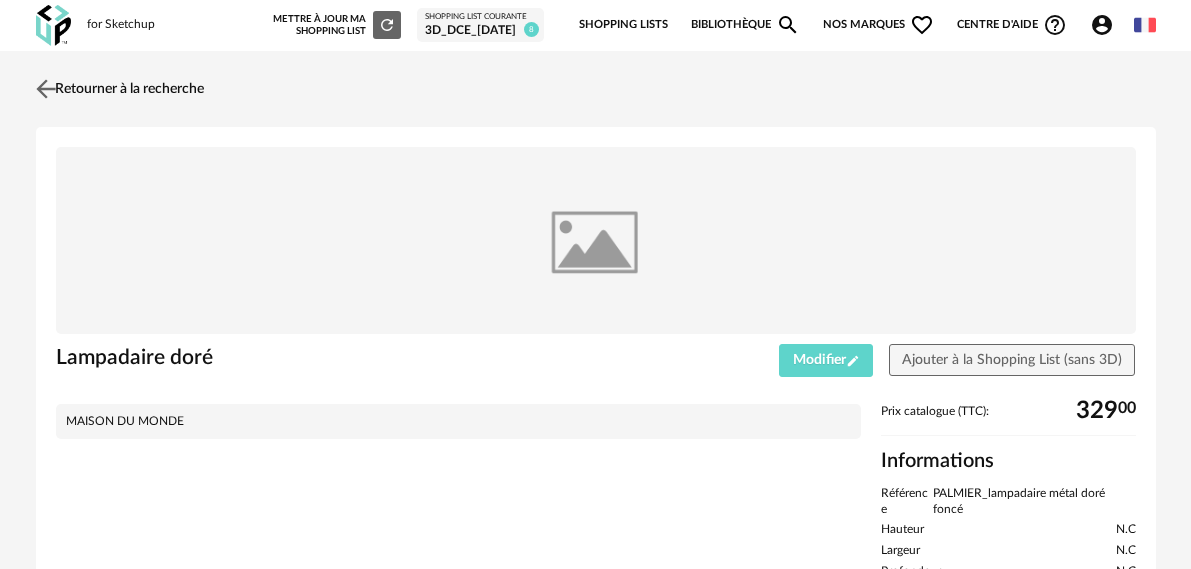 click at bounding box center [45, 88] 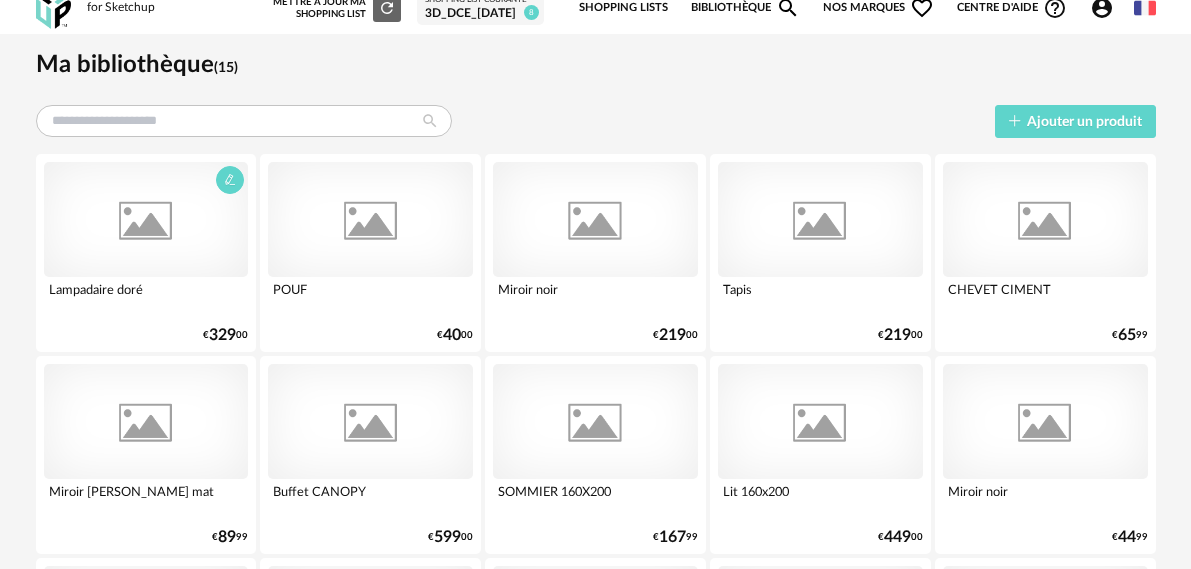 scroll, scrollTop: 0, scrollLeft: 0, axis: both 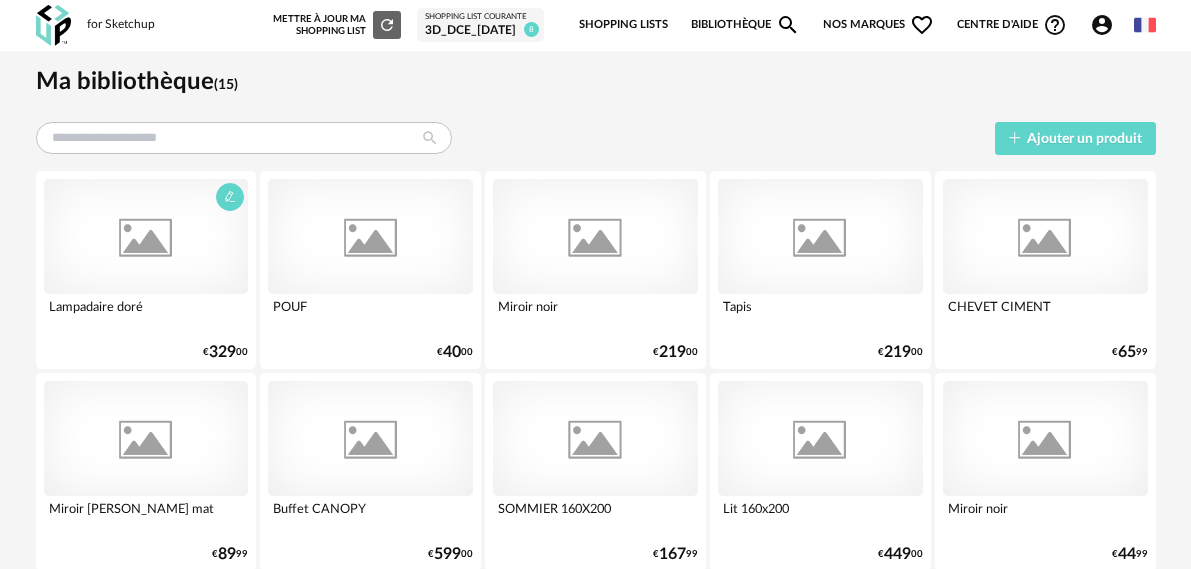 click at bounding box center (146, 236) 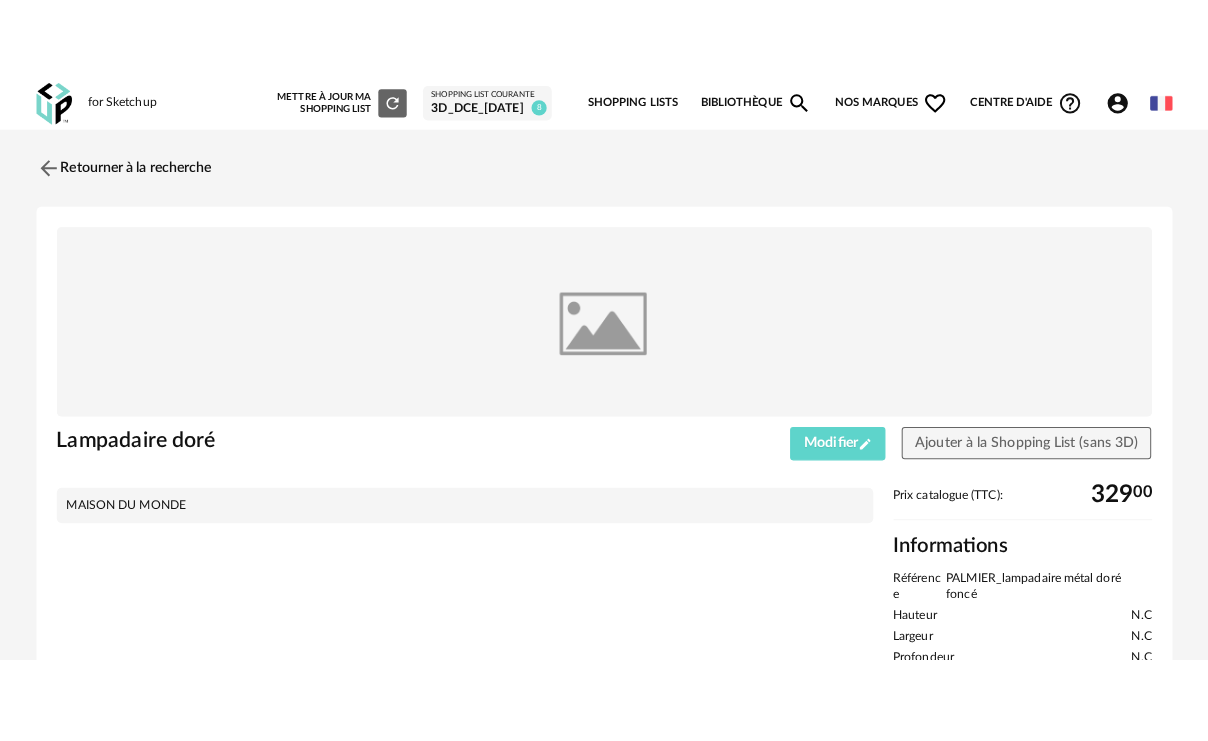scroll, scrollTop: 0, scrollLeft: 0, axis: both 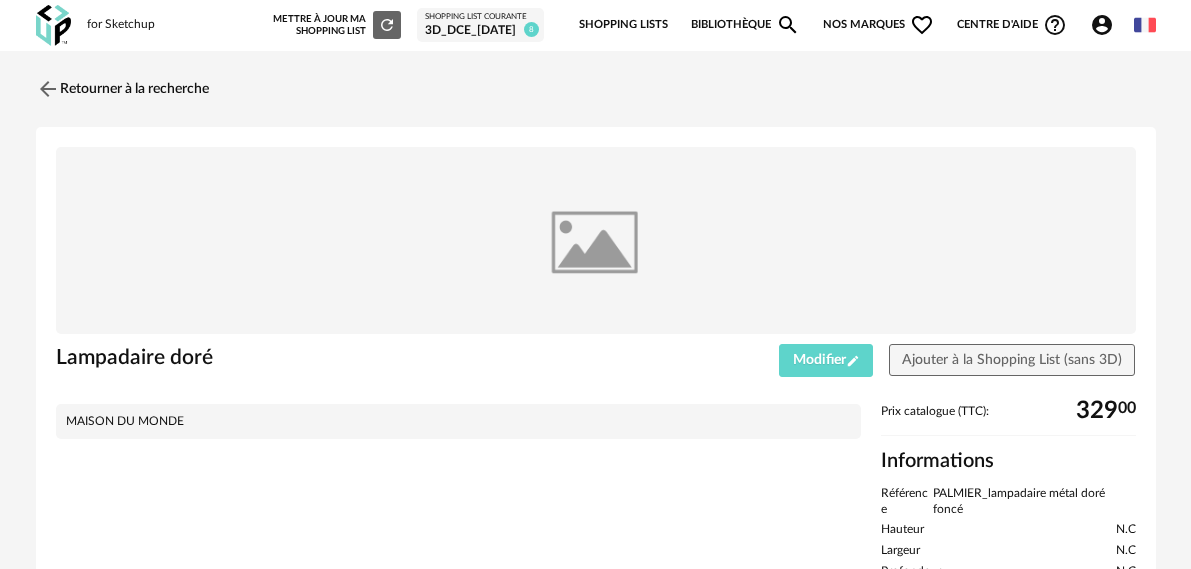 click at bounding box center [596, 241] 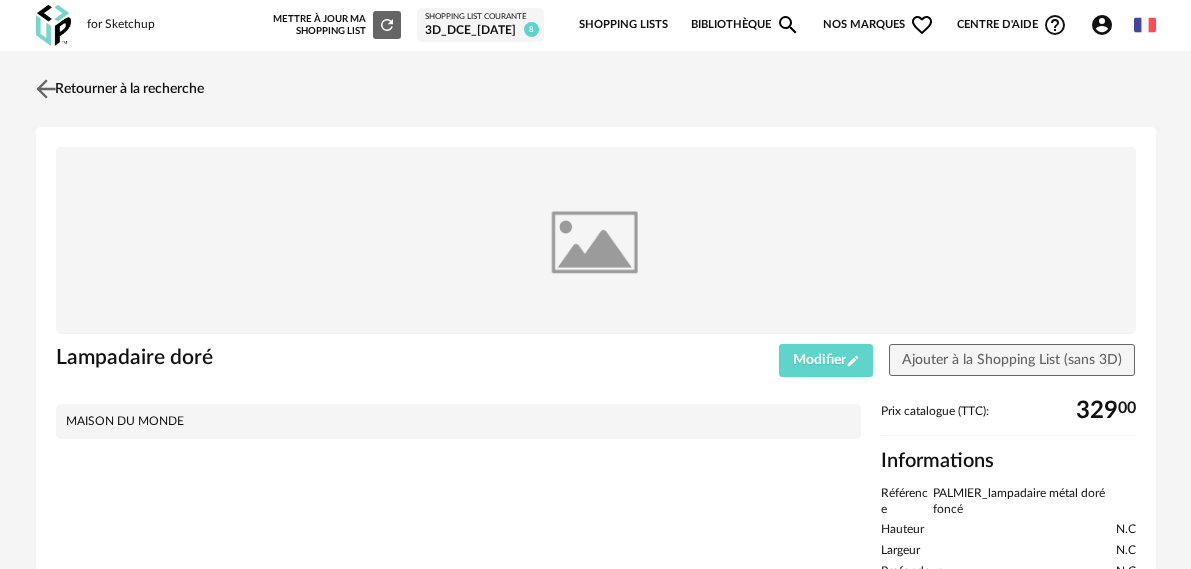 click at bounding box center [45, 88] 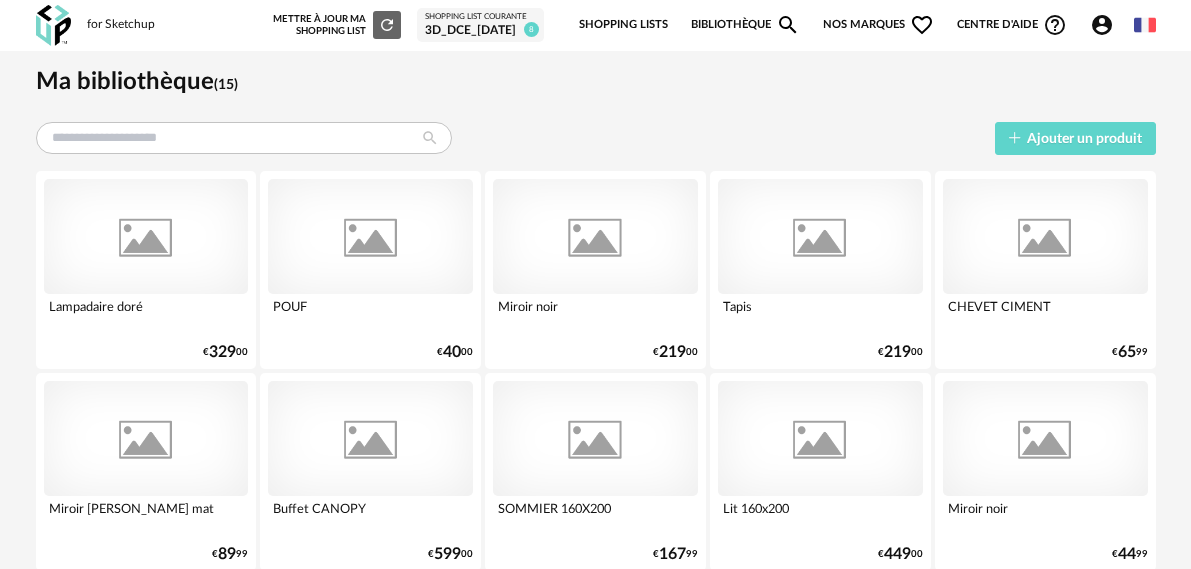 click on "Account Circle icon" 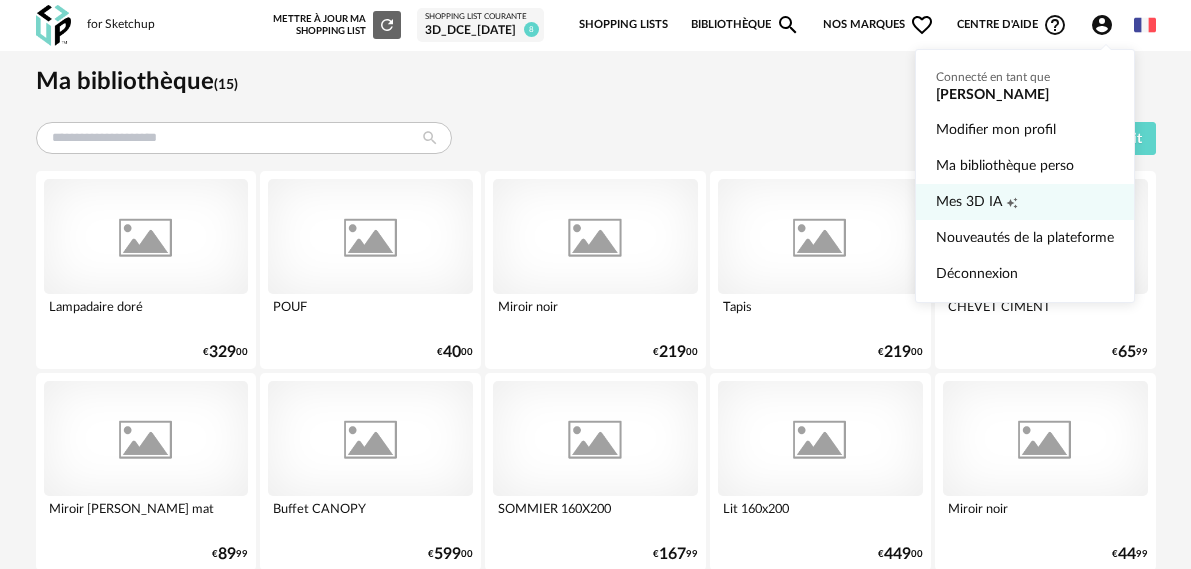 click on "Mes 3D IA" at bounding box center [969, 202] 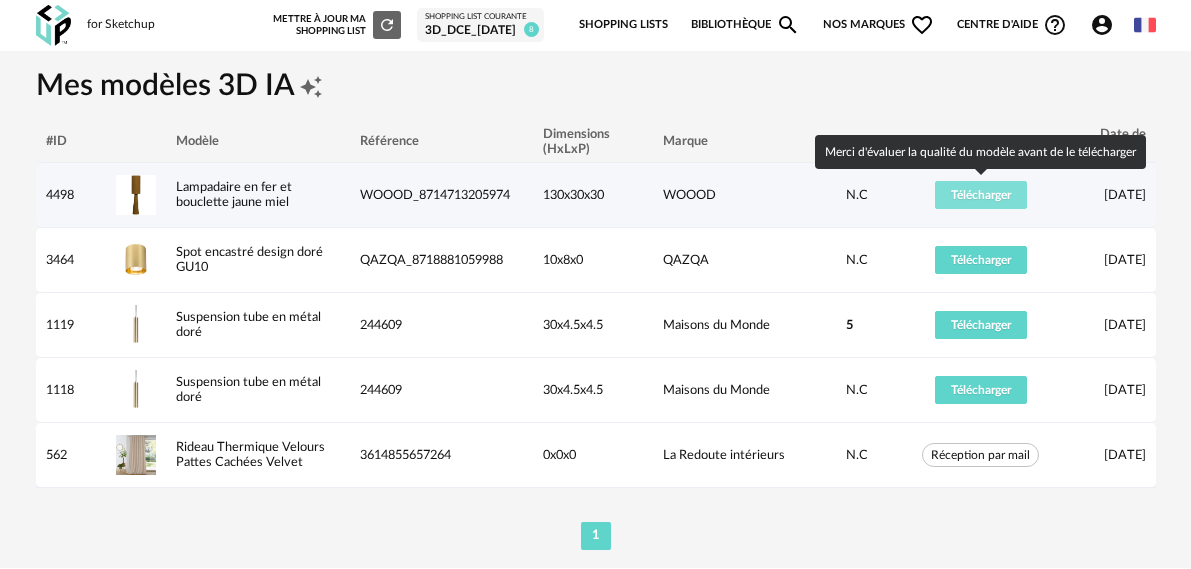 click on "Télécharger" at bounding box center (981, 195) 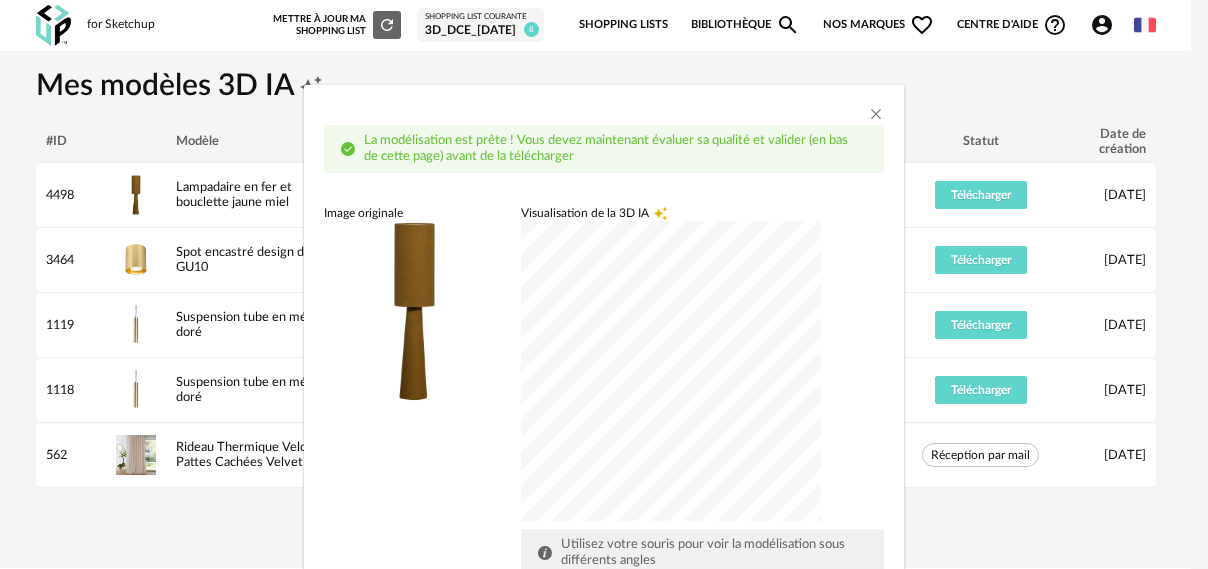 click at bounding box center [671, 371] 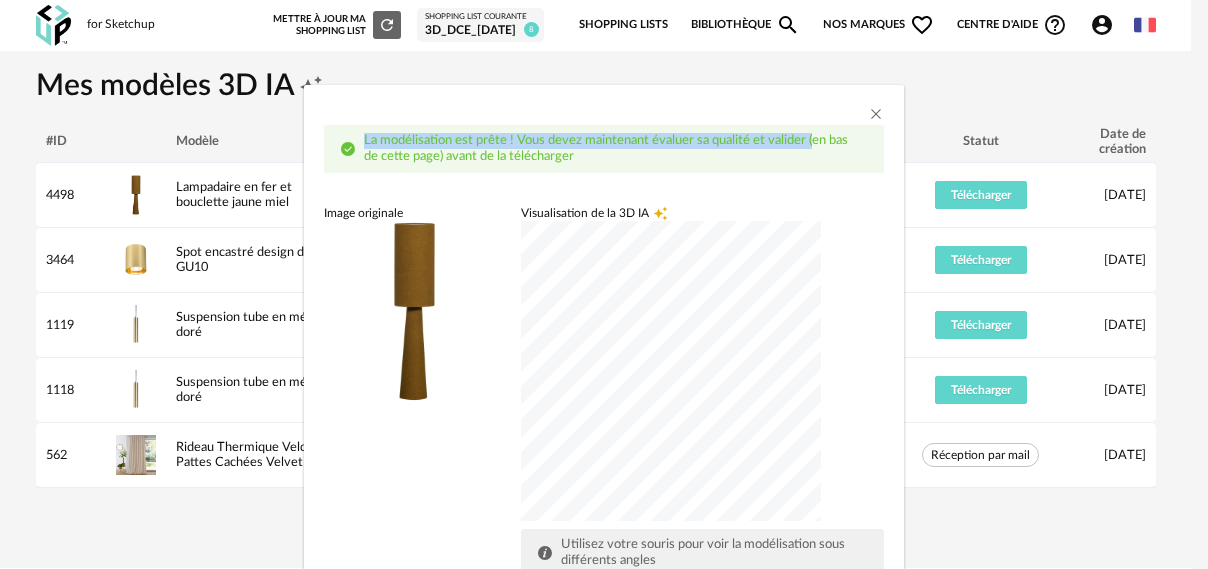 drag, startPoint x: 805, startPoint y: 116, endPoint x: 737, endPoint y: 49, distance: 95.462036 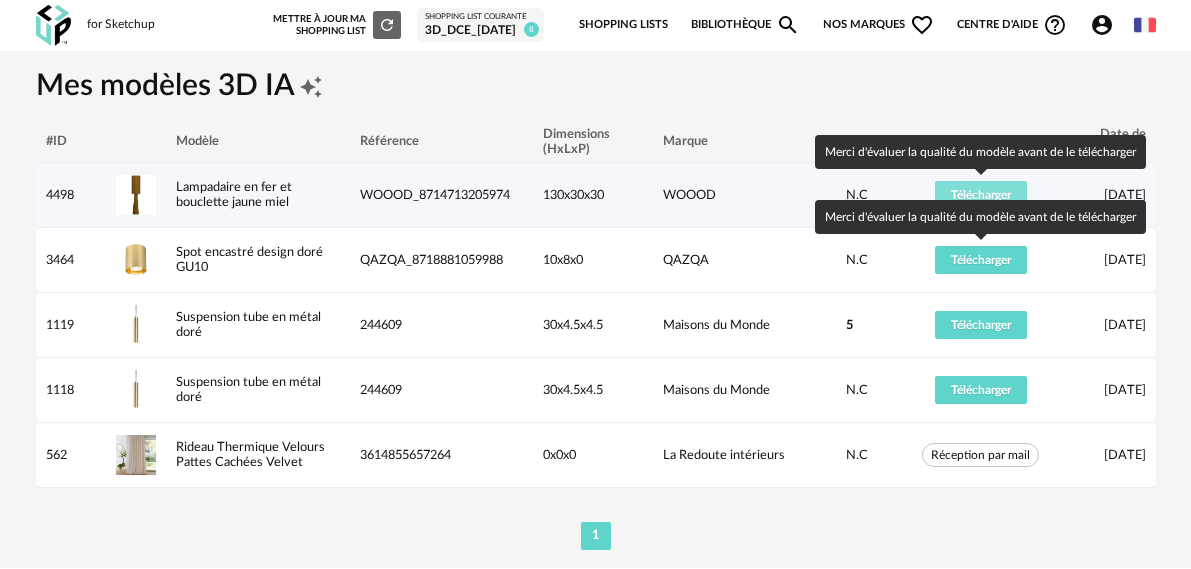 click on "Télécharger" at bounding box center [981, 195] 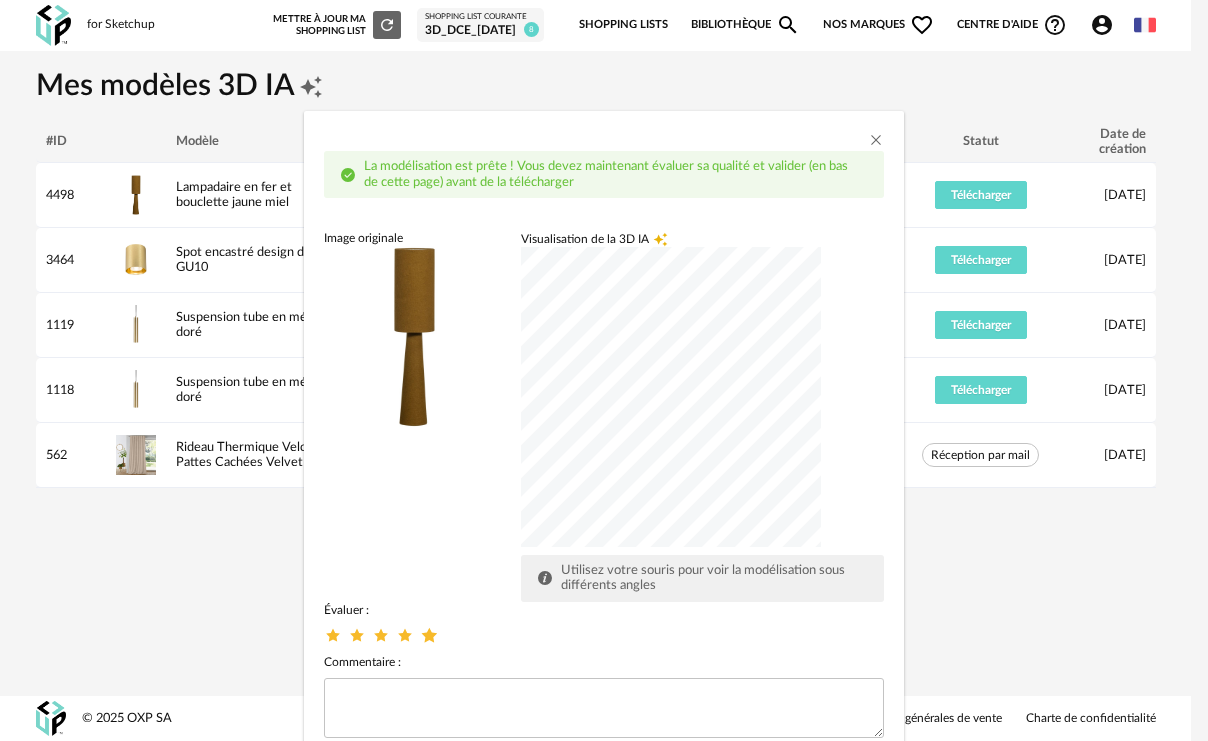 click at bounding box center [429, 635] 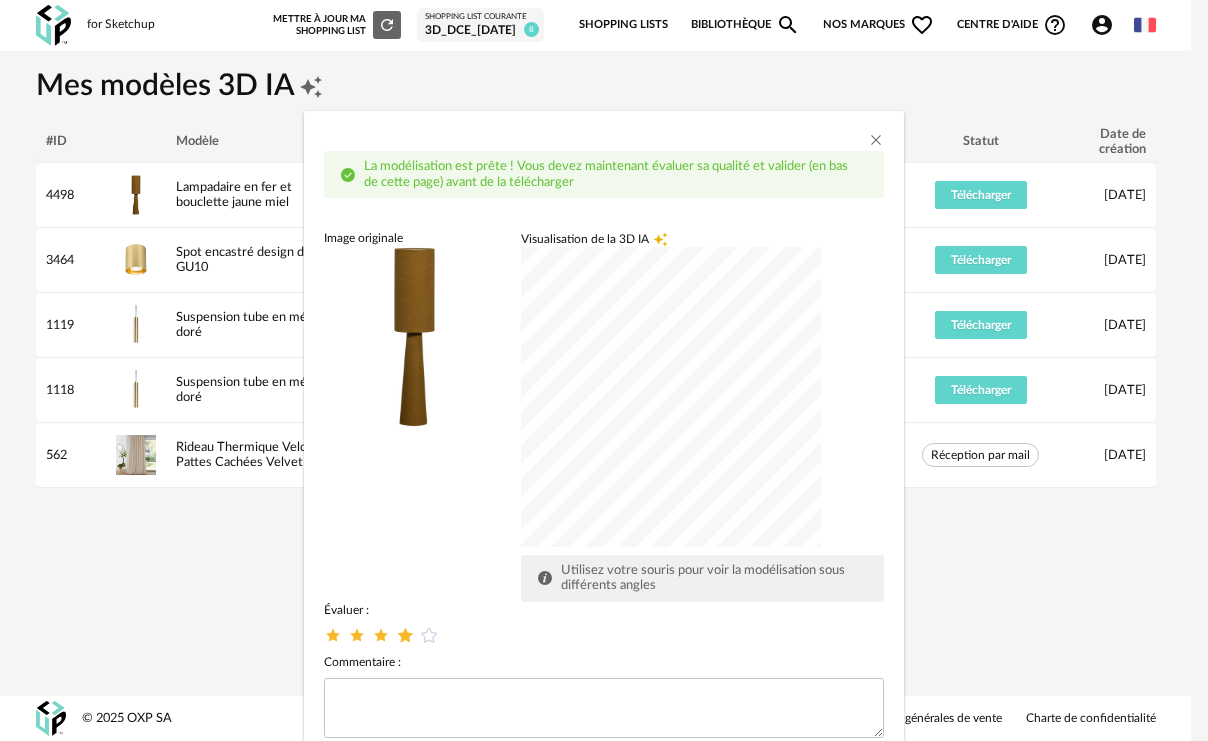click at bounding box center (405, 635) 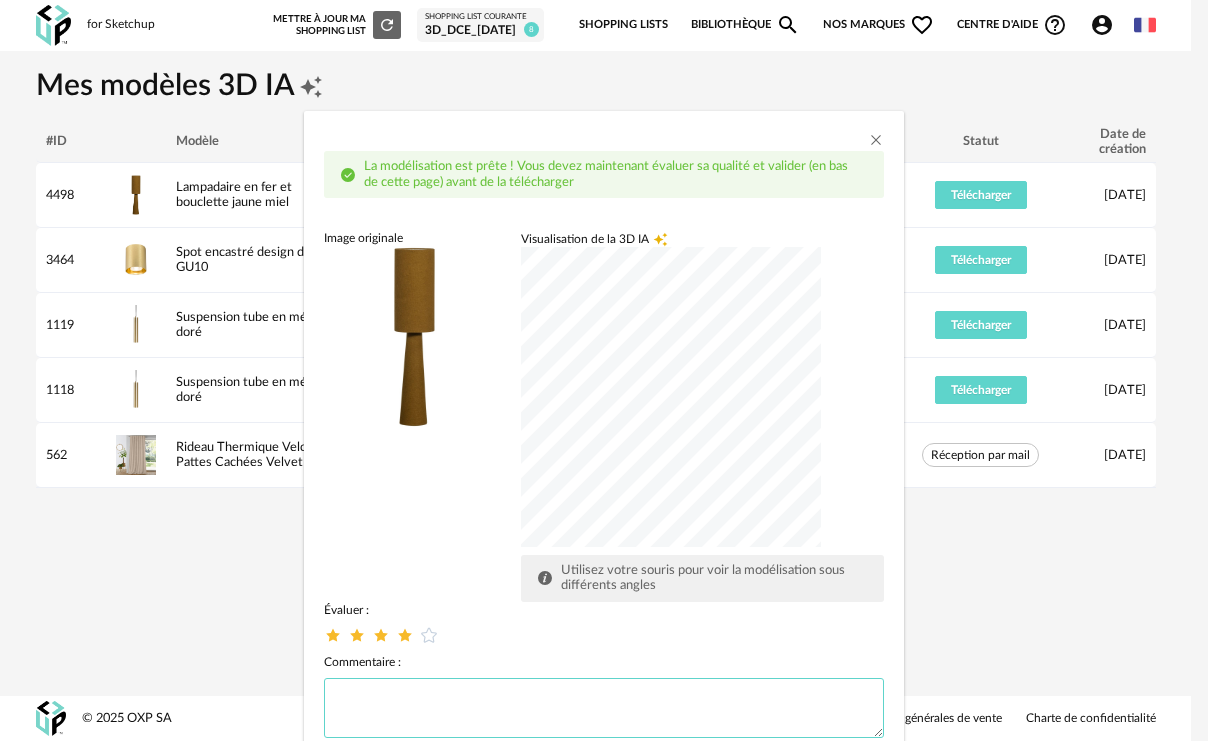 click at bounding box center [604, 708] 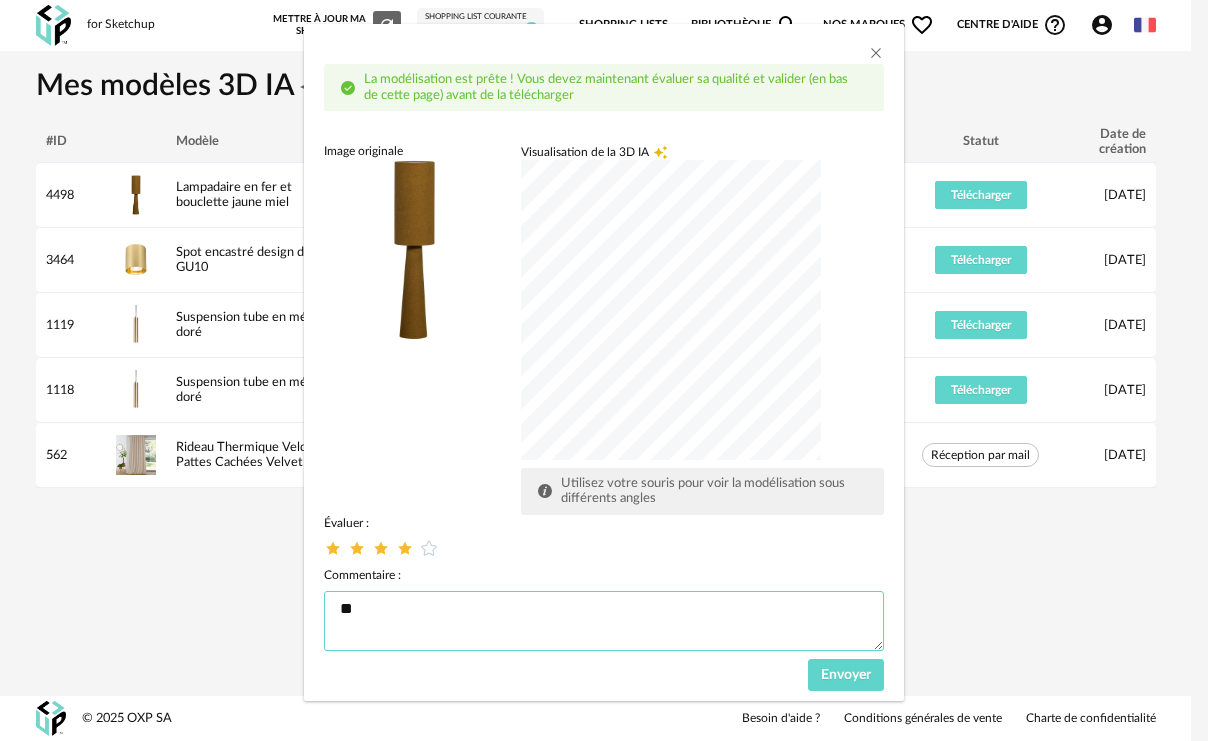 scroll, scrollTop: 97, scrollLeft: 0, axis: vertical 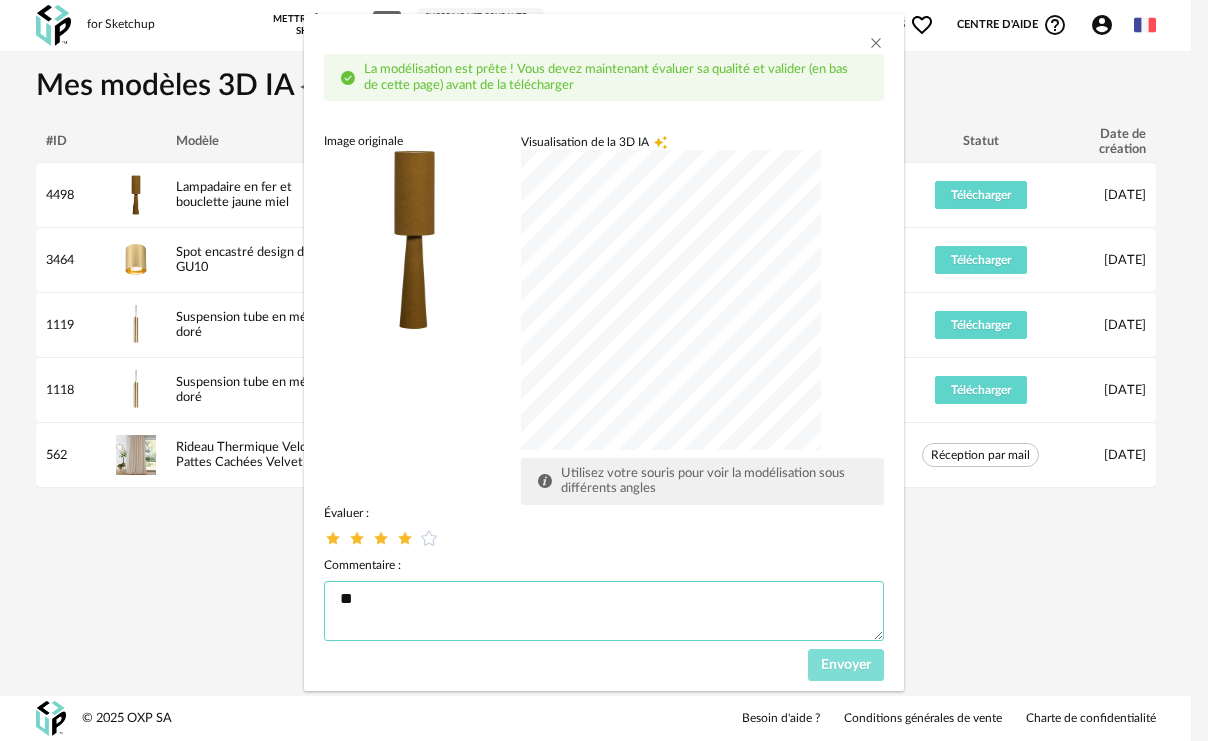 type on "*" 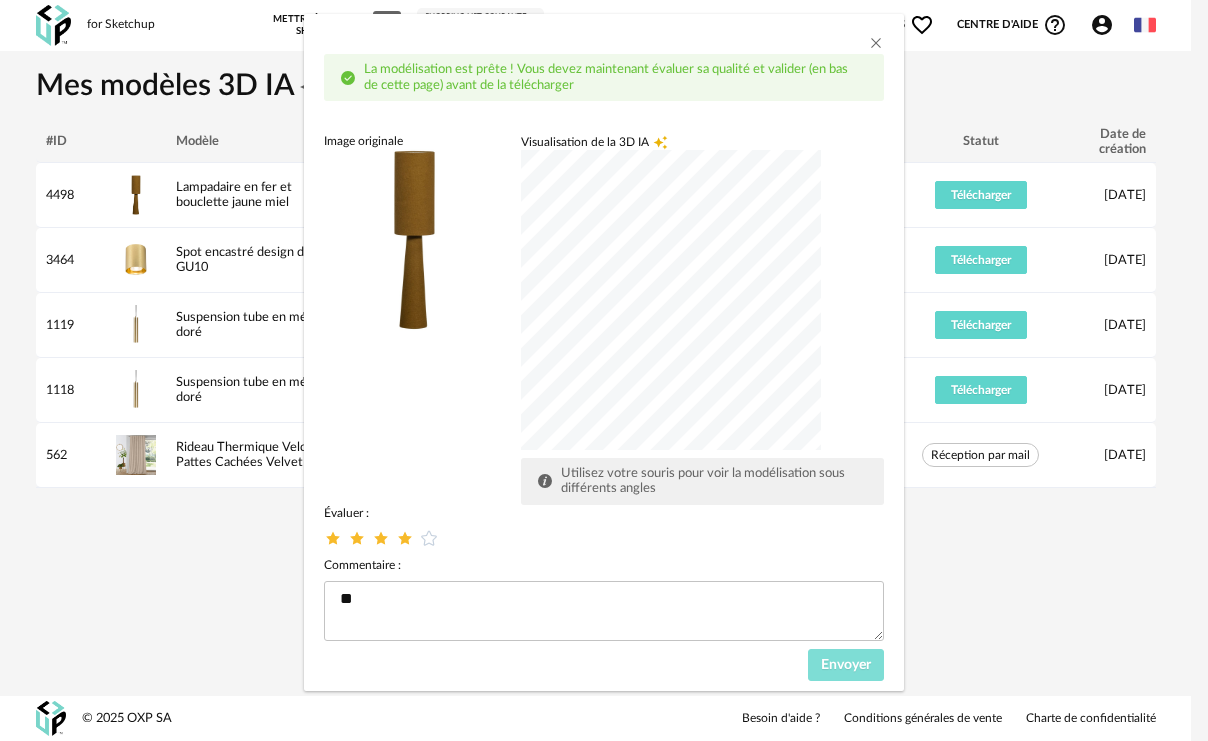 click on "Envoyer" at bounding box center (846, 665) 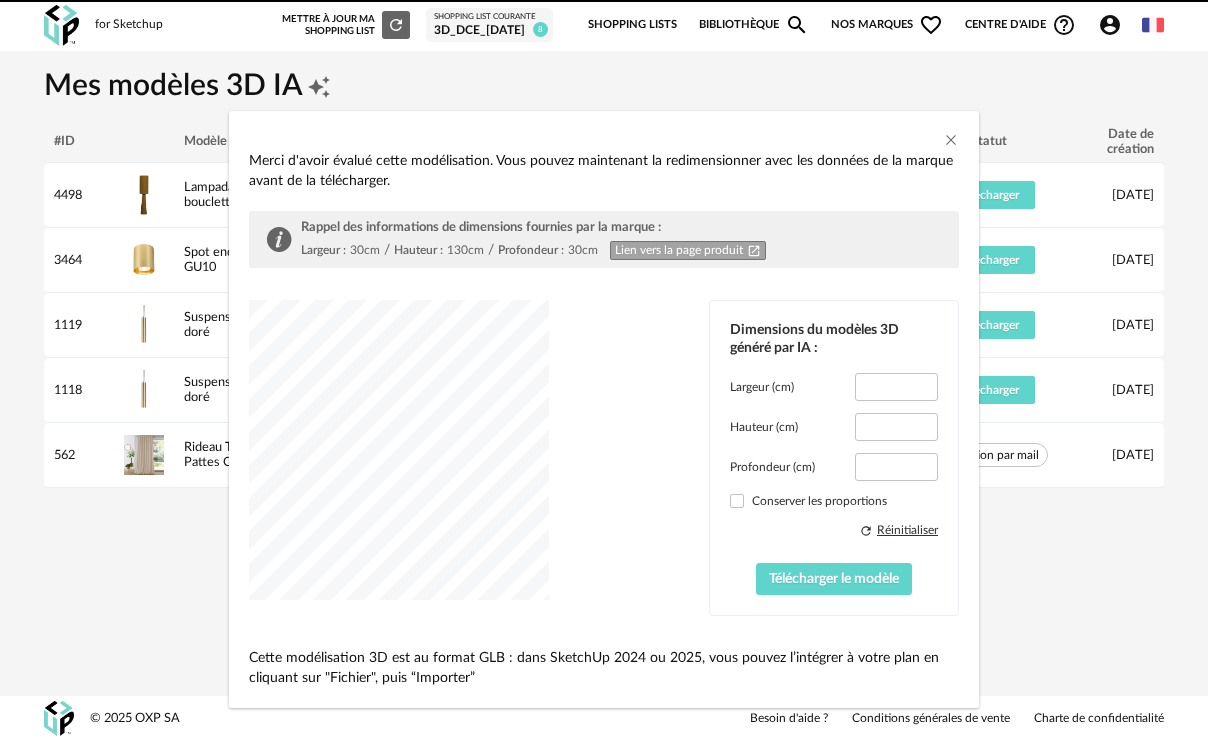 type on "****" 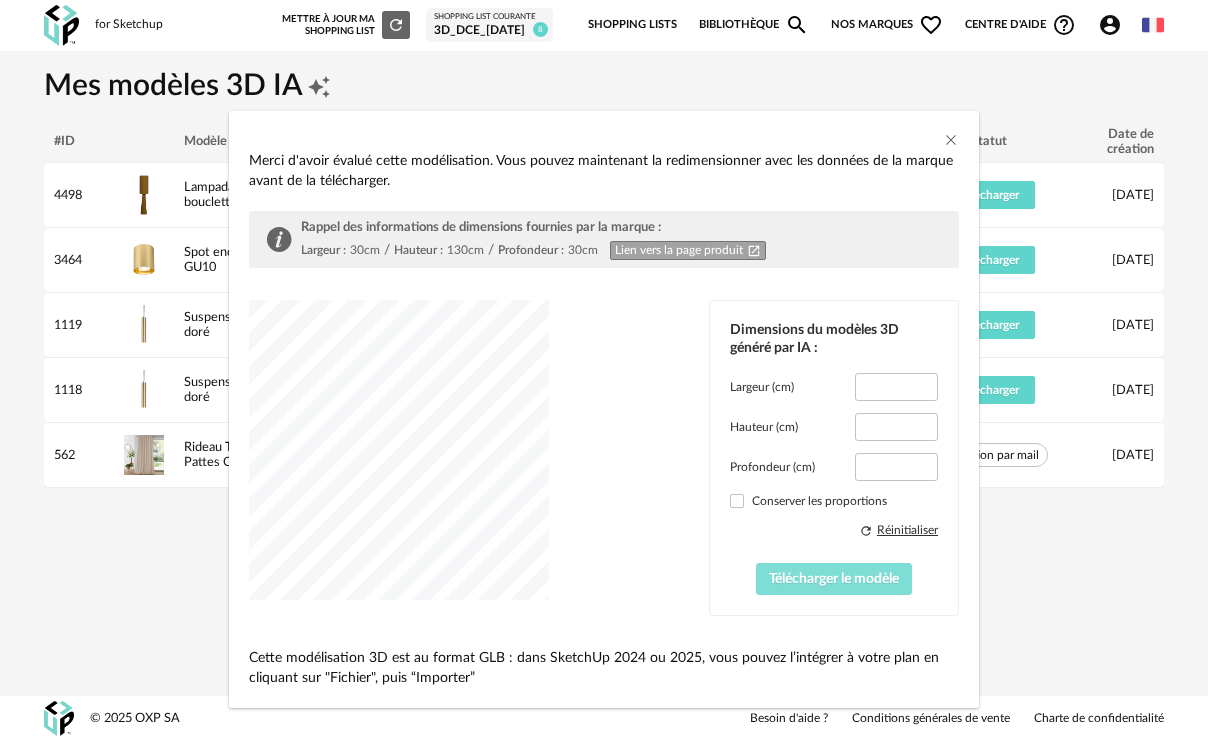 click on "Télécharger le modèle" at bounding box center [834, 579] 